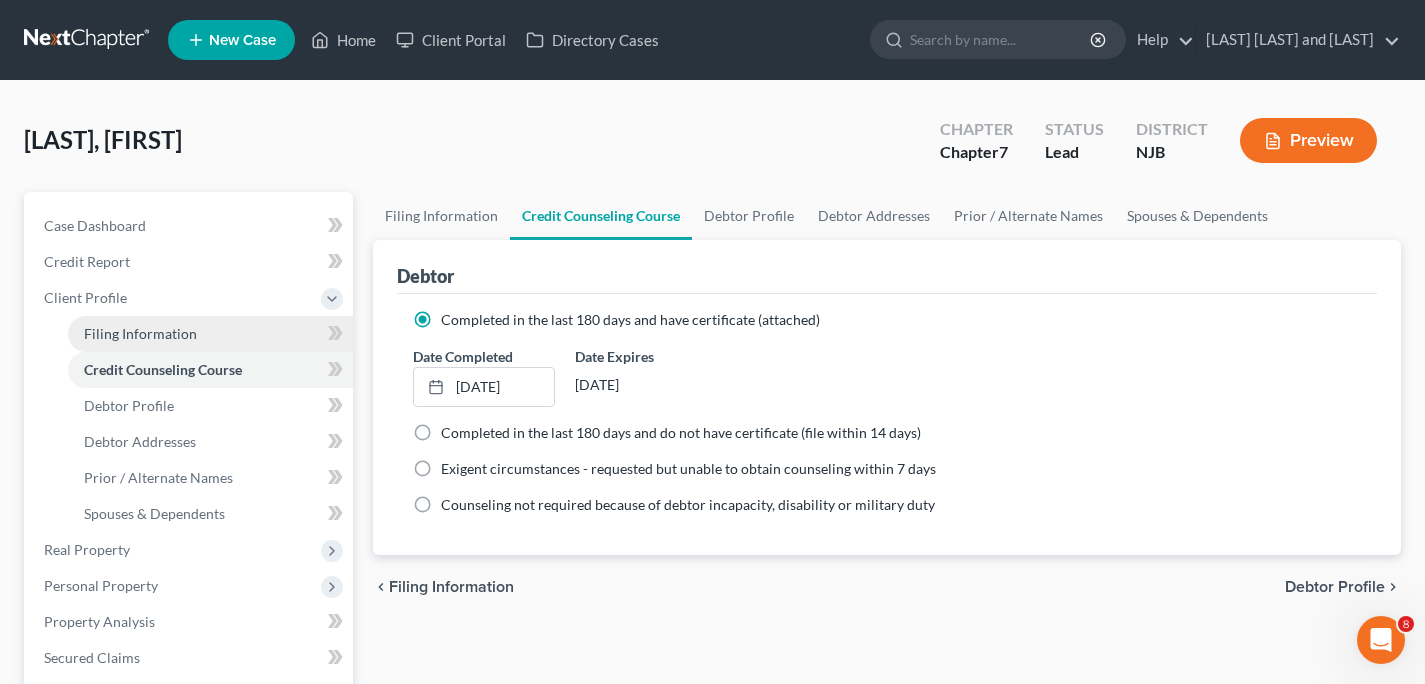 scroll, scrollTop: 0, scrollLeft: 0, axis: both 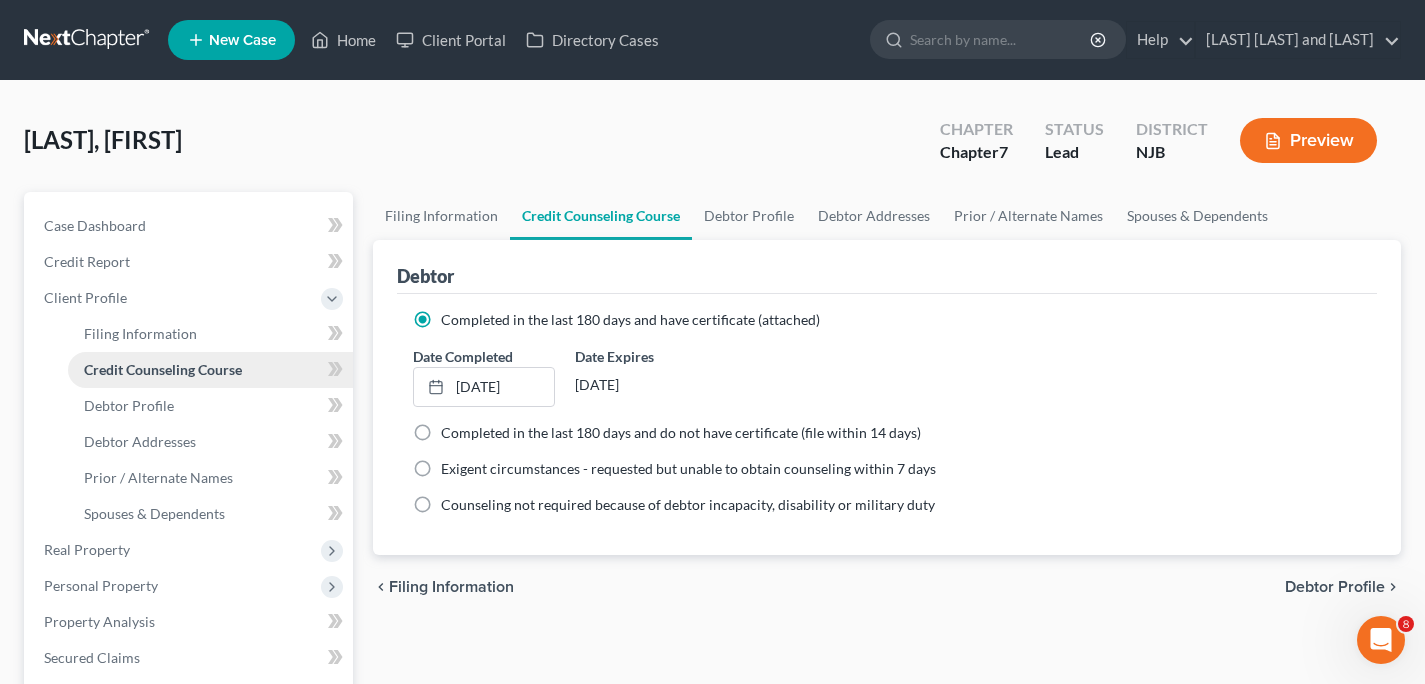 click on "Credit Counseling Course" at bounding box center [163, 369] 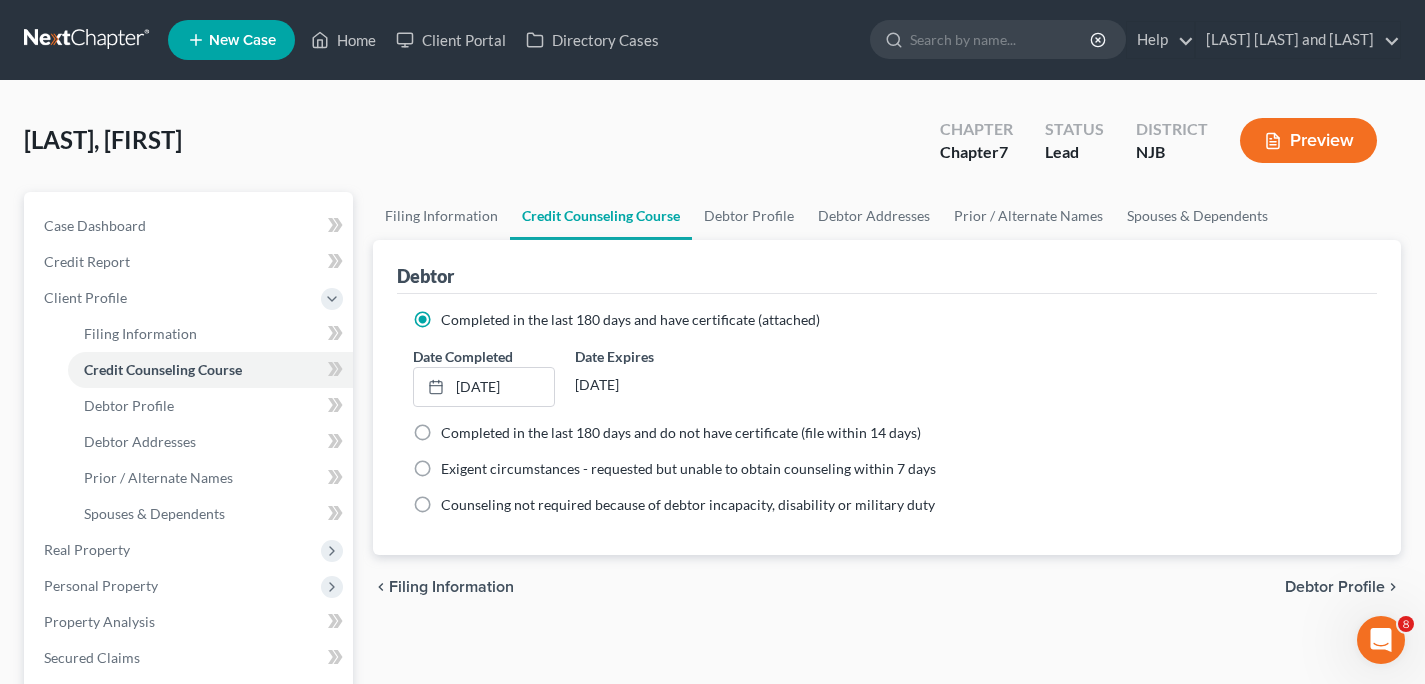 click on "Debtor Profile" at bounding box center [1335, 587] 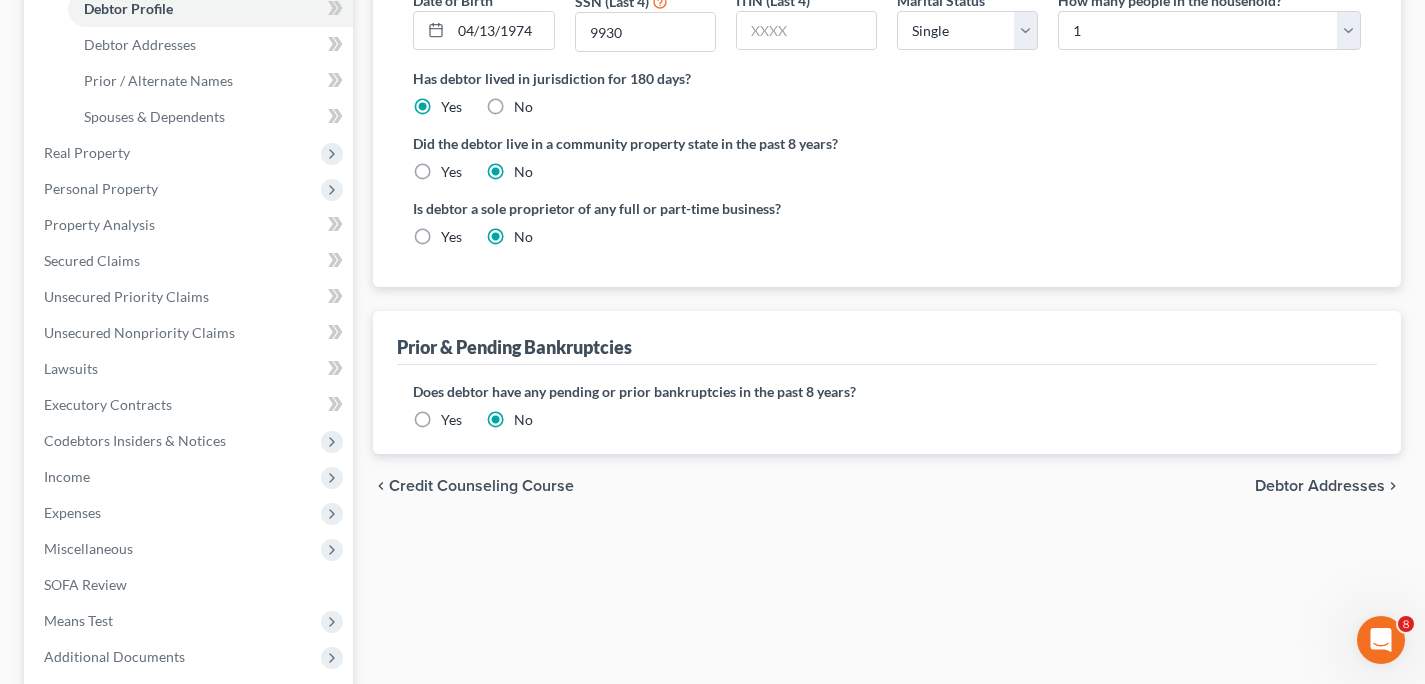 scroll, scrollTop: 398, scrollLeft: 0, axis: vertical 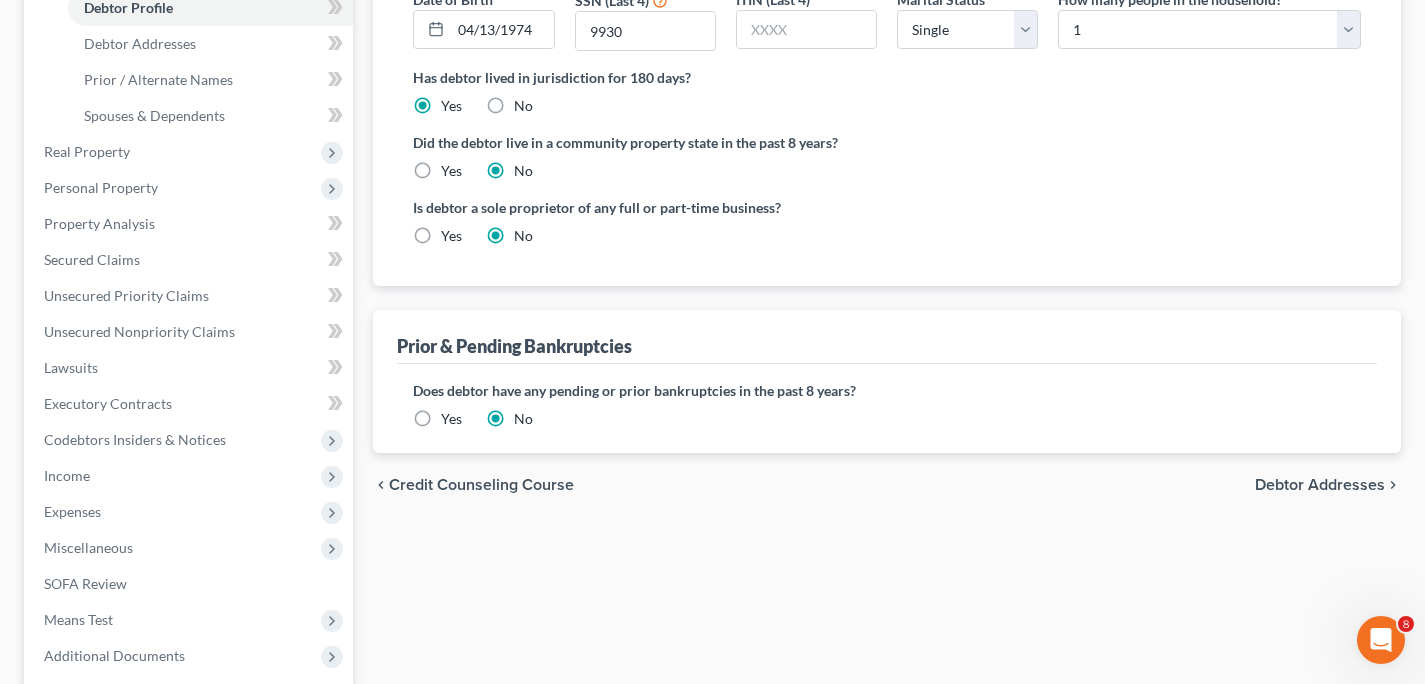 click on "Debtor Addresses" at bounding box center [1320, 485] 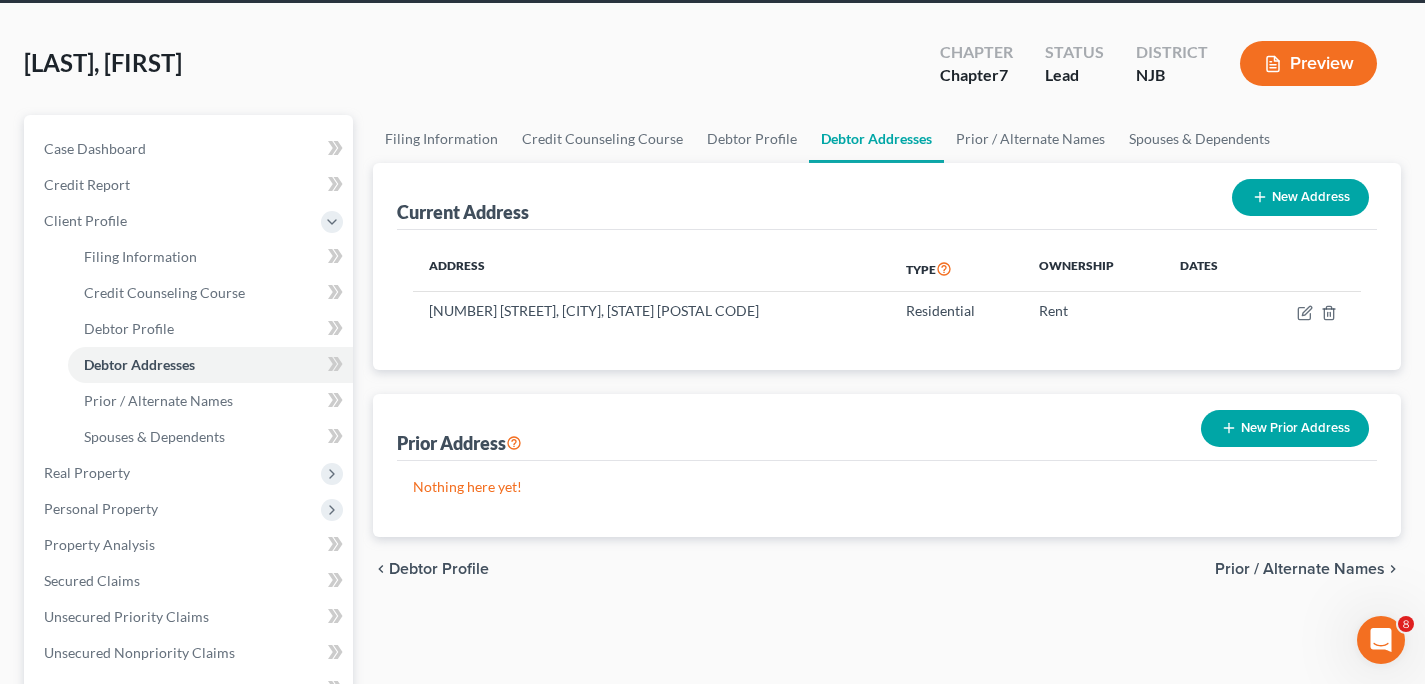scroll, scrollTop: 78, scrollLeft: 0, axis: vertical 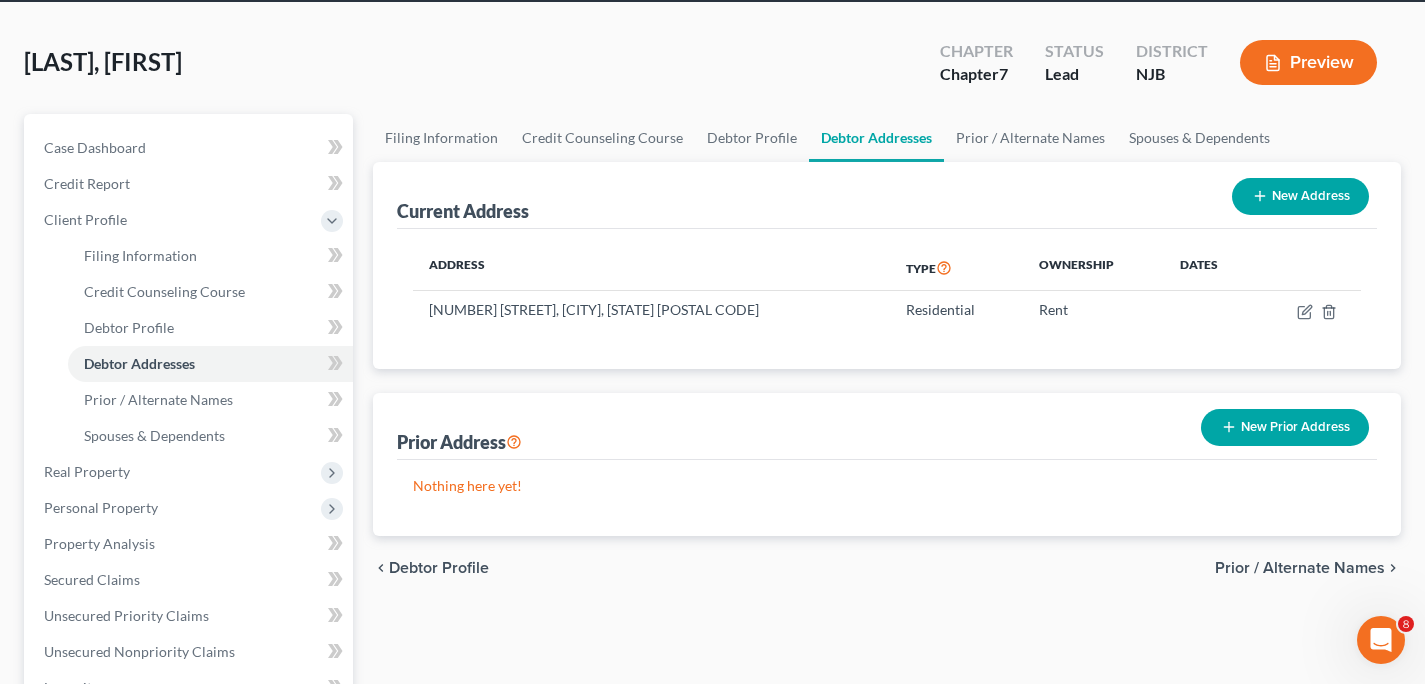 click on "Prior / Alternate Names" at bounding box center (1300, 568) 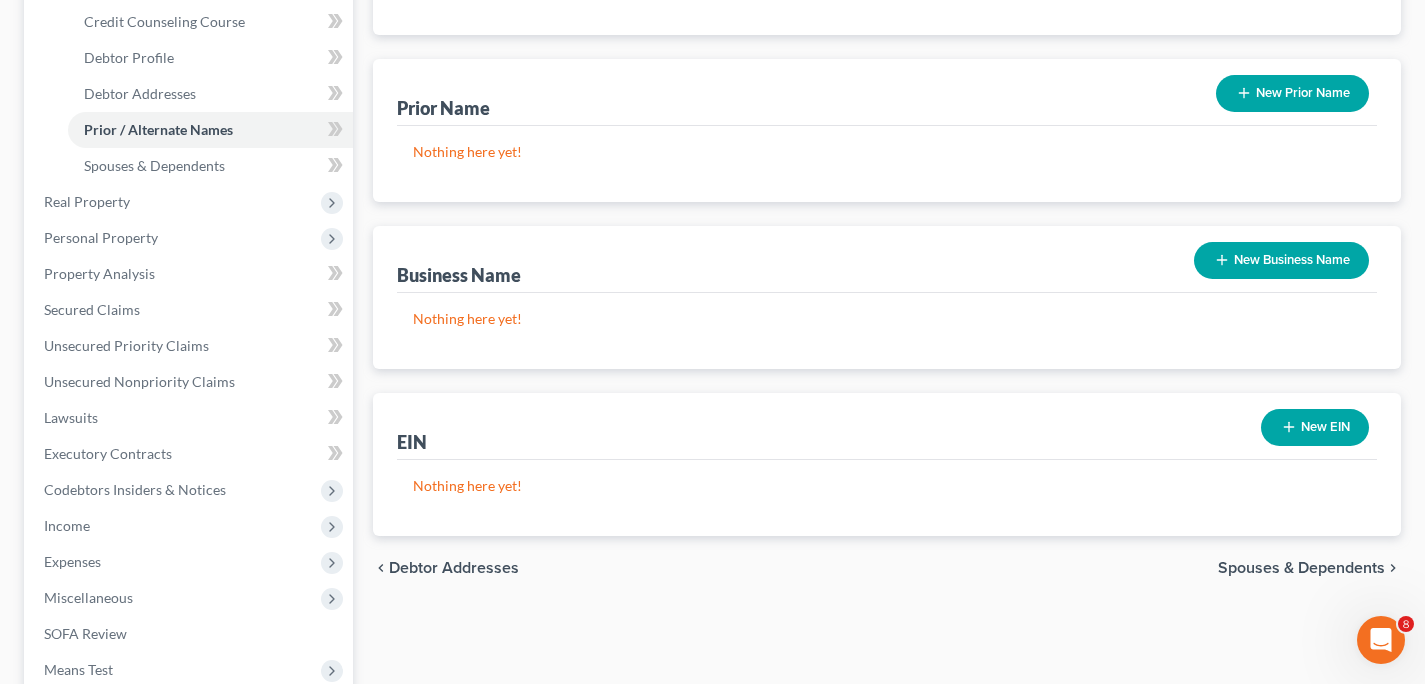 scroll, scrollTop: 398, scrollLeft: 0, axis: vertical 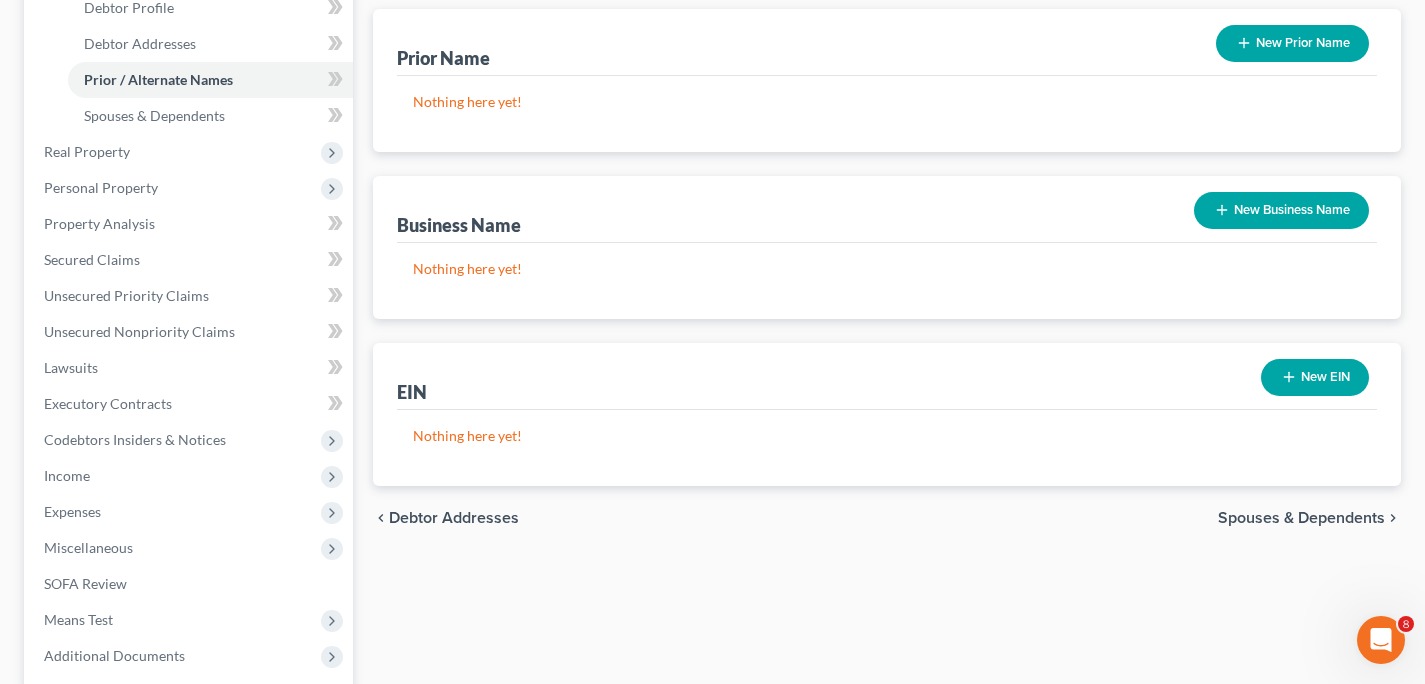 click on "Spouses & Dependents" at bounding box center [1301, 518] 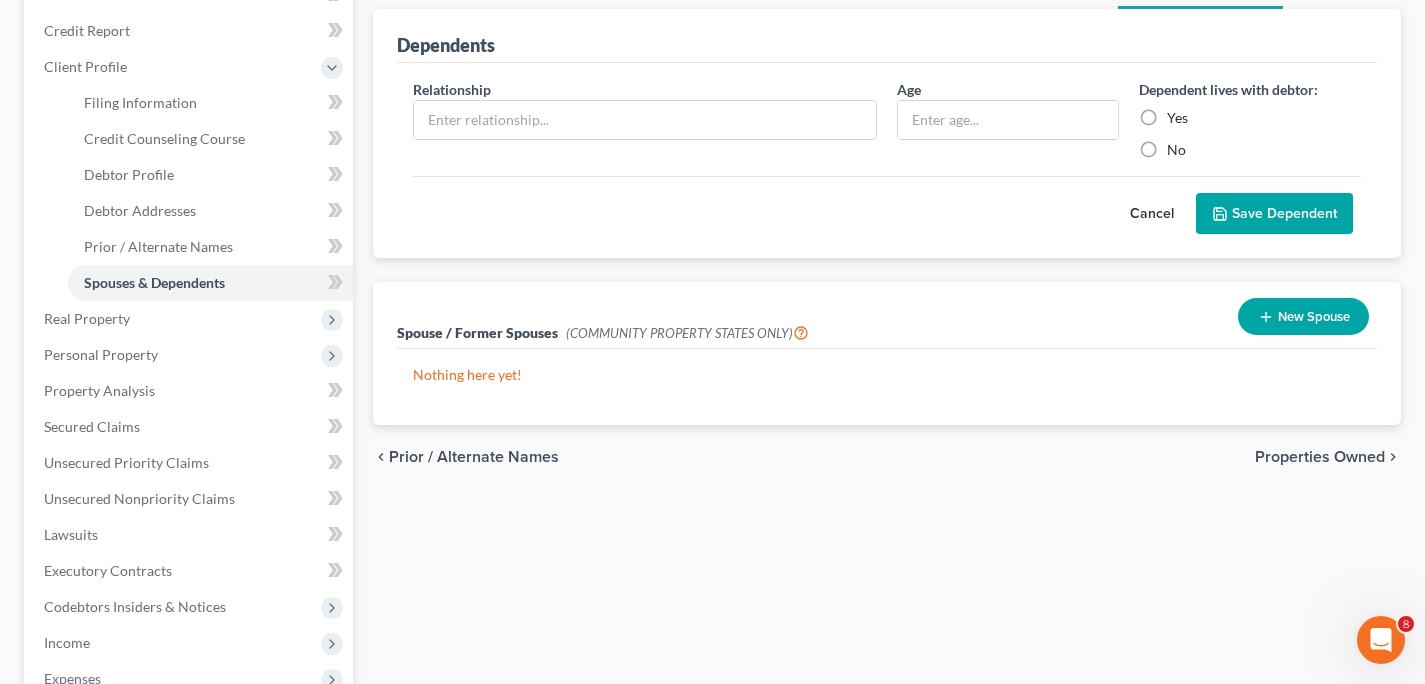 scroll, scrollTop: 260, scrollLeft: 0, axis: vertical 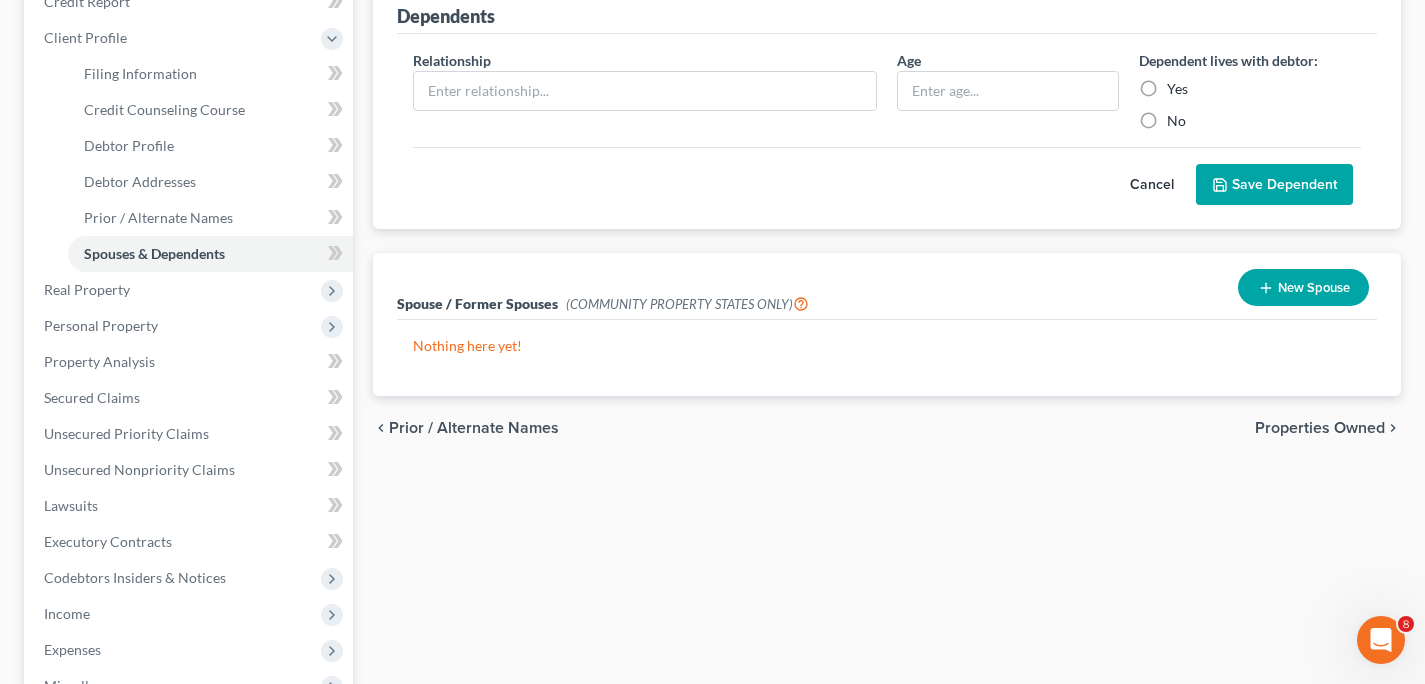 click on "Properties Owned" at bounding box center (1320, 428) 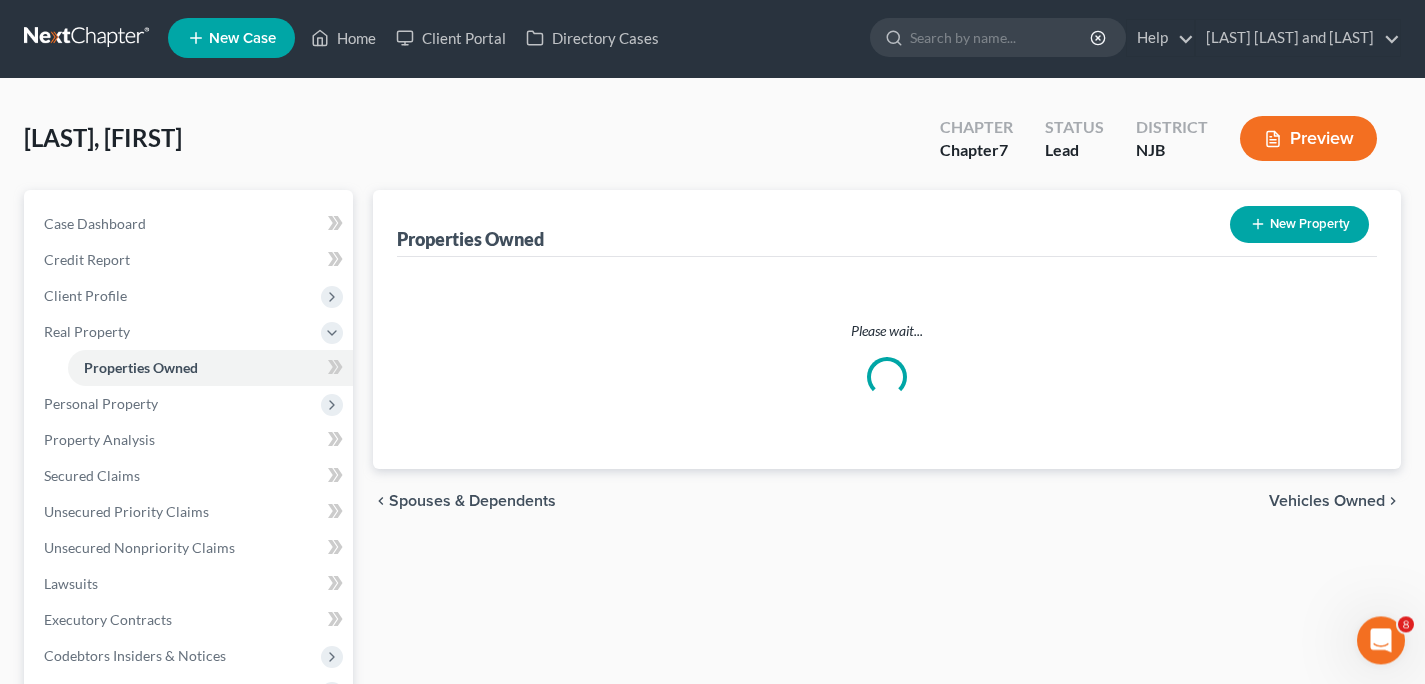 scroll, scrollTop: 0, scrollLeft: 0, axis: both 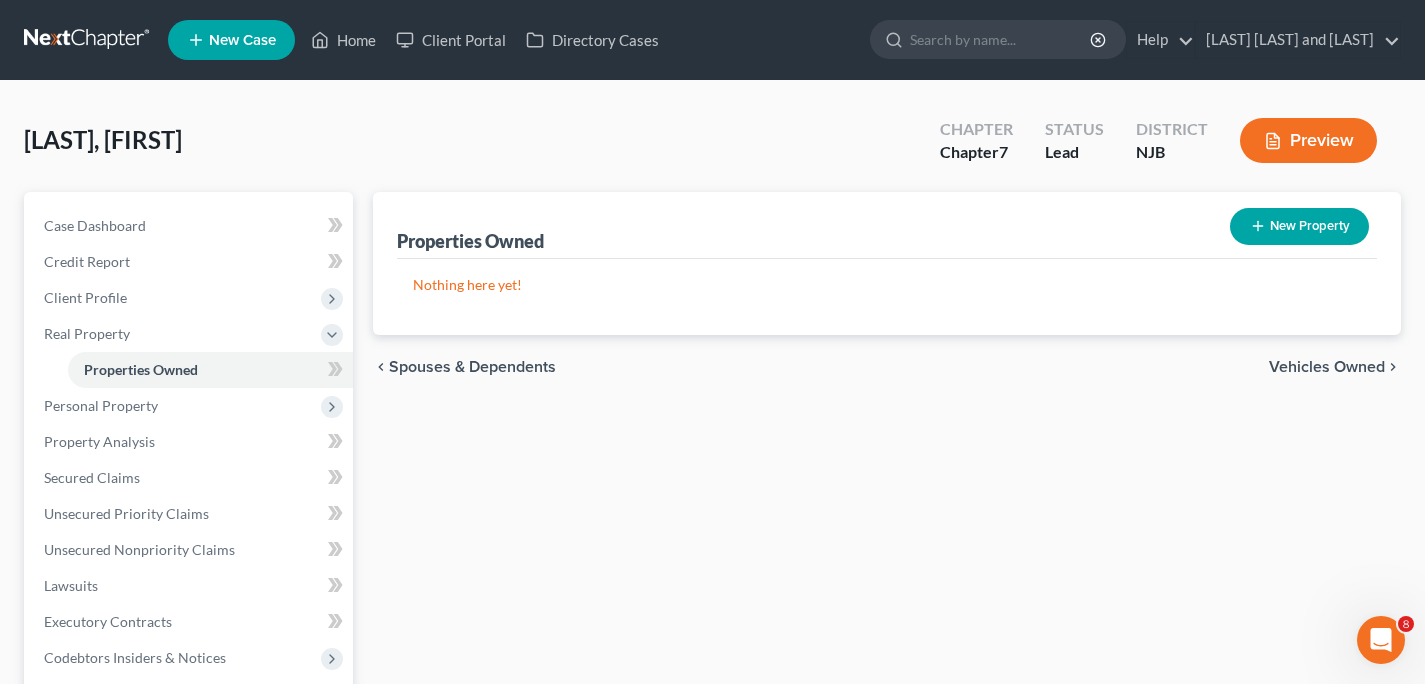 click on "Vehicles Owned" at bounding box center (1327, 367) 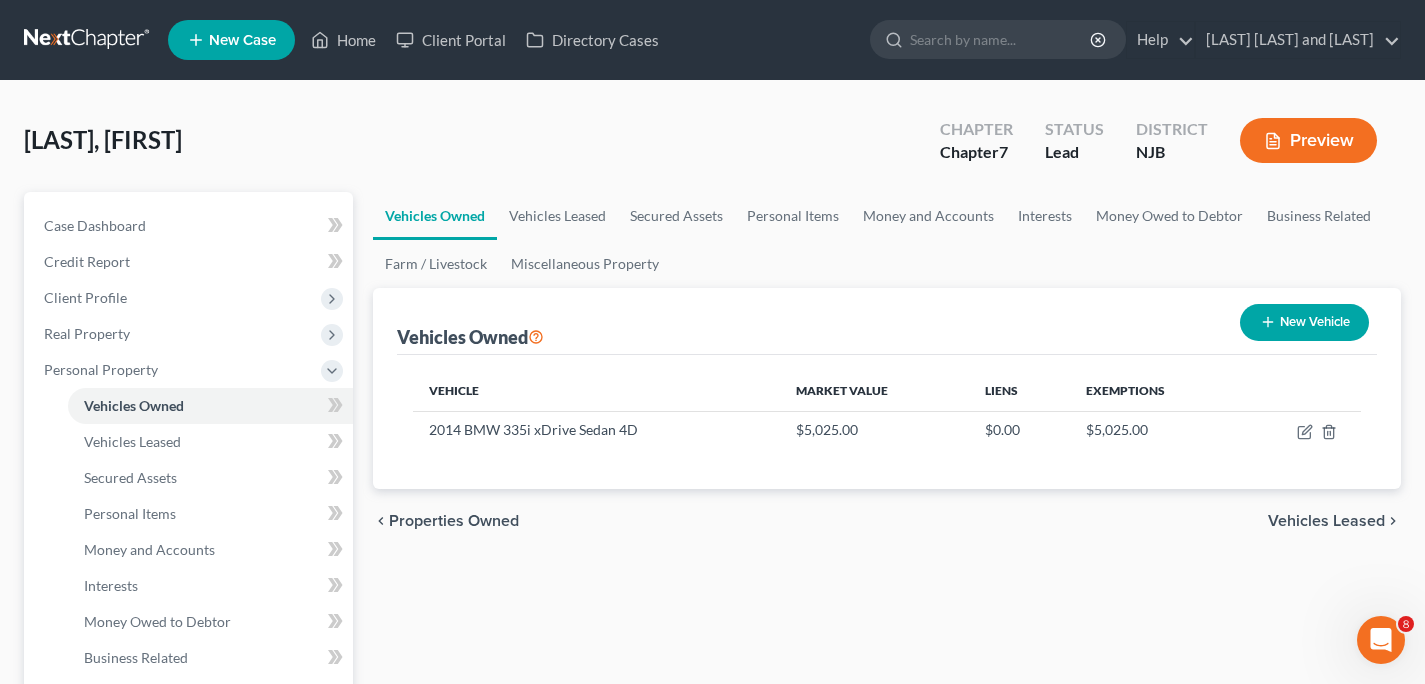 click on "Vehicles Leased" at bounding box center [1326, 521] 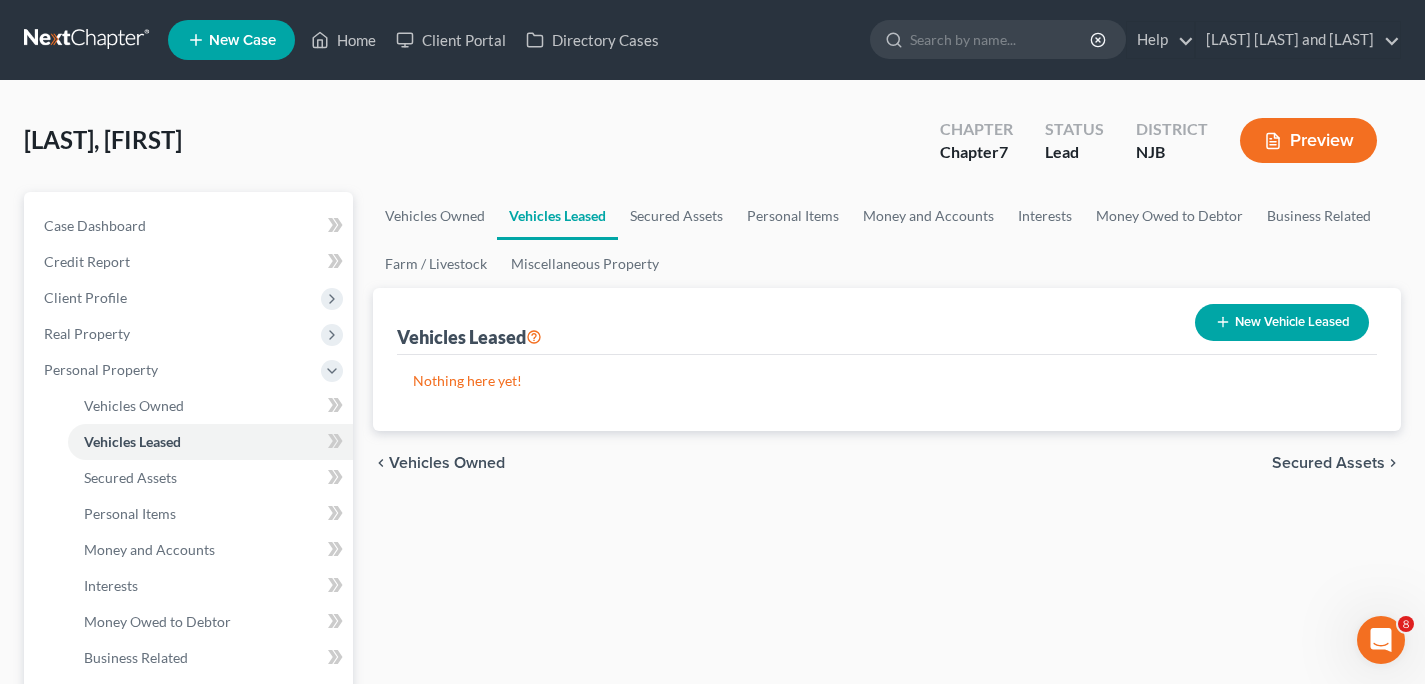 click on "Secured Assets" at bounding box center [1328, 463] 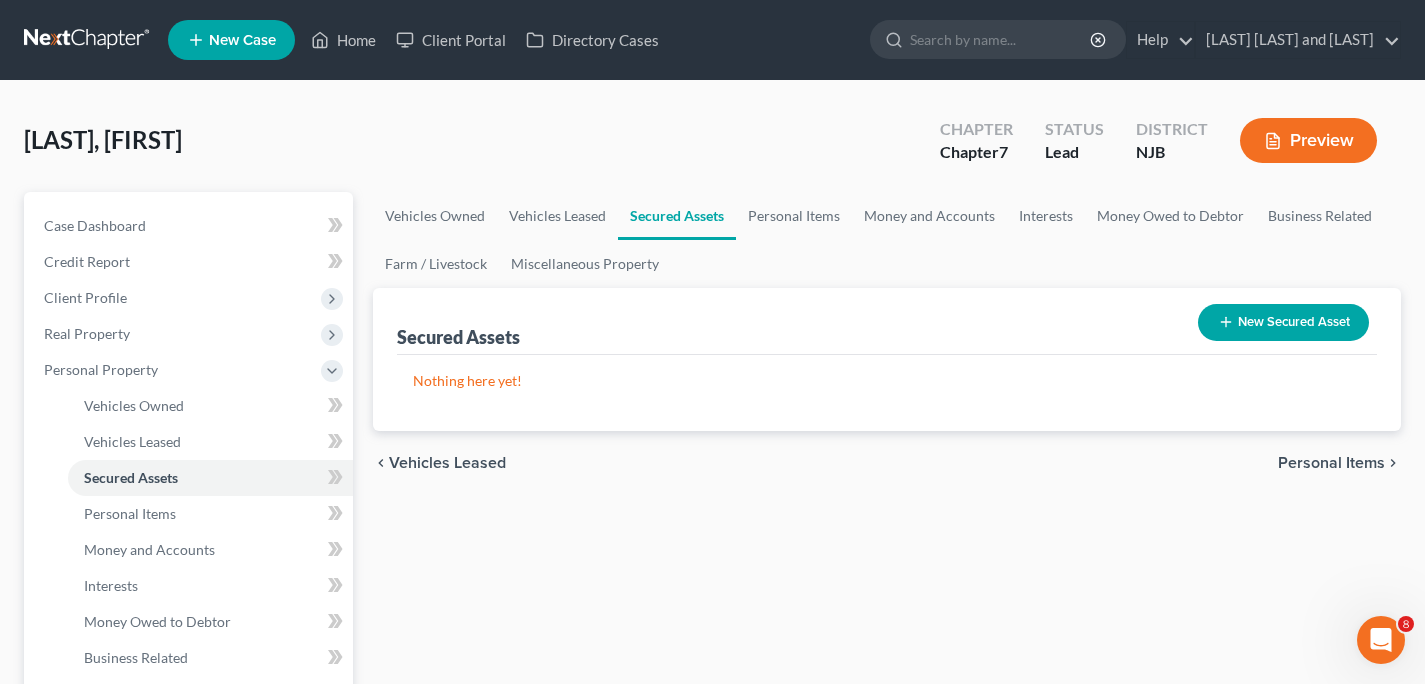 click on "Personal Items" at bounding box center (1331, 463) 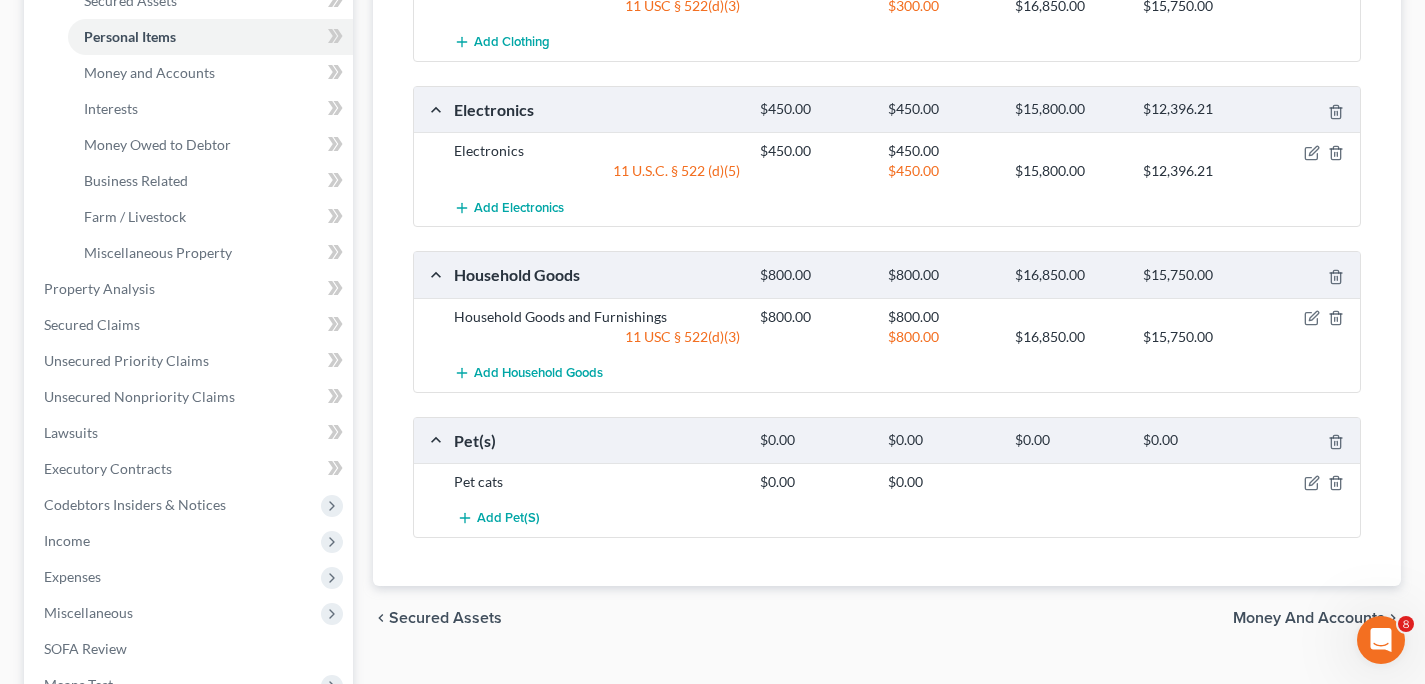 scroll, scrollTop: 550, scrollLeft: 0, axis: vertical 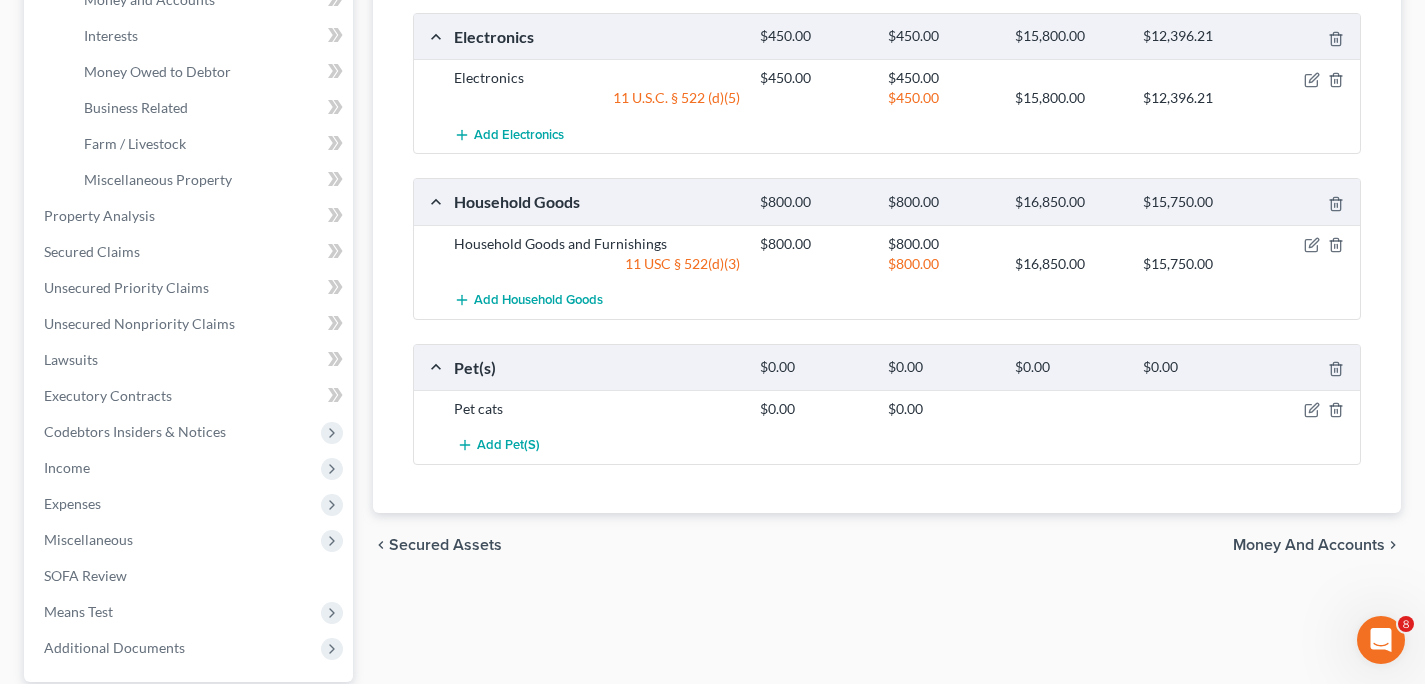 click on "Money and Accounts" at bounding box center (1309, 545) 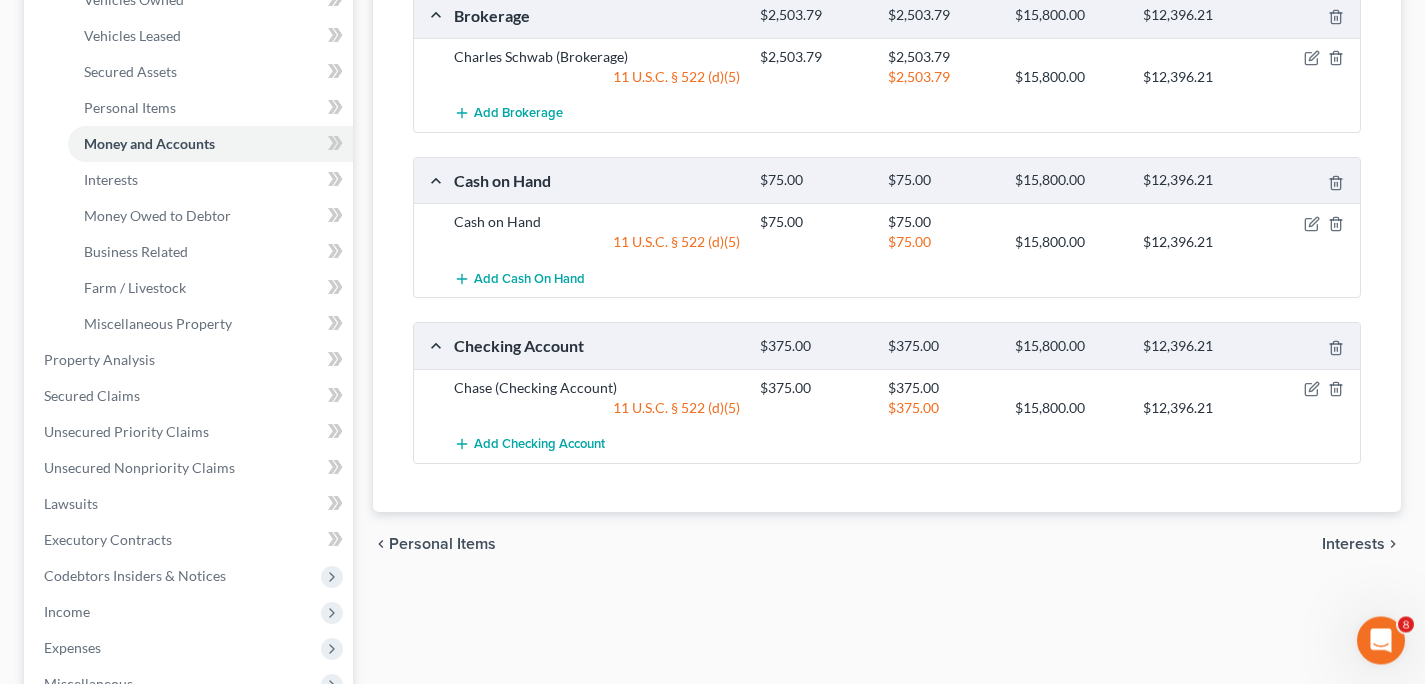 scroll, scrollTop: 408, scrollLeft: 0, axis: vertical 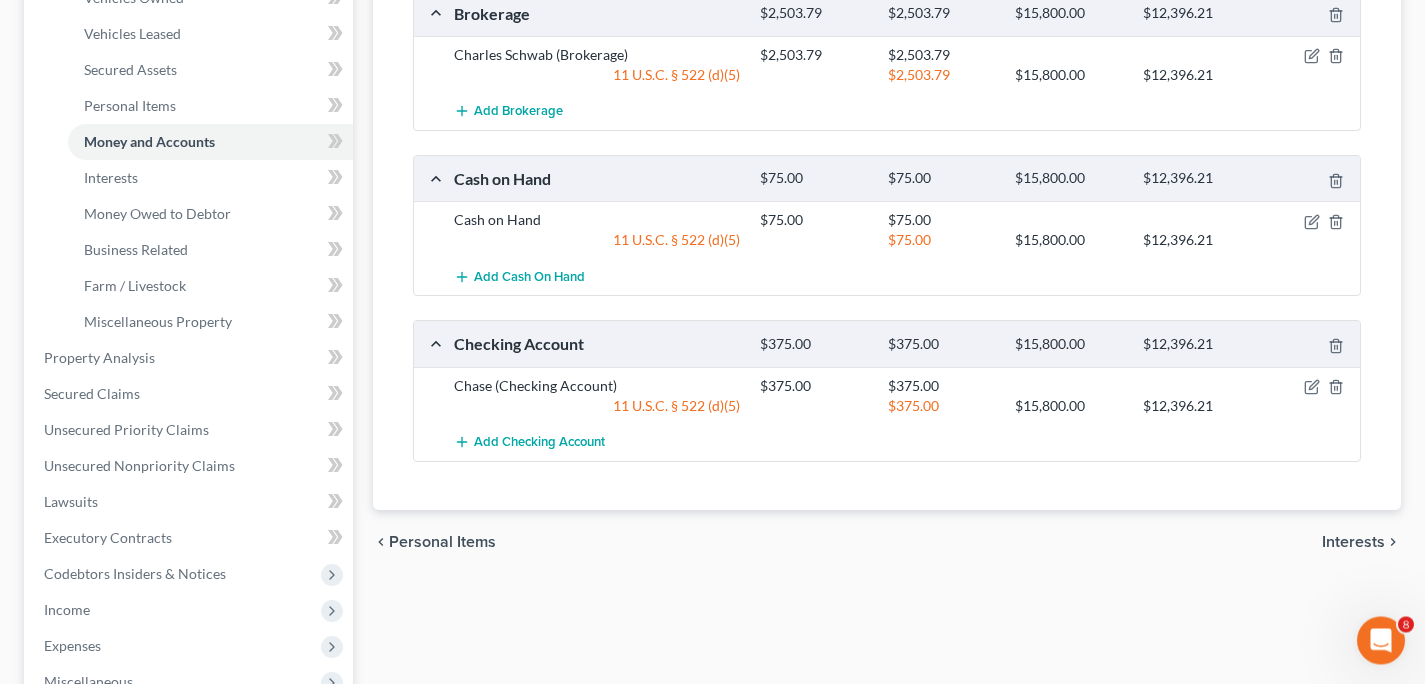click on "Interests" at bounding box center [1353, 542] 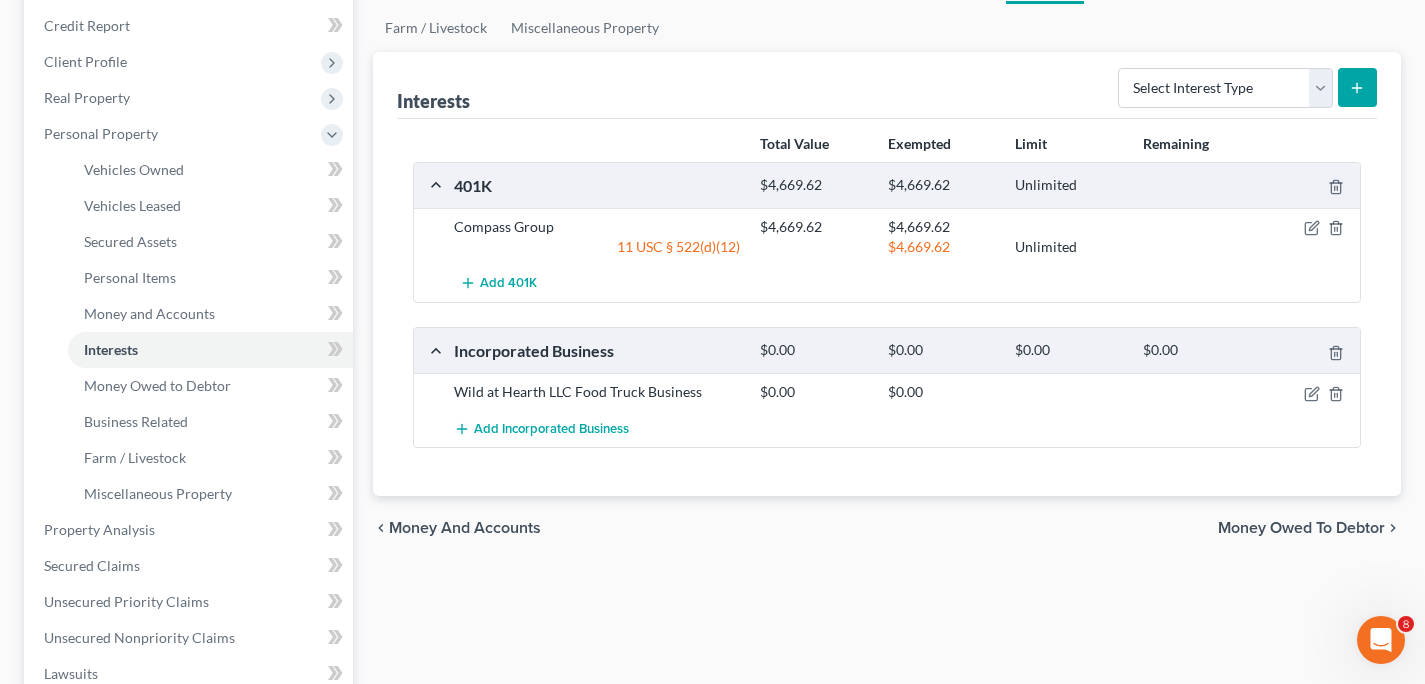 scroll, scrollTop: 238, scrollLeft: 0, axis: vertical 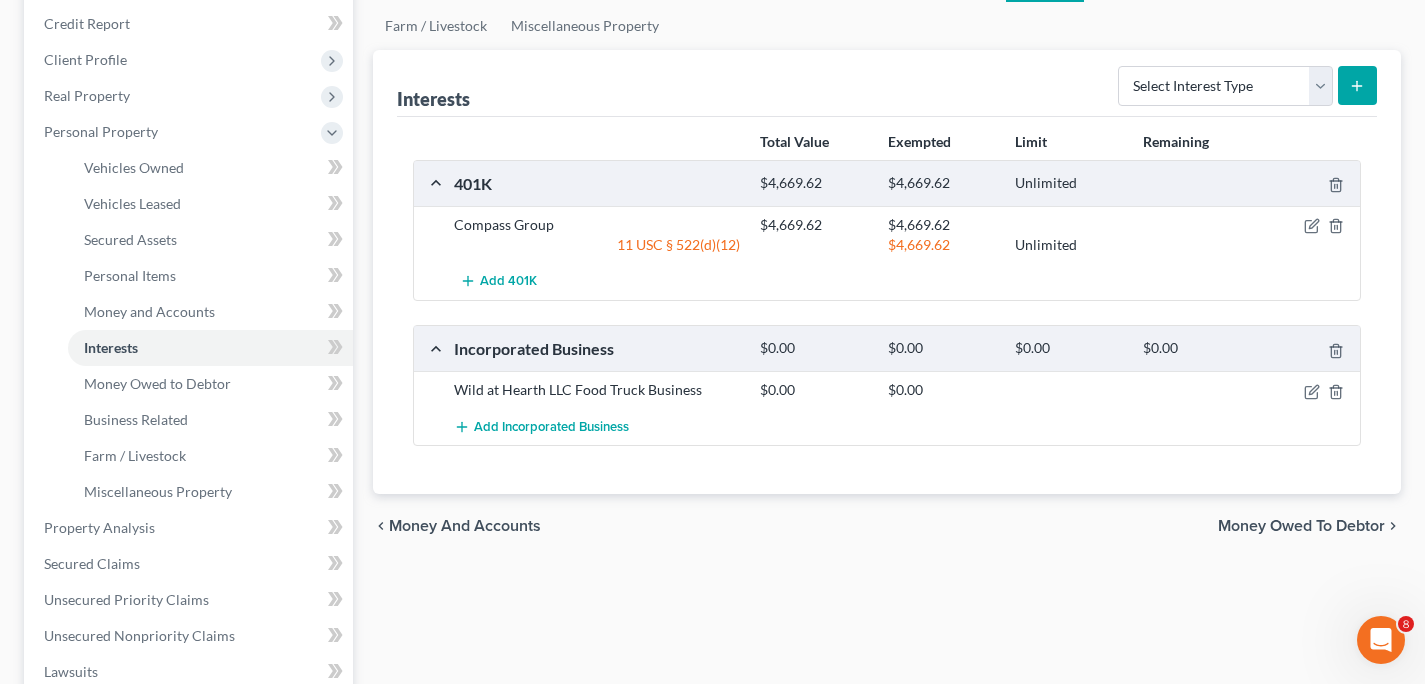 click on "Money Owed to Debtor" at bounding box center [1301, 526] 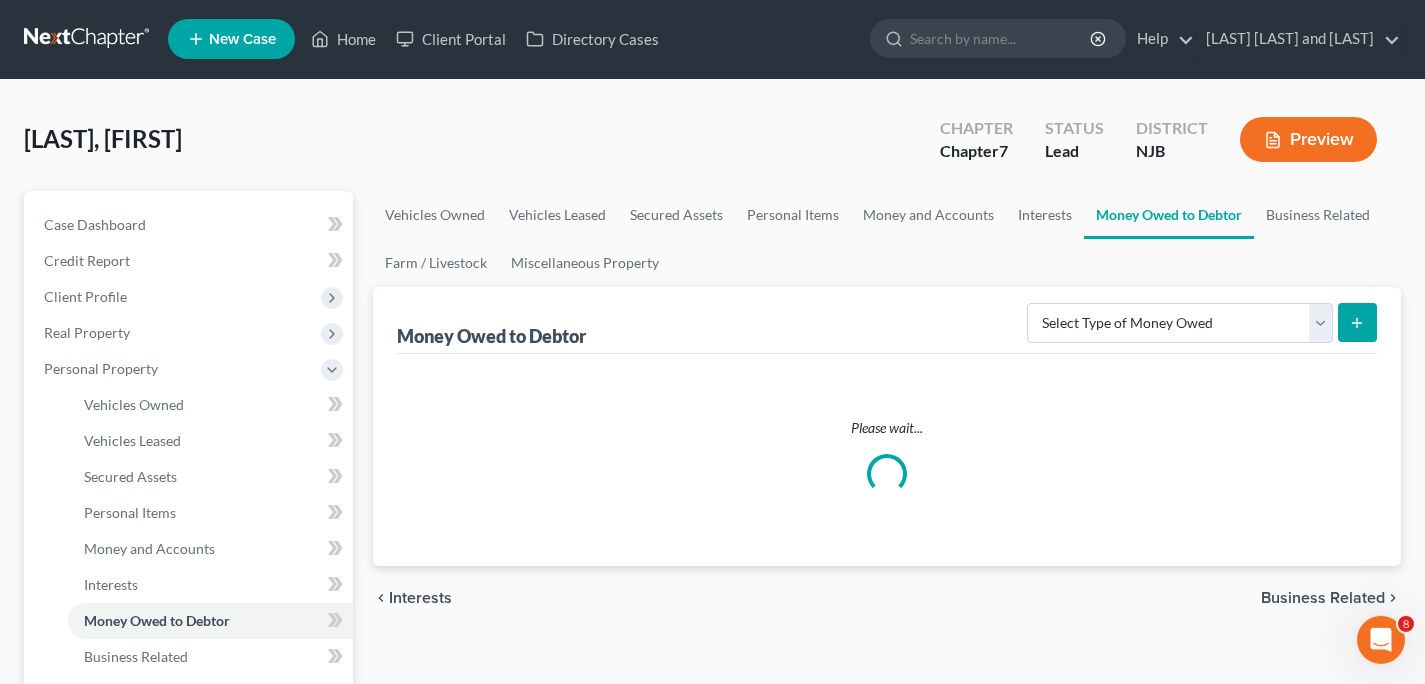 scroll, scrollTop: 0, scrollLeft: 0, axis: both 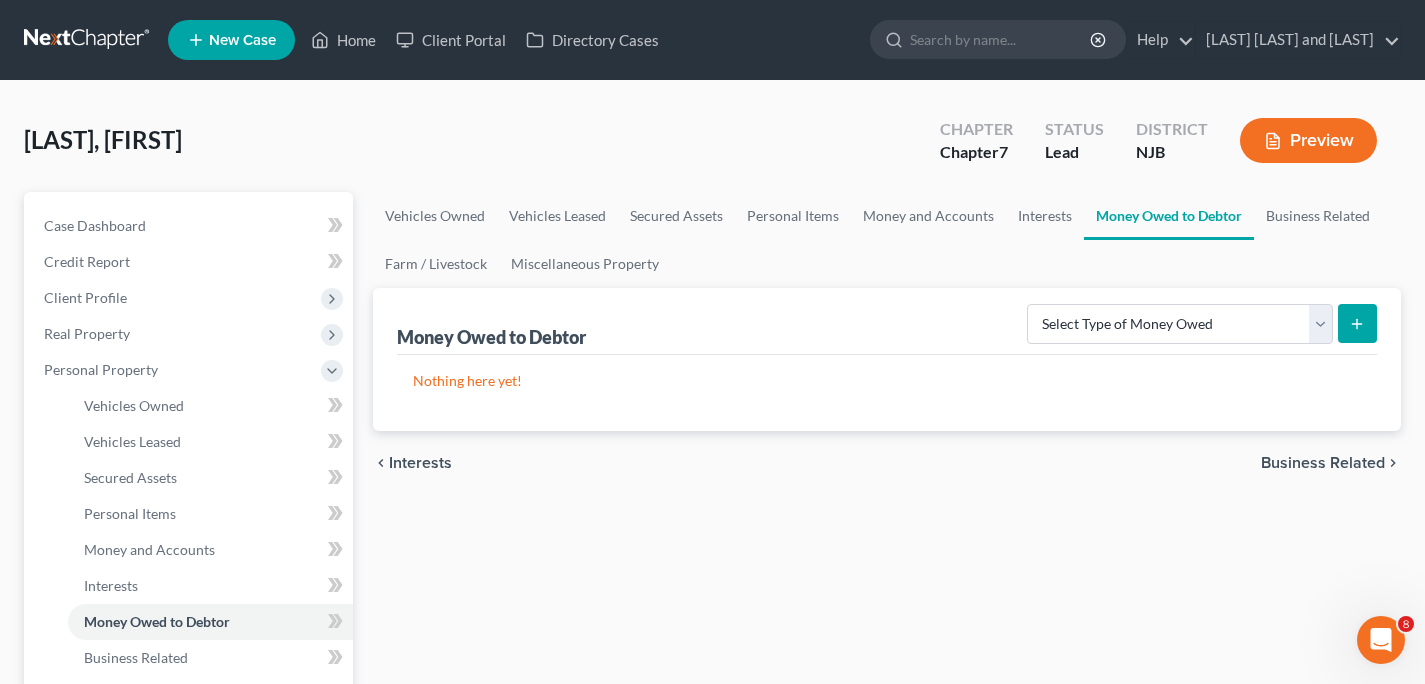 click on "Interests" at bounding box center [420, 463] 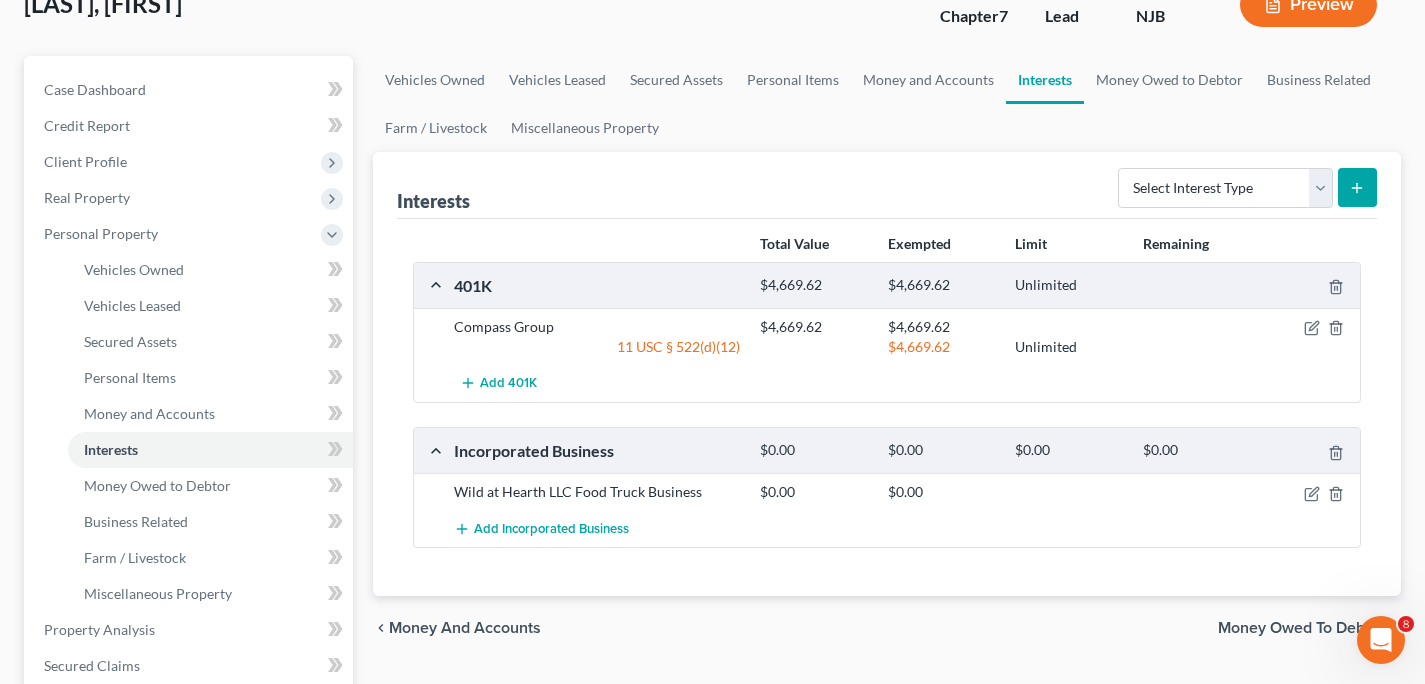 scroll, scrollTop: 137, scrollLeft: 0, axis: vertical 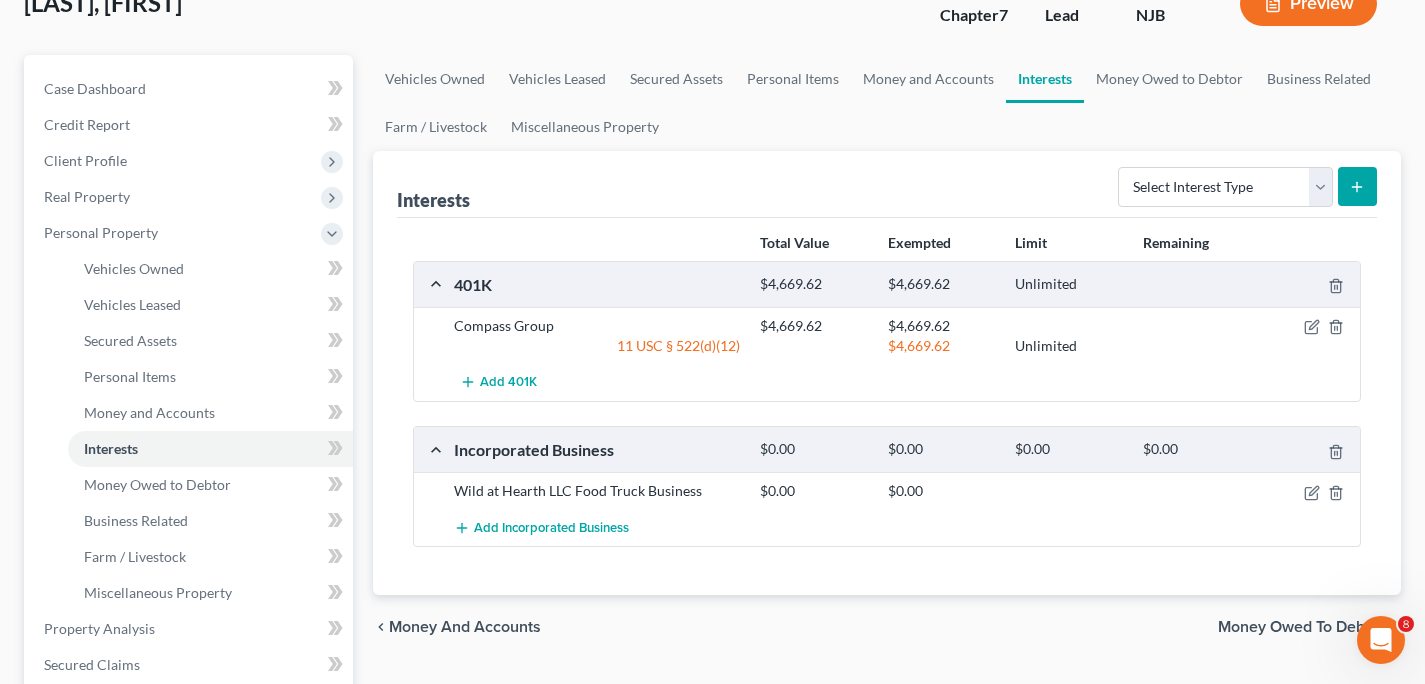 click on "Money Owed to Debtor" at bounding box center [1301, 627] 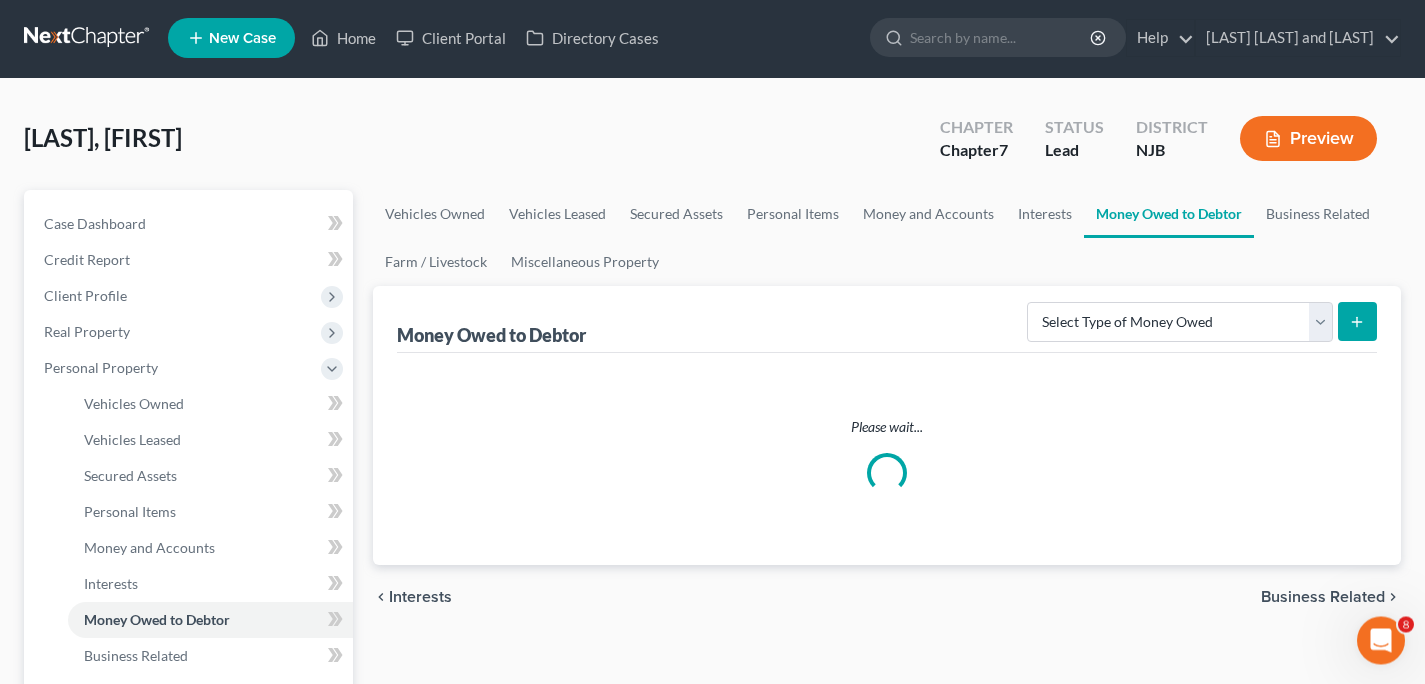 scroll, scrollTop: 0, scrollLeft: 0, axis: both 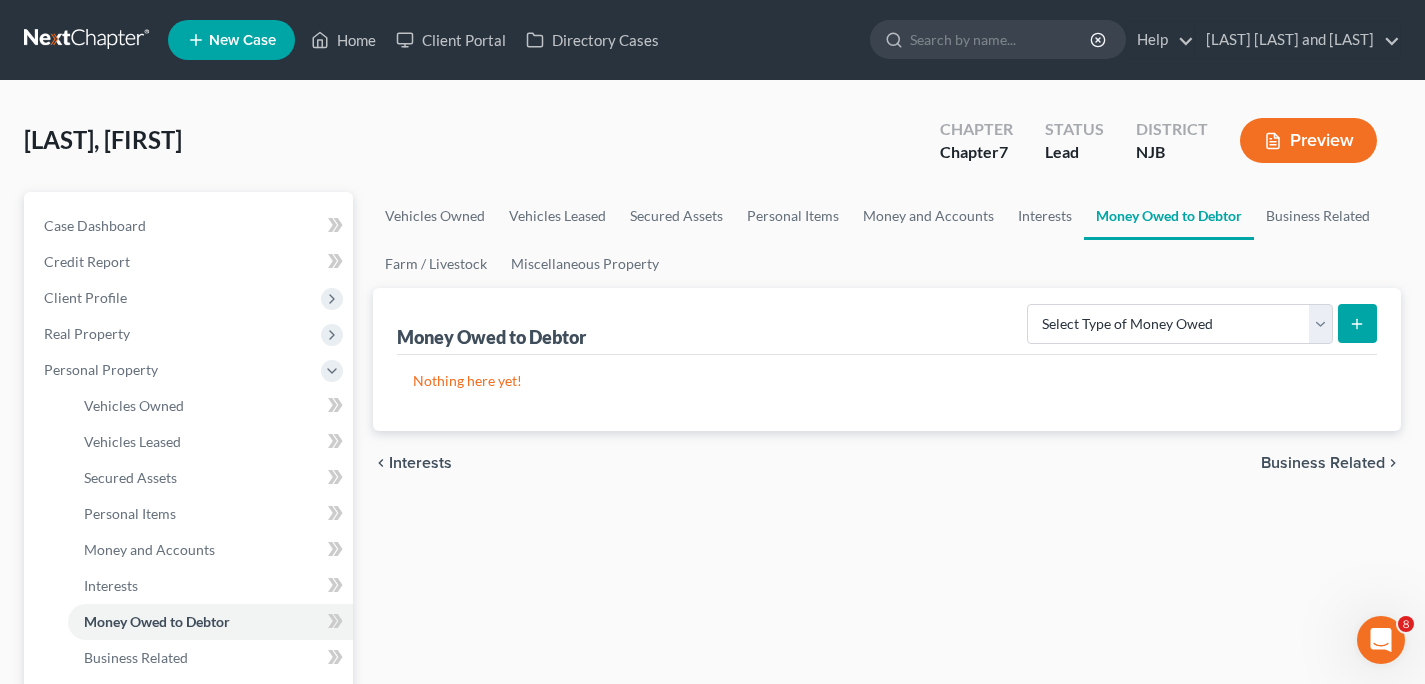 click on "Business Related" at bounding box center (1323, 463) 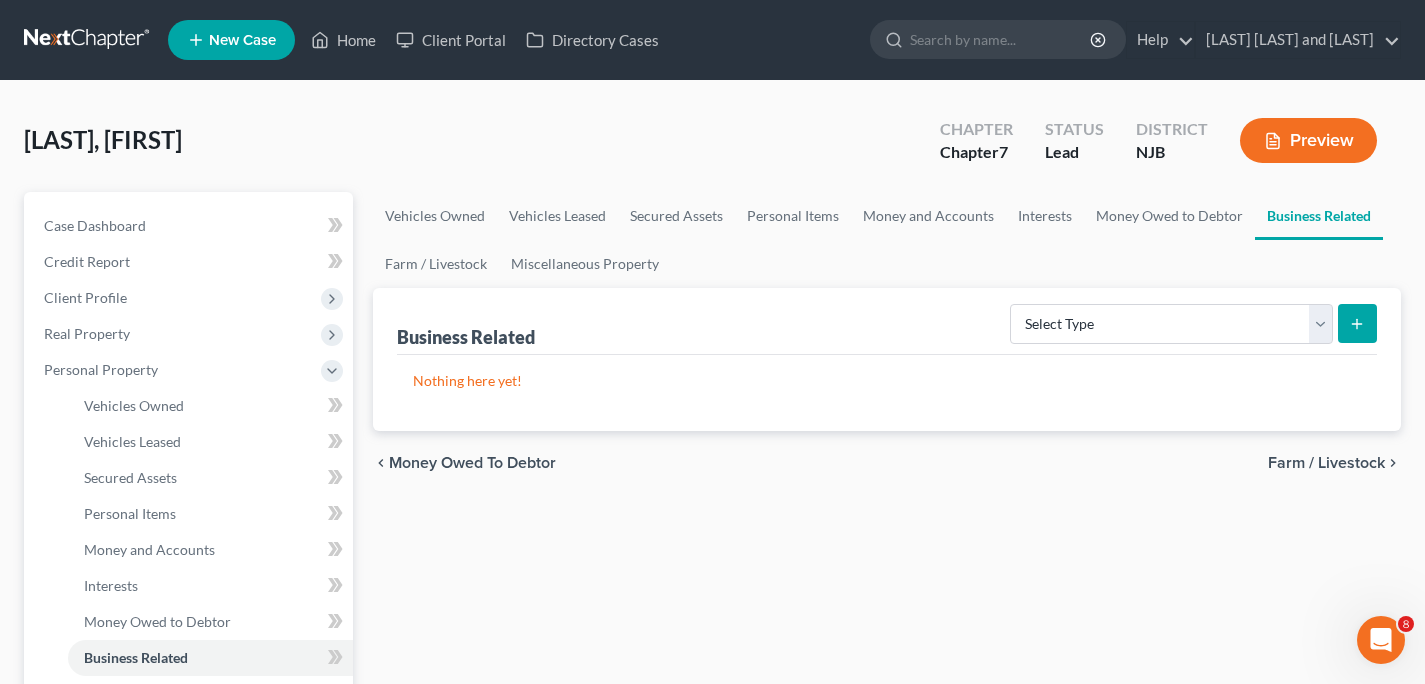 click on "Farm / Livestock" at bounding box center (1326, 463) 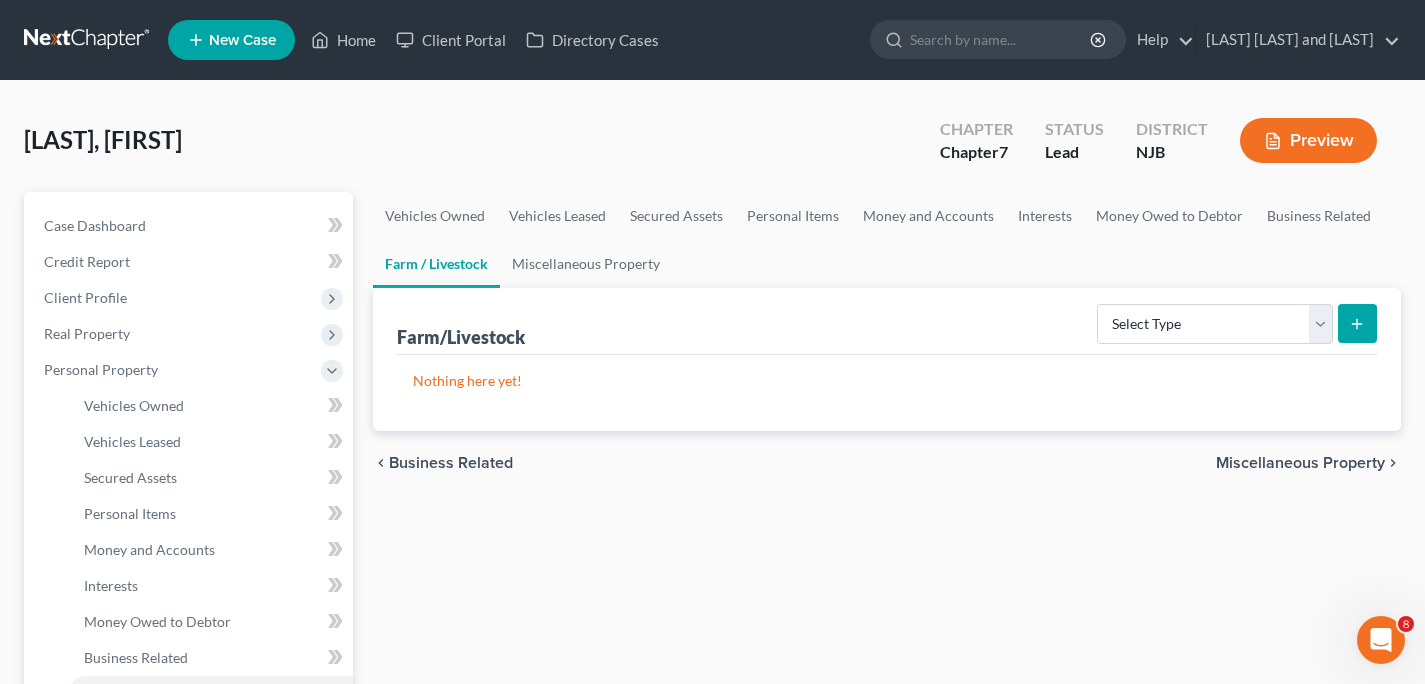 click on "Miscellaneous Property" at bounding box center [1300, 463] 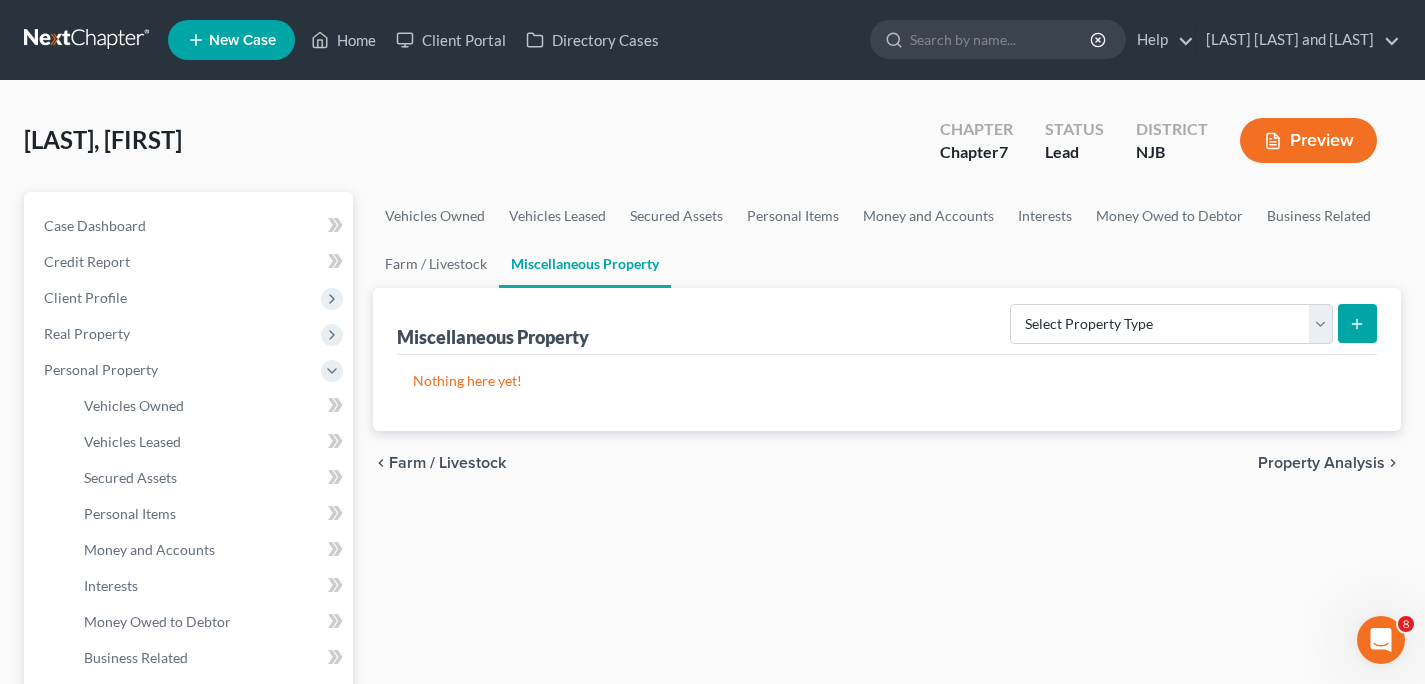 click on "Property Analysis" at bounding box center [1321, 463] 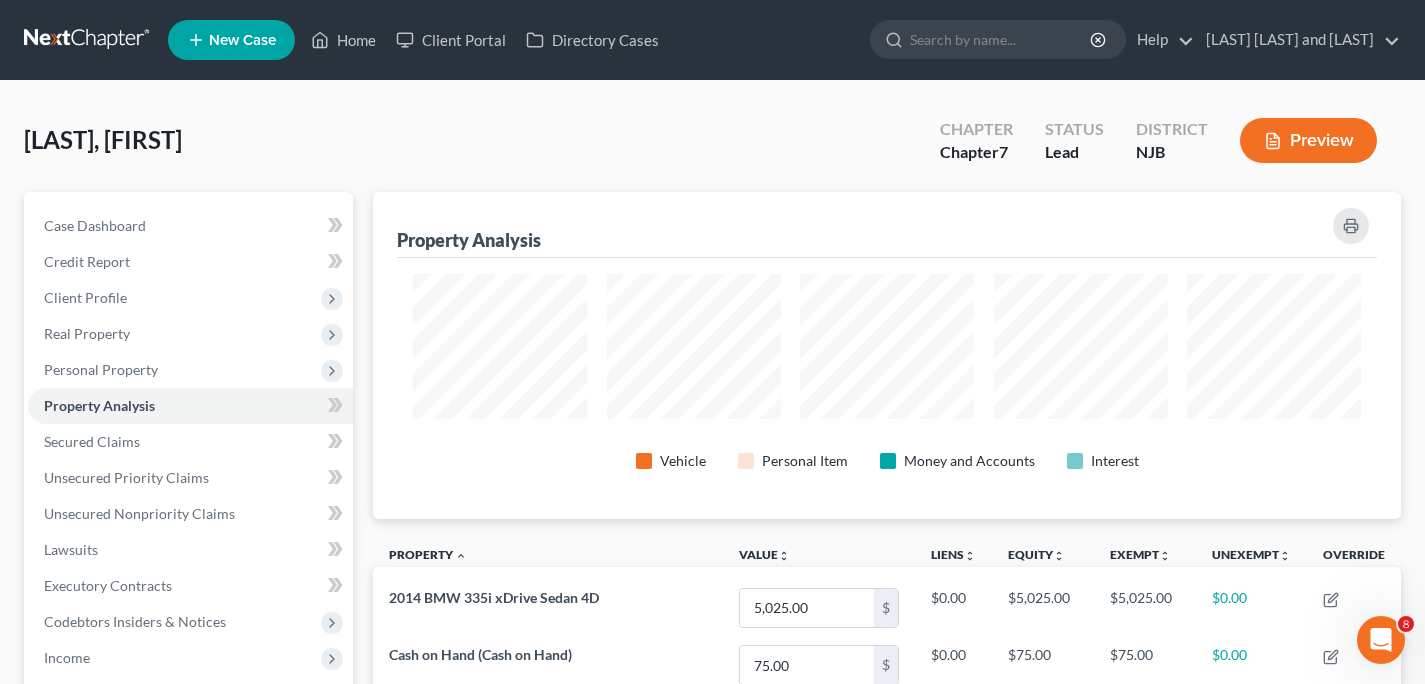 scroll, scrollTop: 999673, scrollLeft: 998972, axis: both 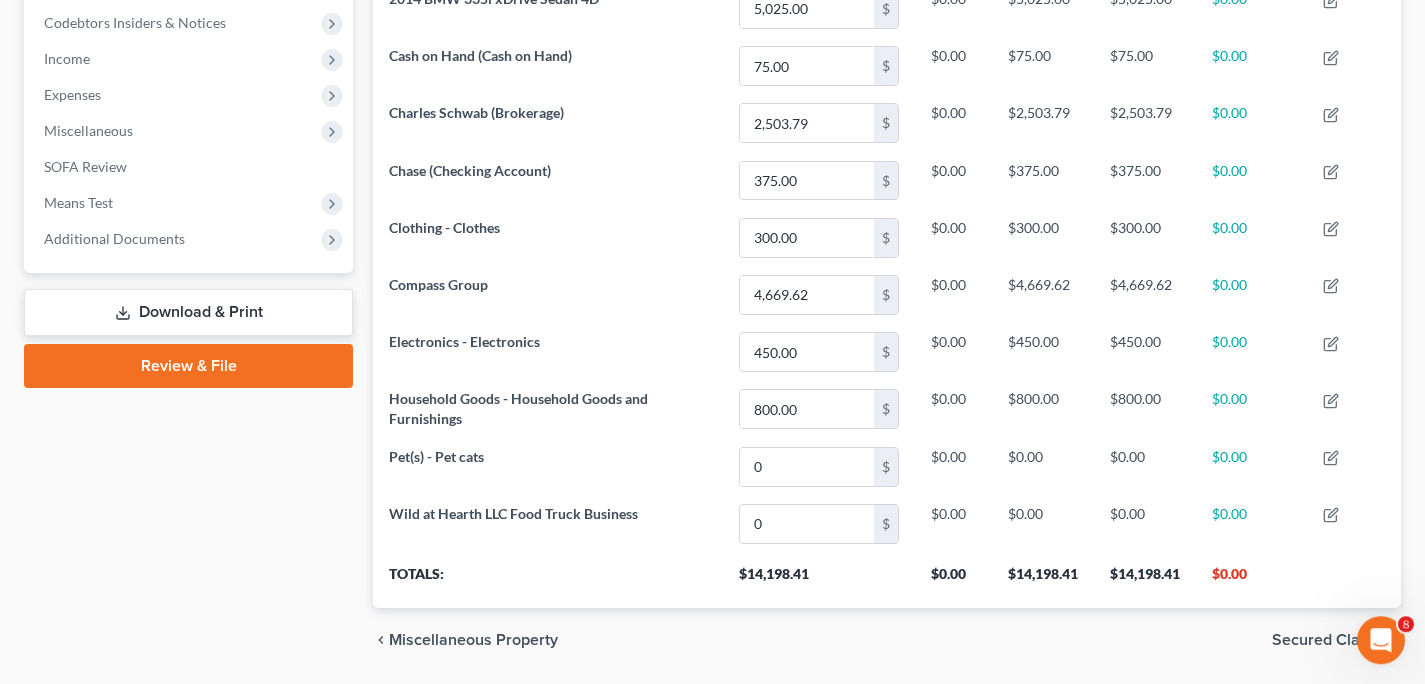 click on "Secured Claims" at bounding box center (1328, 640) 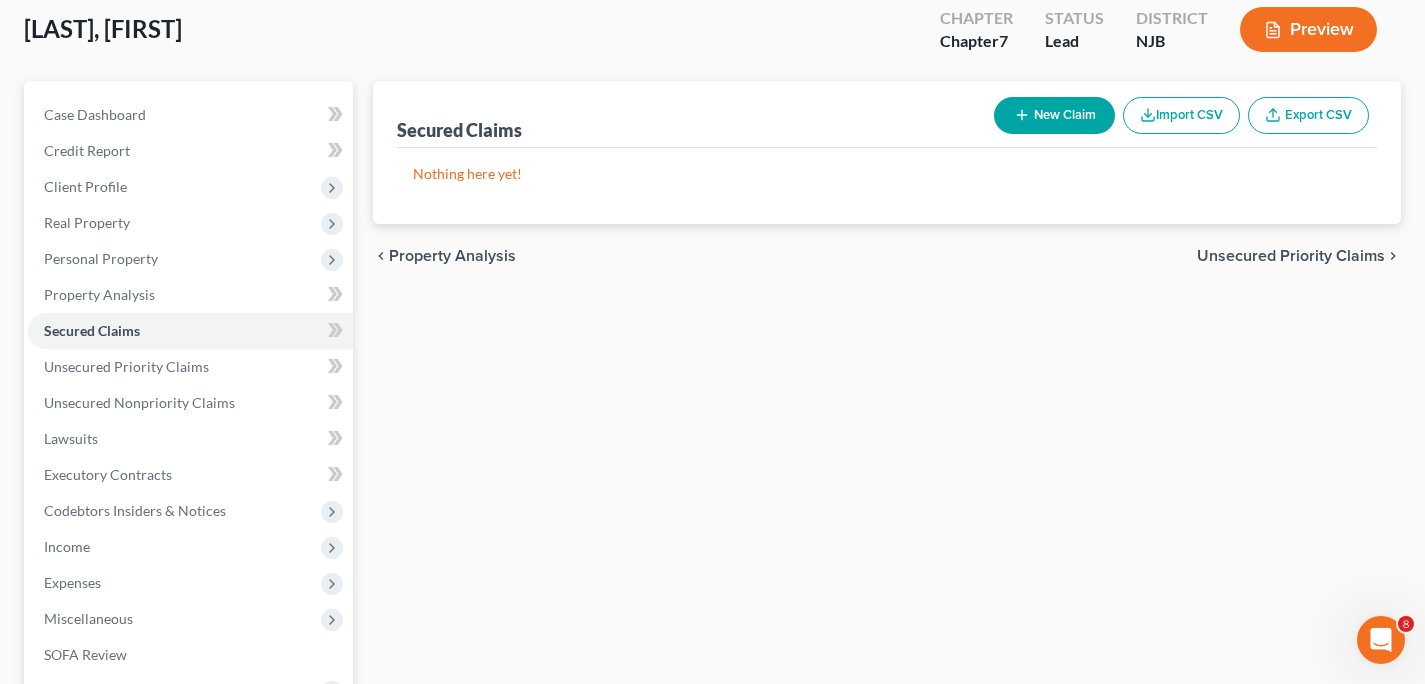 scroll, scrollTop: 0, scrollLeft: 0, axis: both 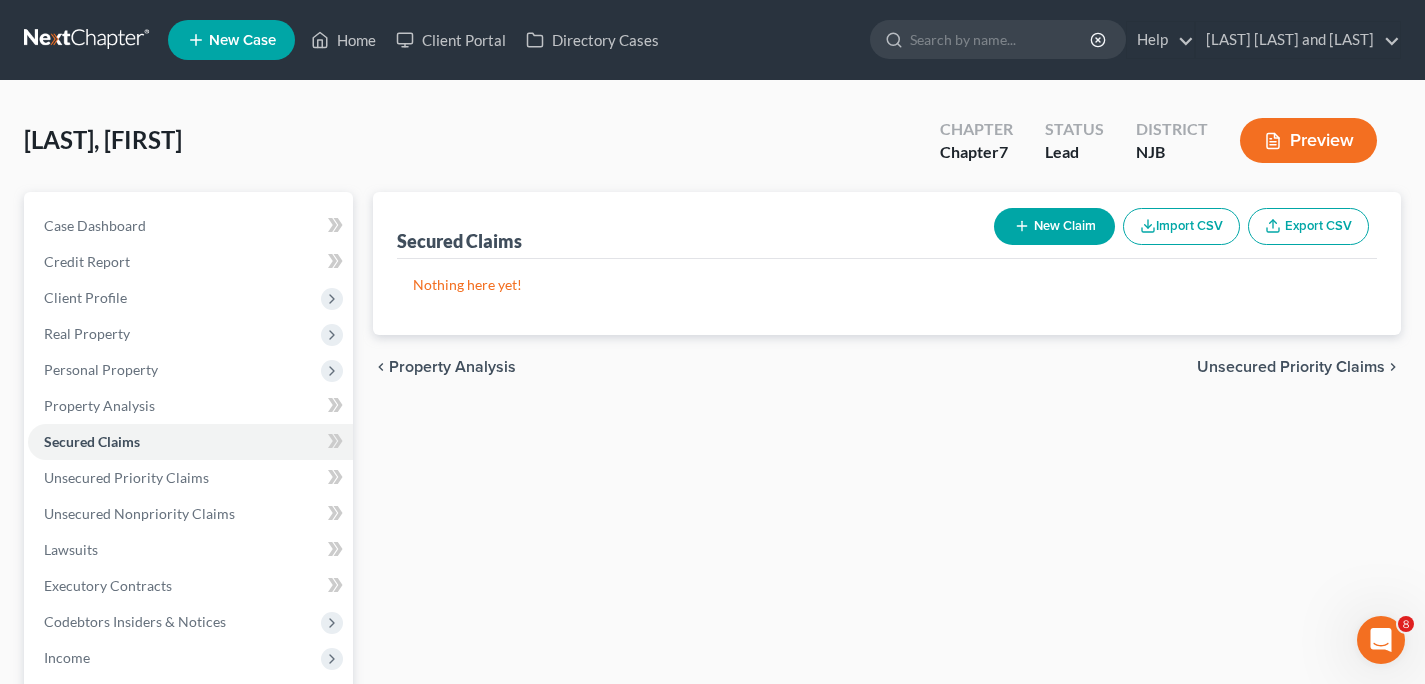 click on "Unsecured Priority Claims" at bounding box center [1291, 367] 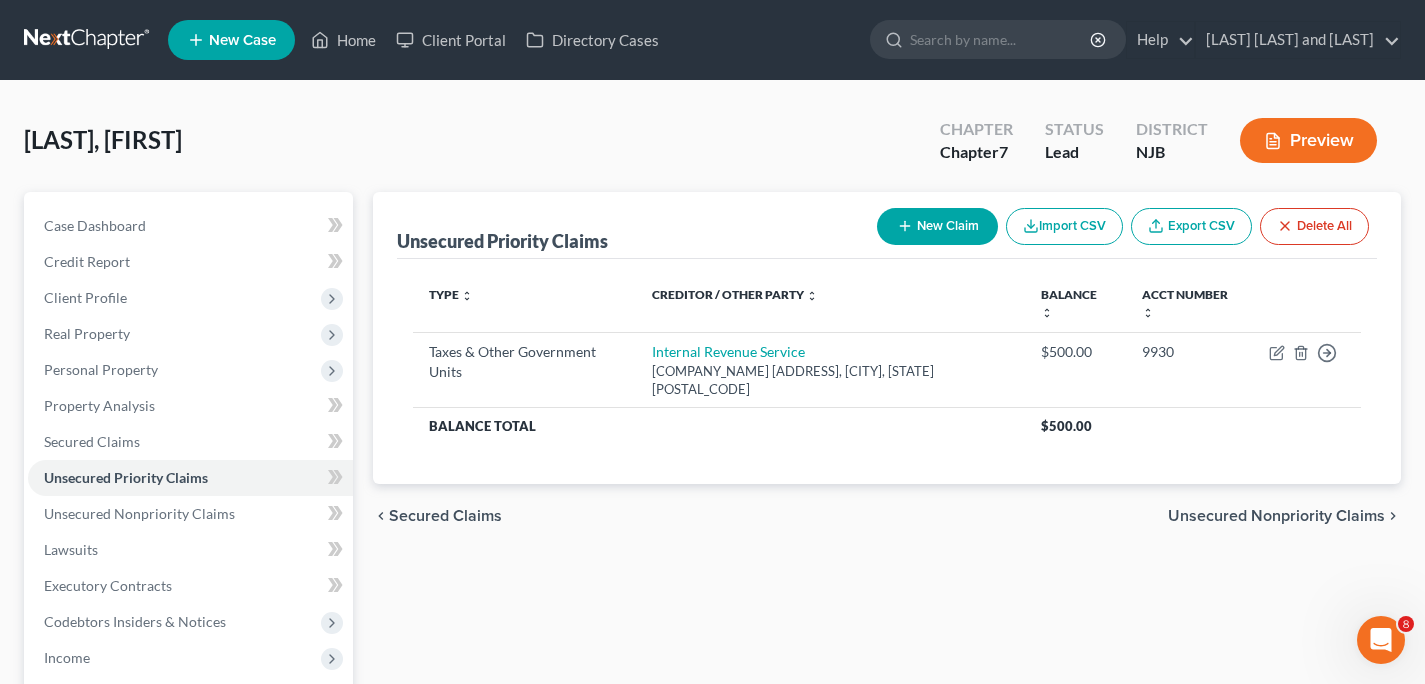 click on "Unsecured Nonpriority Claims" at bounding box center [1276, 516] 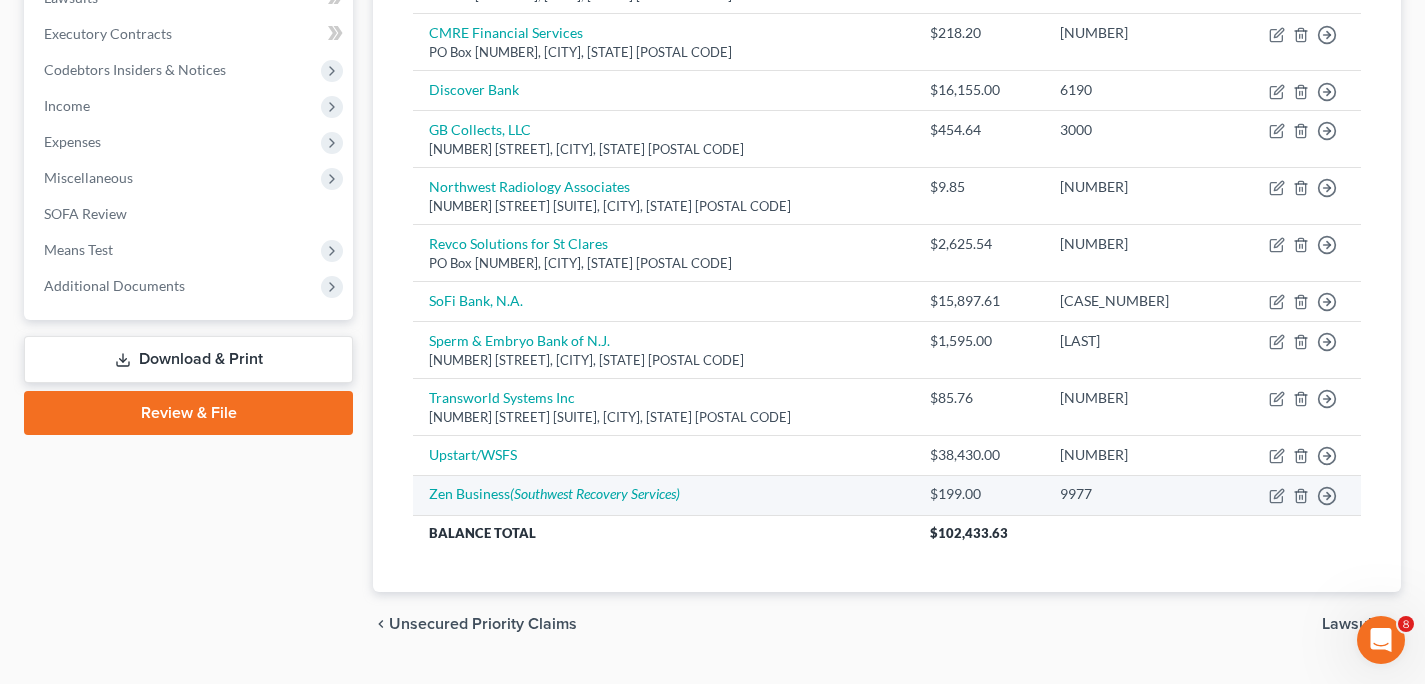 scroll, scrollTop: 602, scrollLeft: 0, axis: vertical 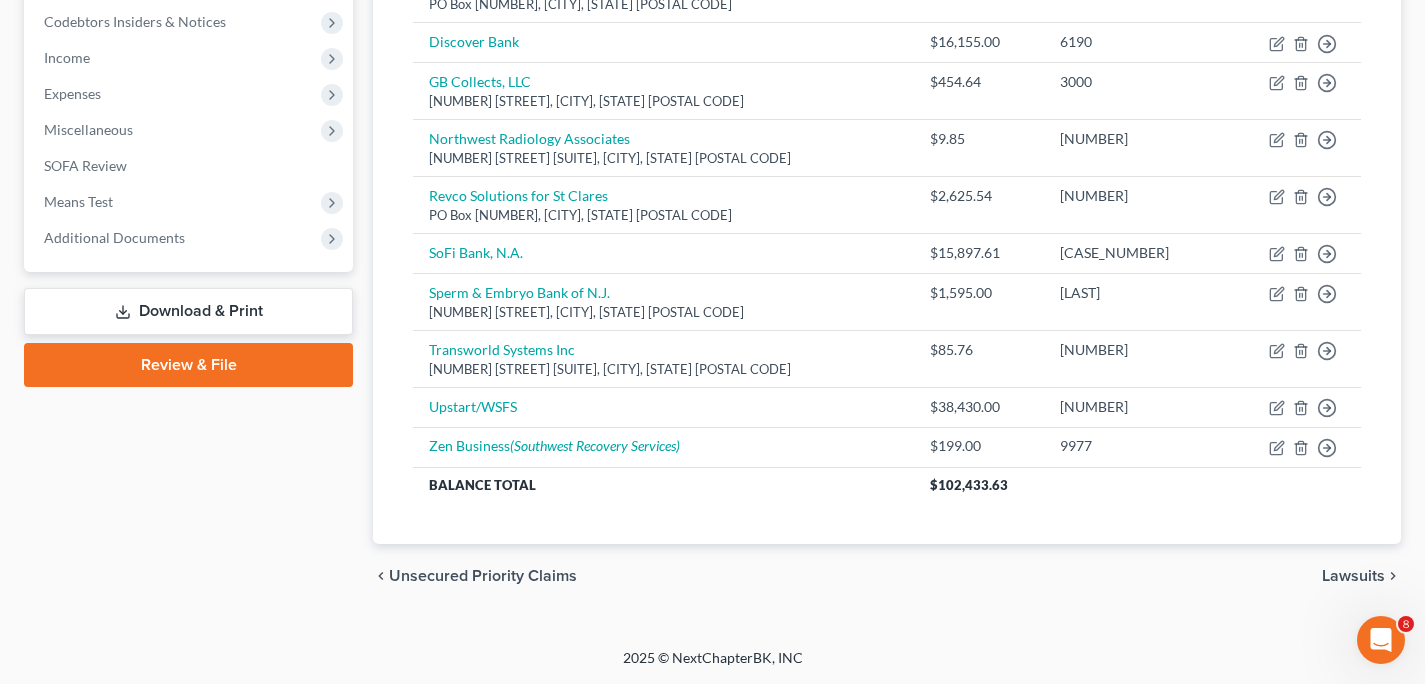 click on "Lawsuits" at bounding box center [1353, 576] 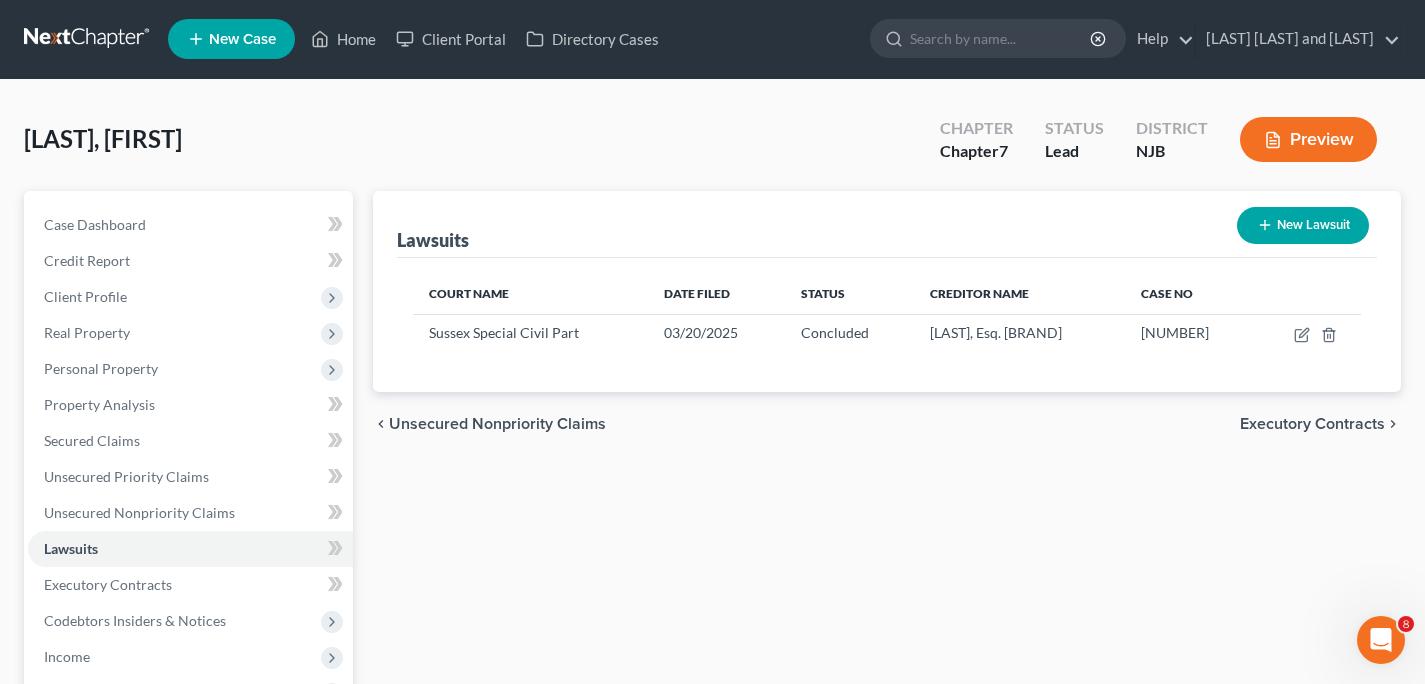 scroll, scrollTop: 0, scrollLeft: 0, axis: both 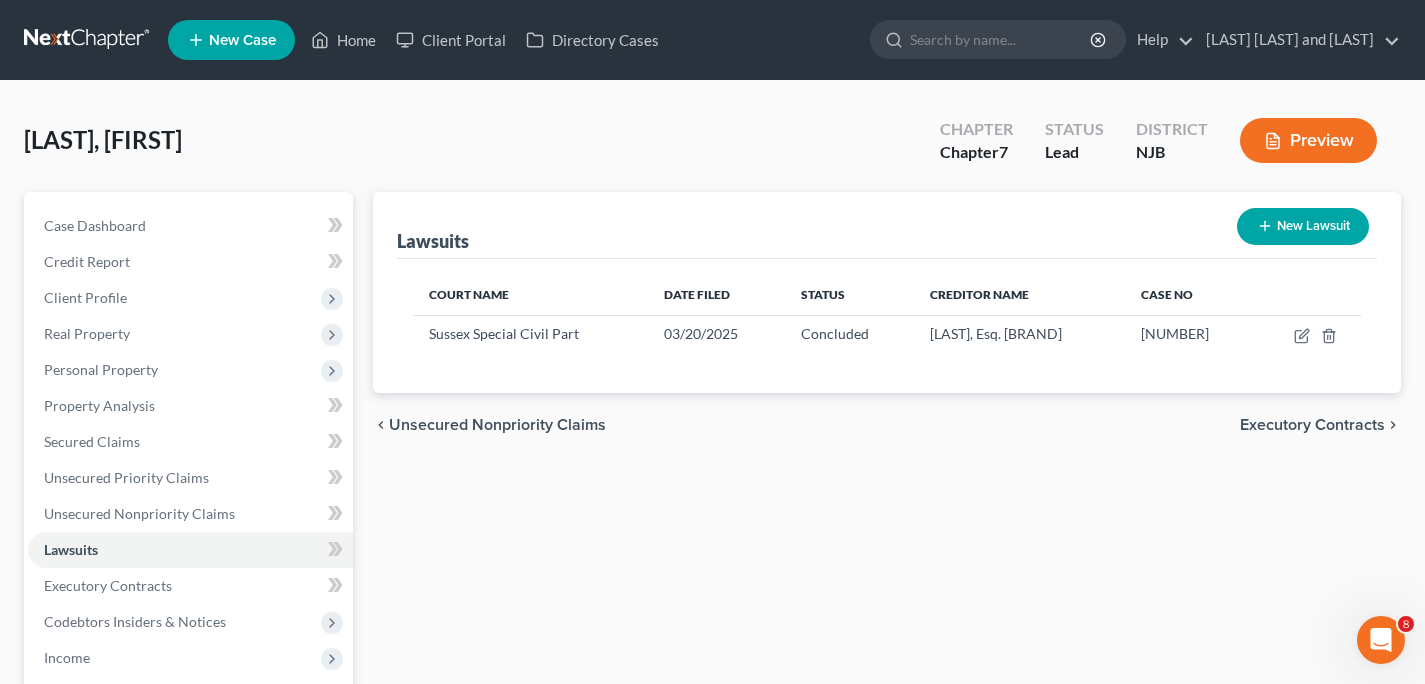 click on "Executory Contracts" at bounding box center (1312, 425) 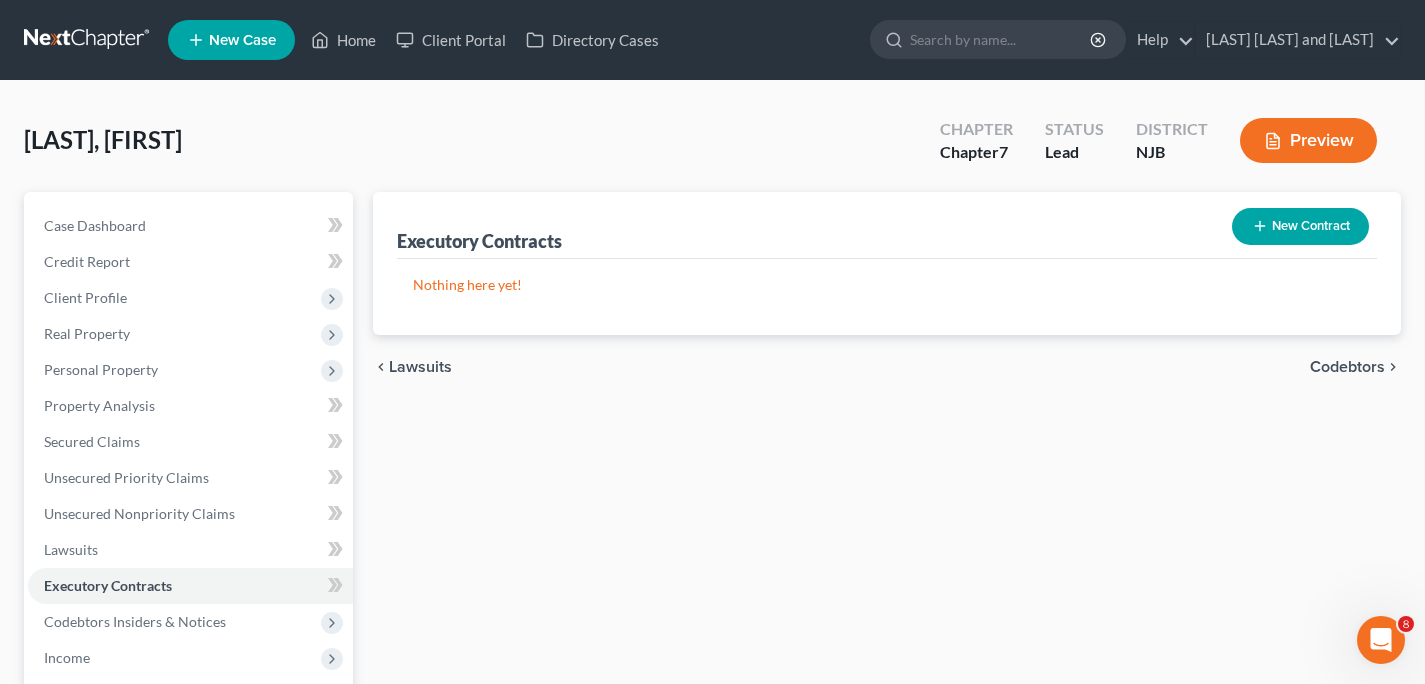 click on "Codebtors" at bounding box center [1347, 367] 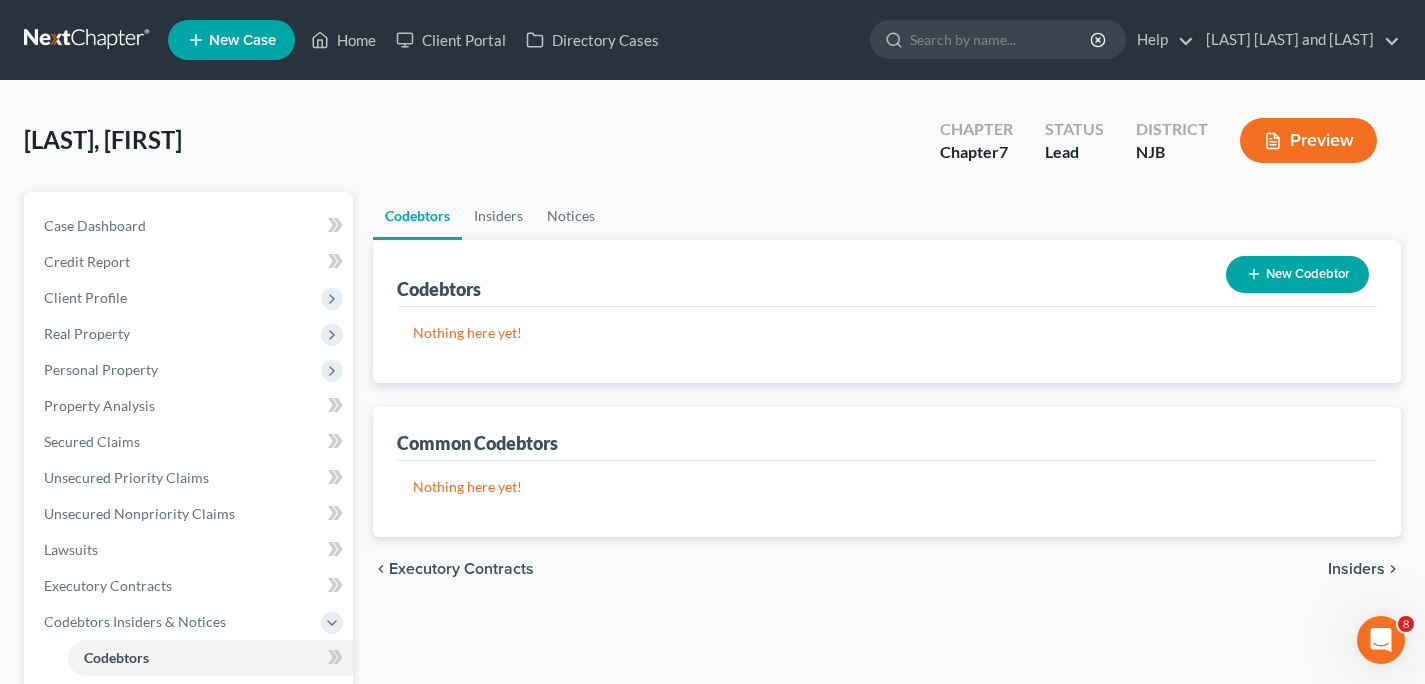 click on "Insiders" at bounding box center [1356, 569] 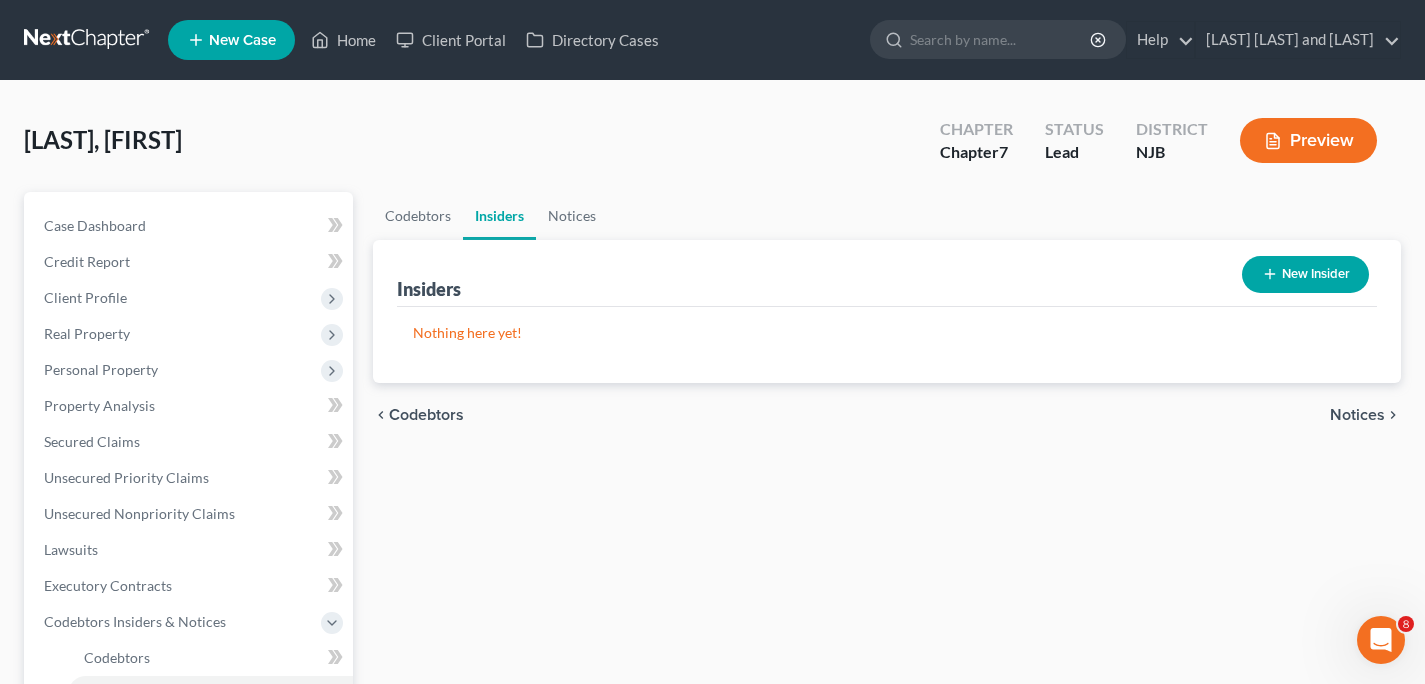 click on "Notices" at bounding box center (1357, 415) 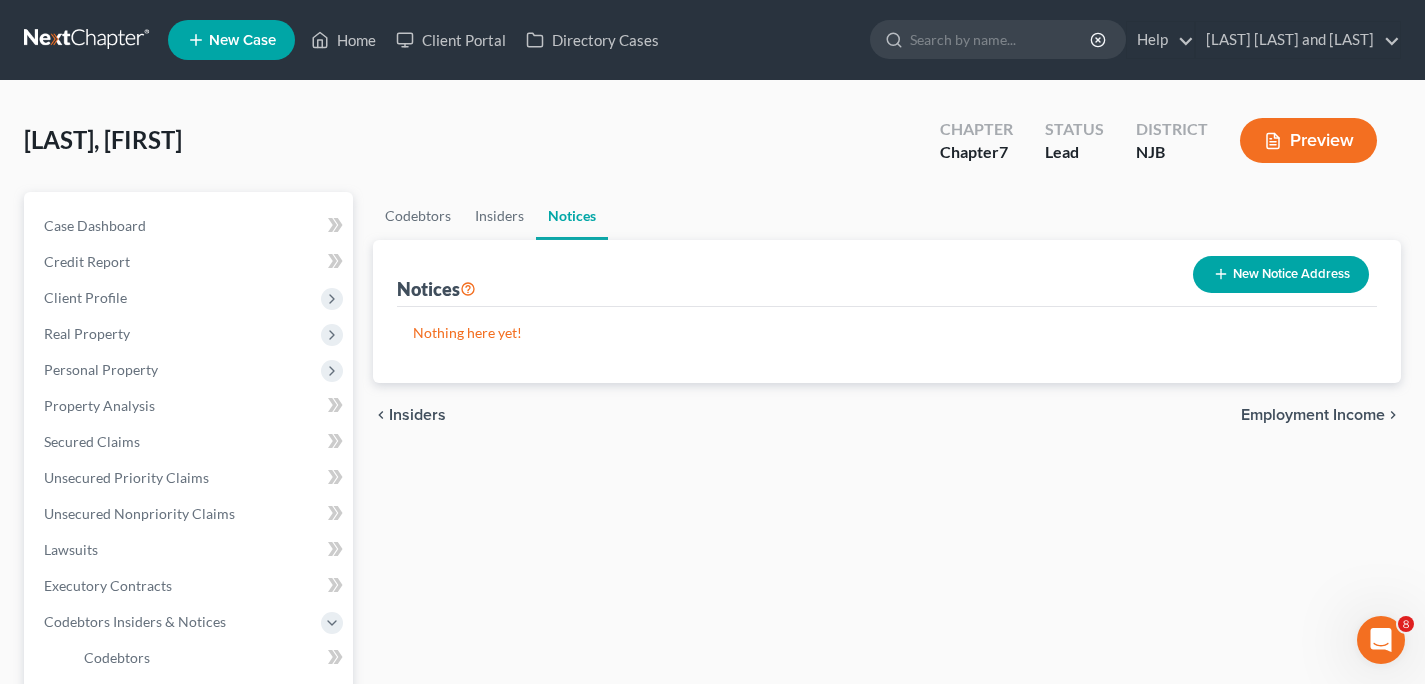 click on "Employment Income" at bounding box center [1313, 415] 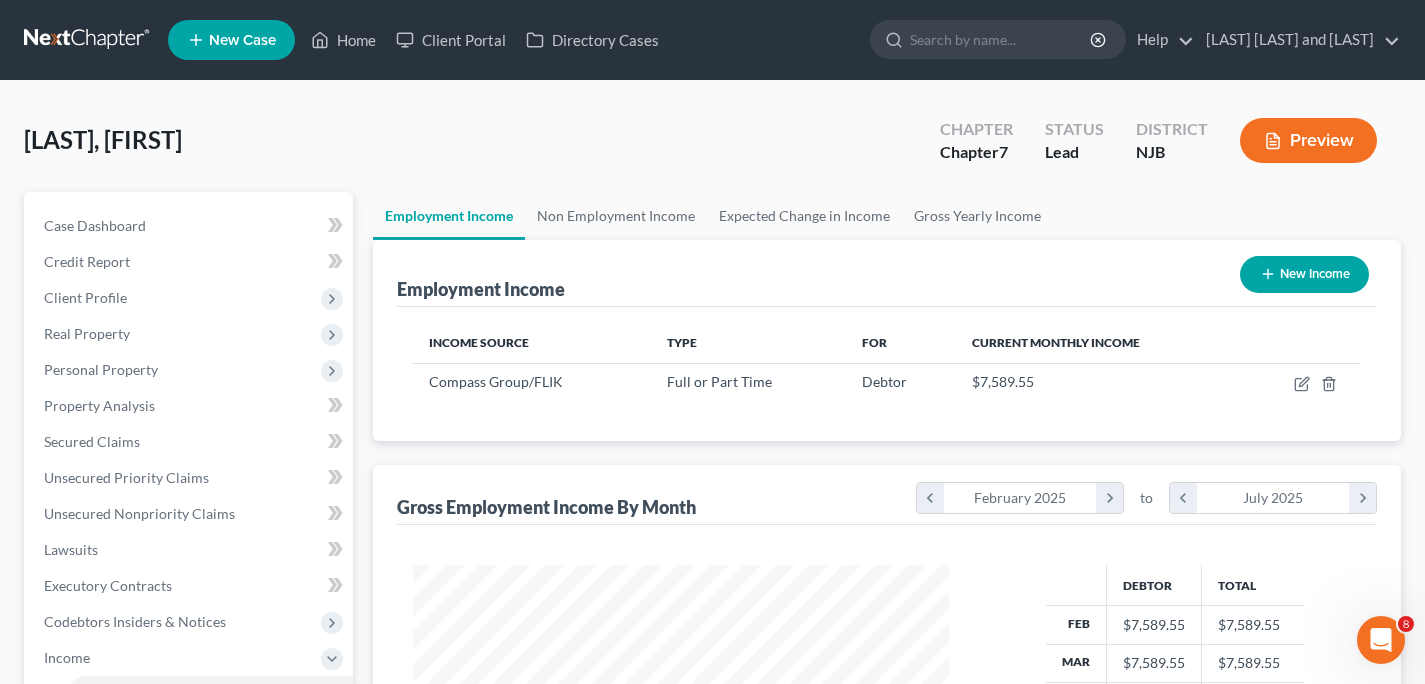 scroll, scrollTop: 999642, scrollLeft: 999424, axis: both 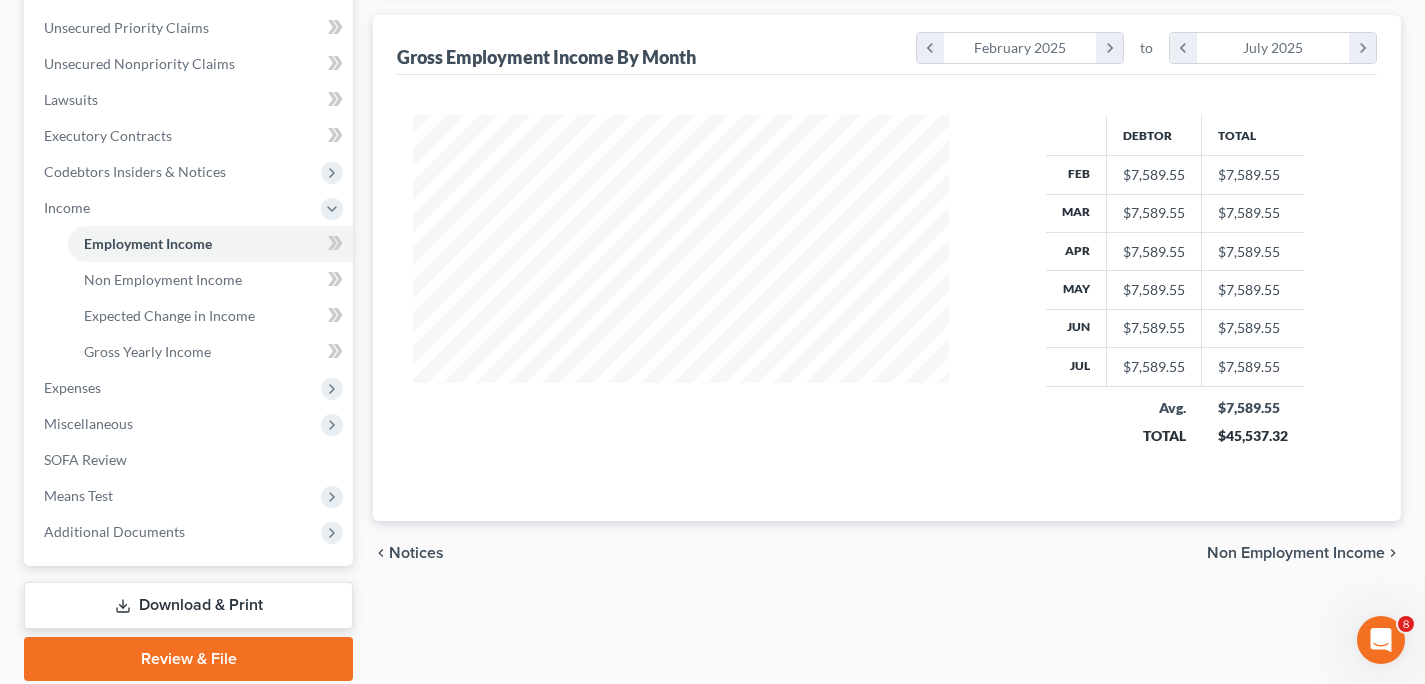 click on "Non Employment Income" at bounding box center [1296, 553] 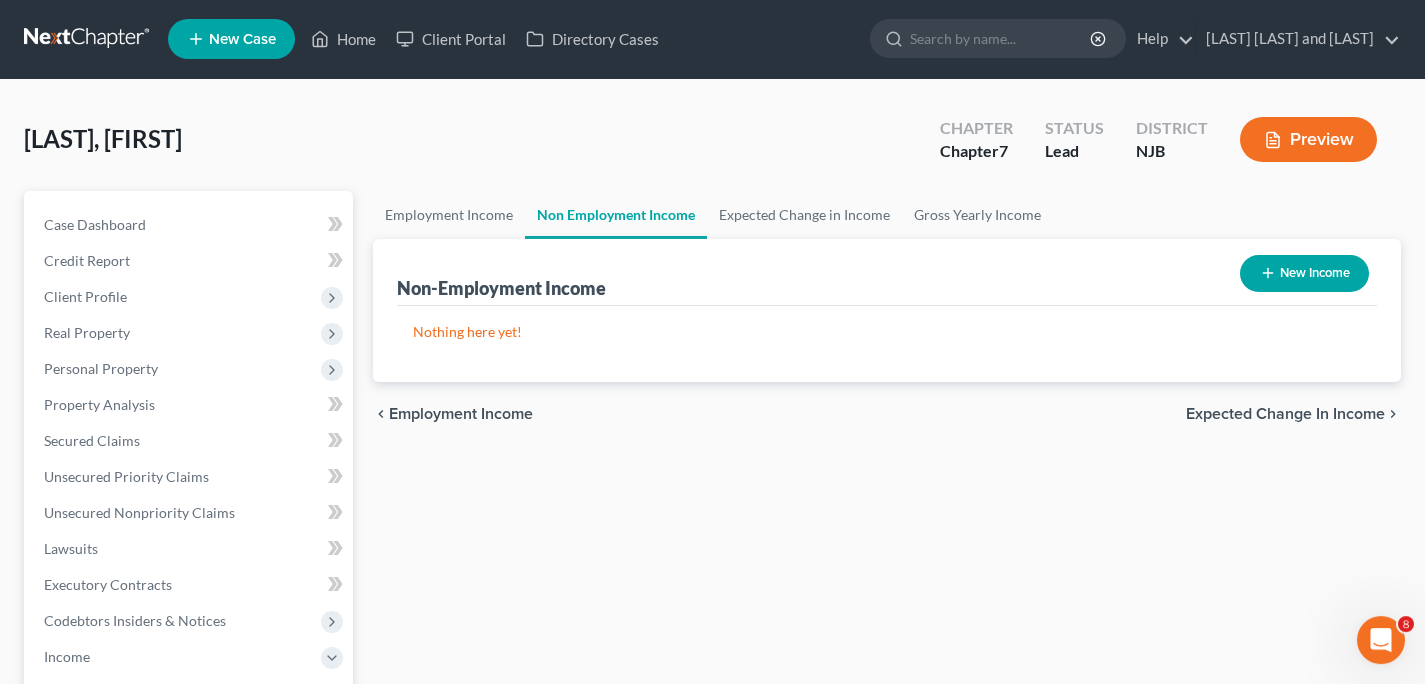 scroll, scrollTop: 0, scrollLeft: 0, axis: both 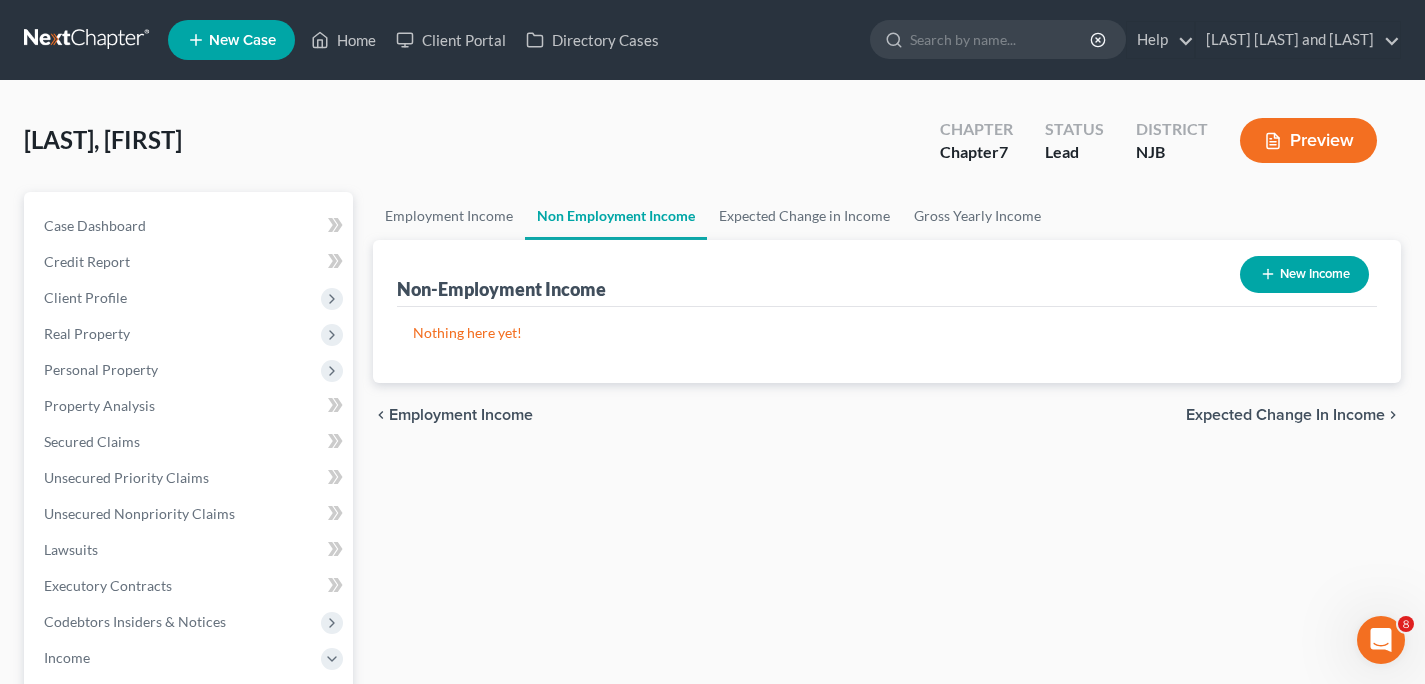 click on "Expected Change in Income" at bounding box center [1285, 415] 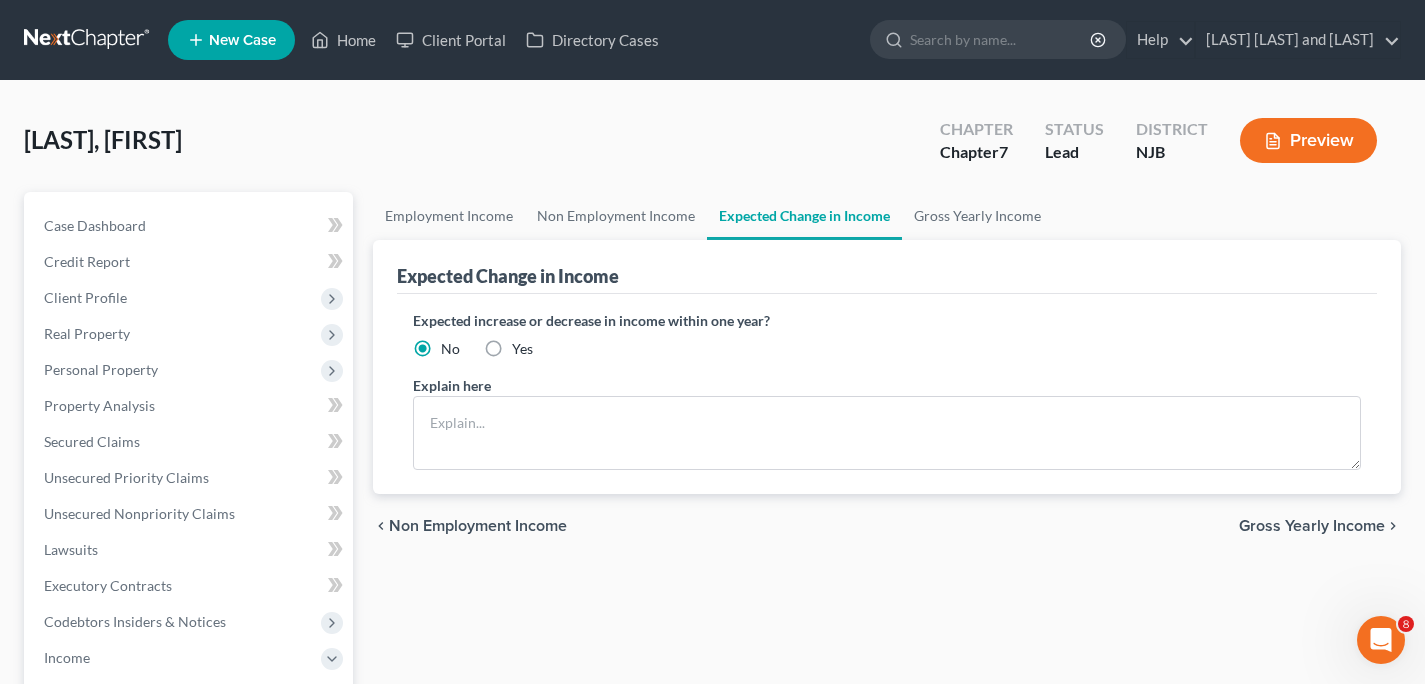 click on "Gross Yearly Income" at bounding box center [1312, 526] 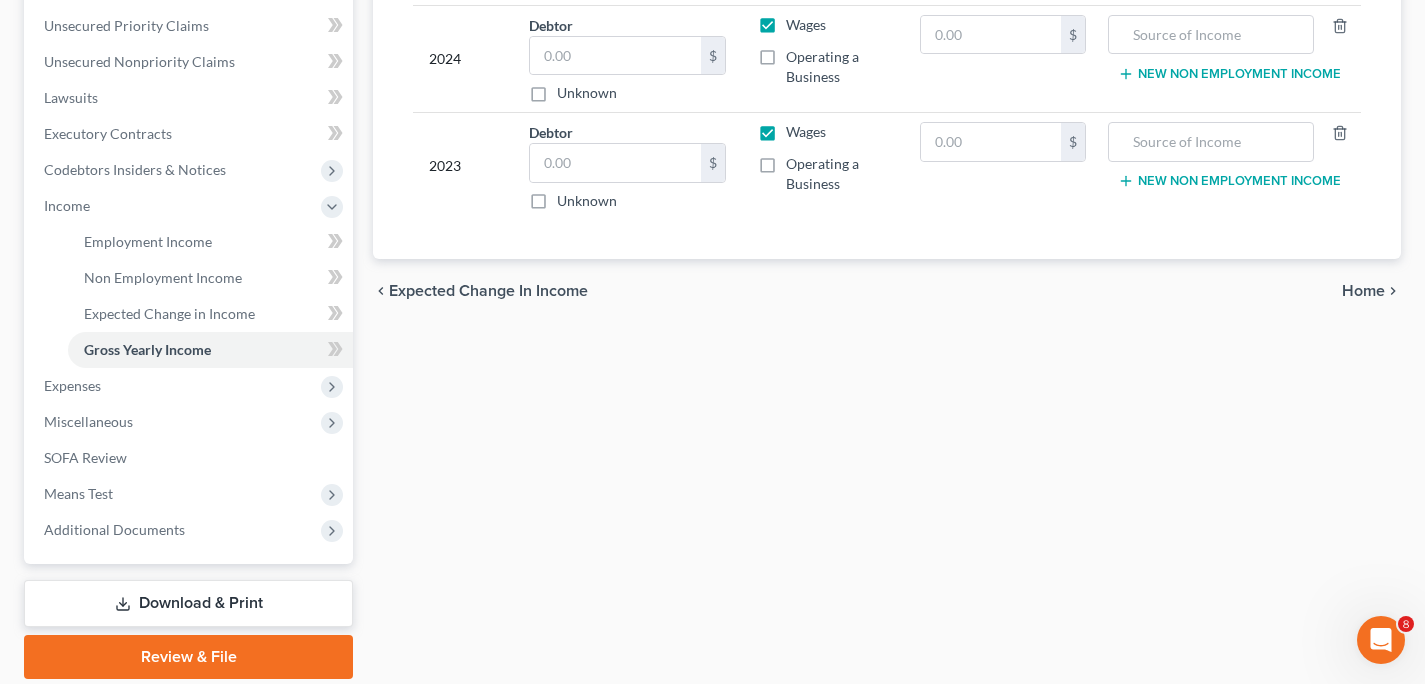 scroll, scrollTop: 468, scrollLeft: 0, axis: vertical 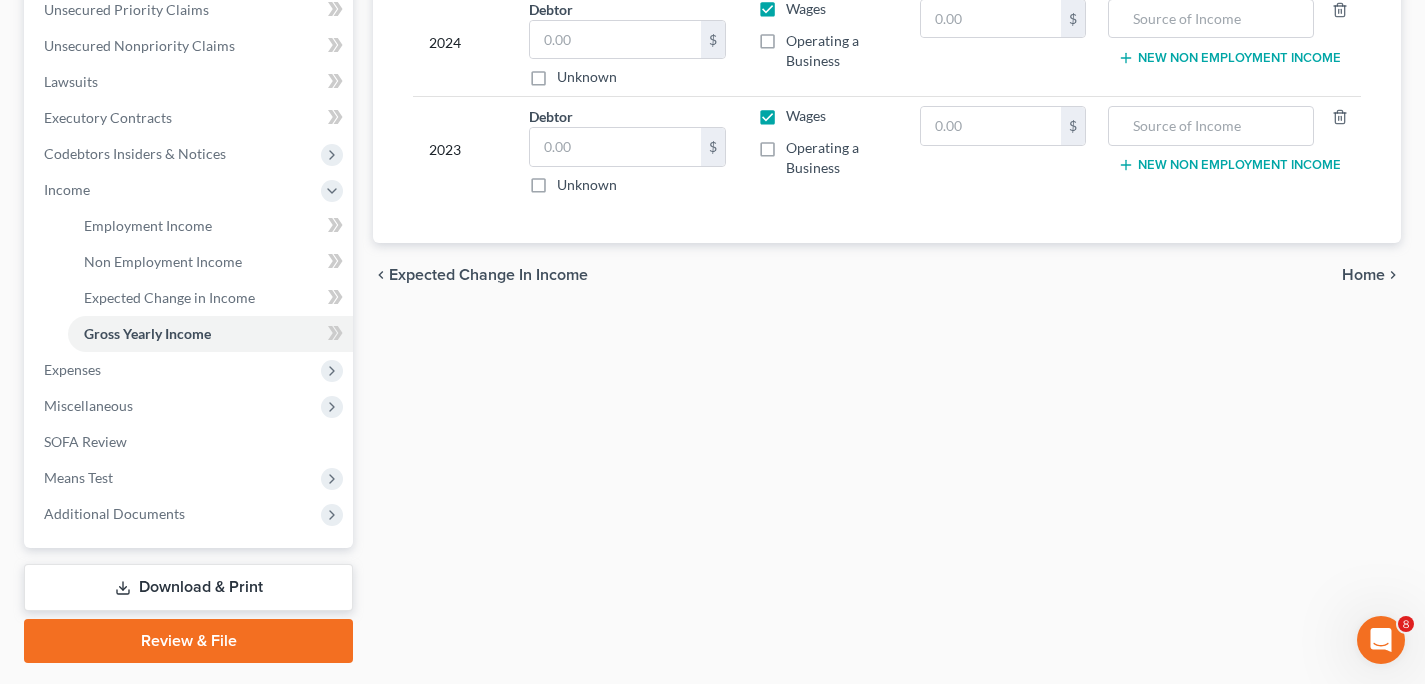 click on "Home" at bounding box center (1363, 275) 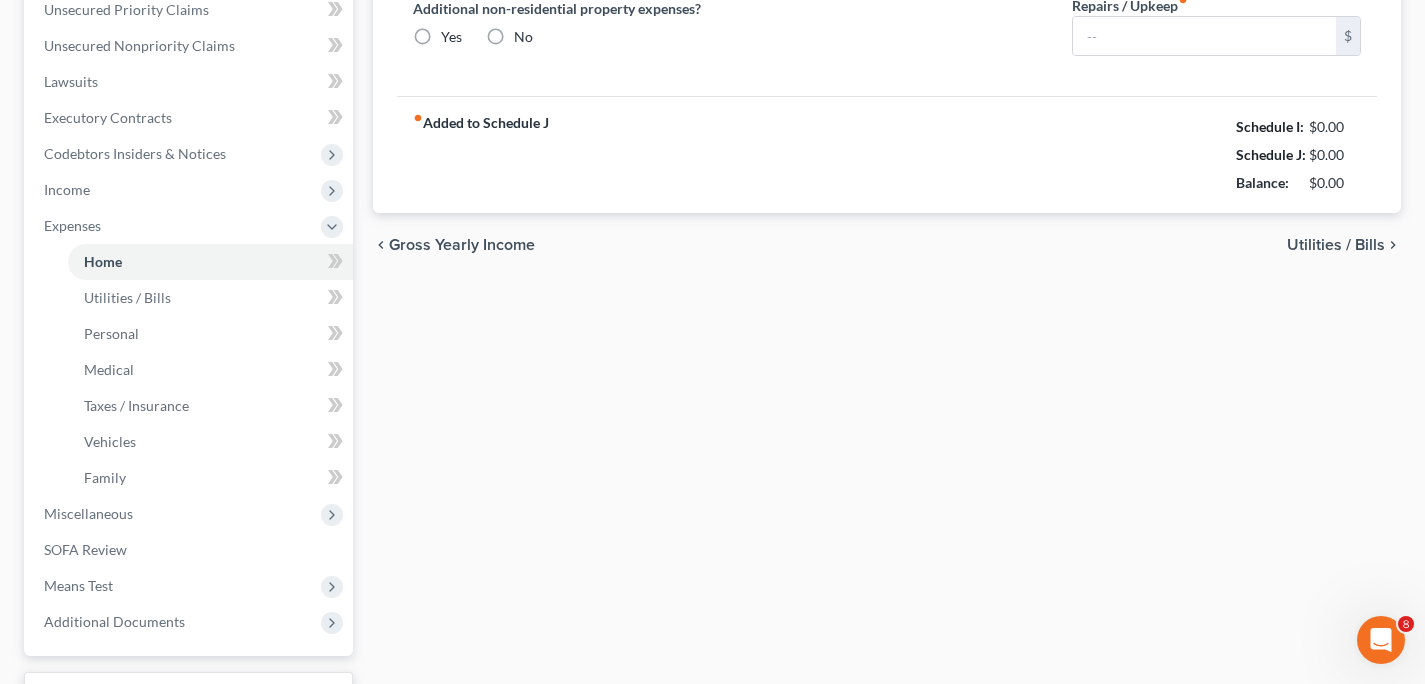type on "2,200.00" 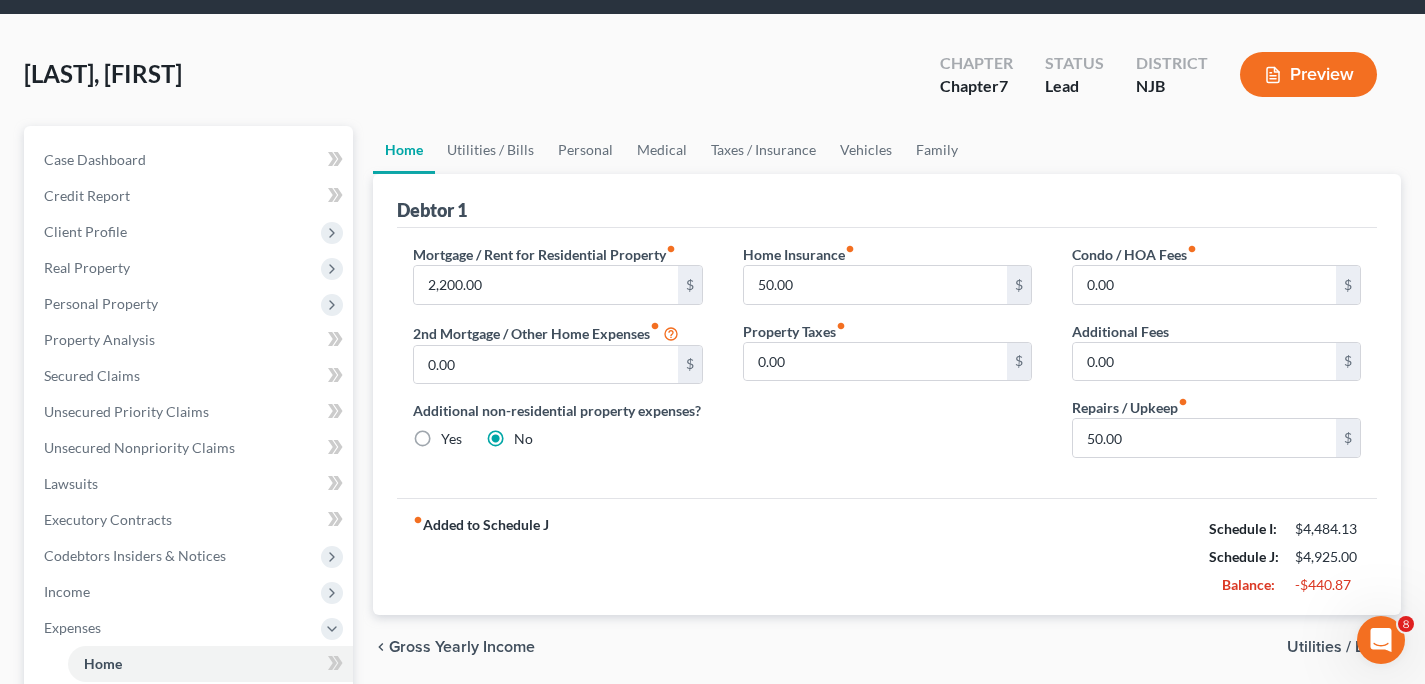scroll, scrollTop: 88, scrollLeft: 0, axis: vertical 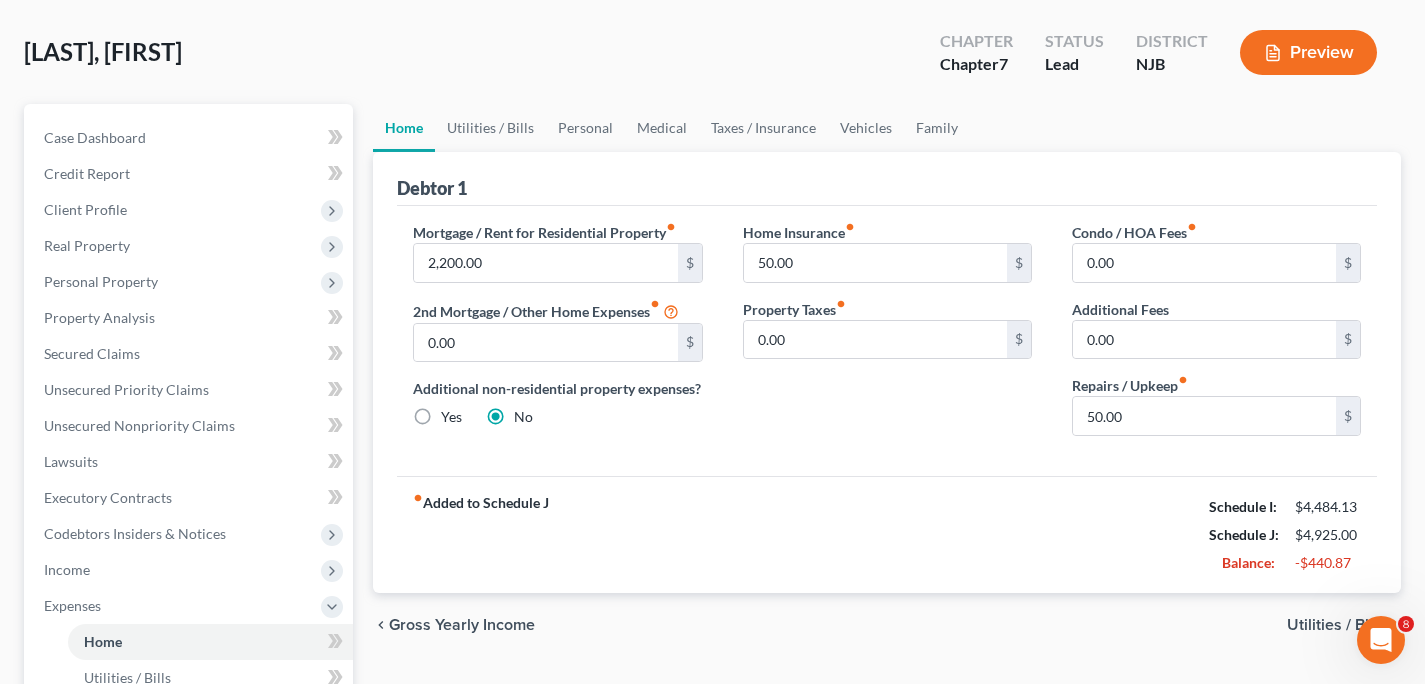 click on "Utilities / Bills" at bounding box center (1336, 625) 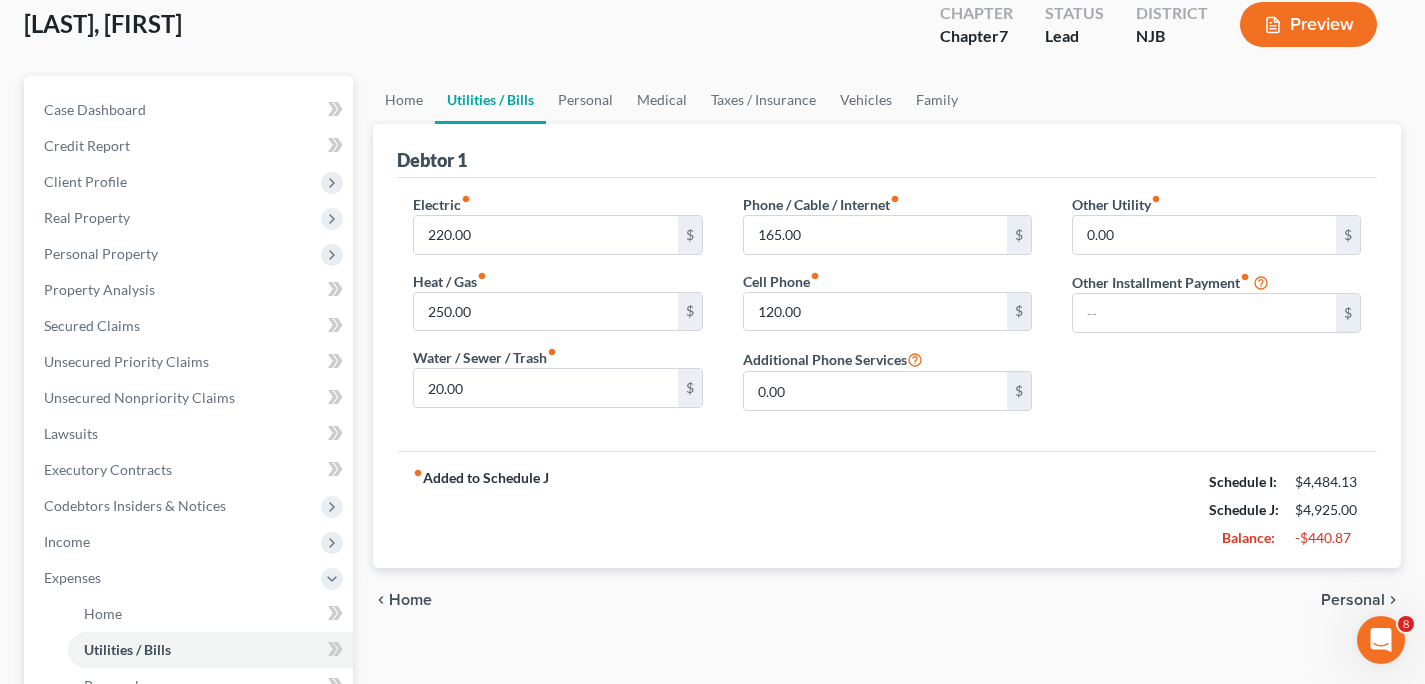 scroll, scrollTop: 143, scrollLeft: 0, axis: vertical 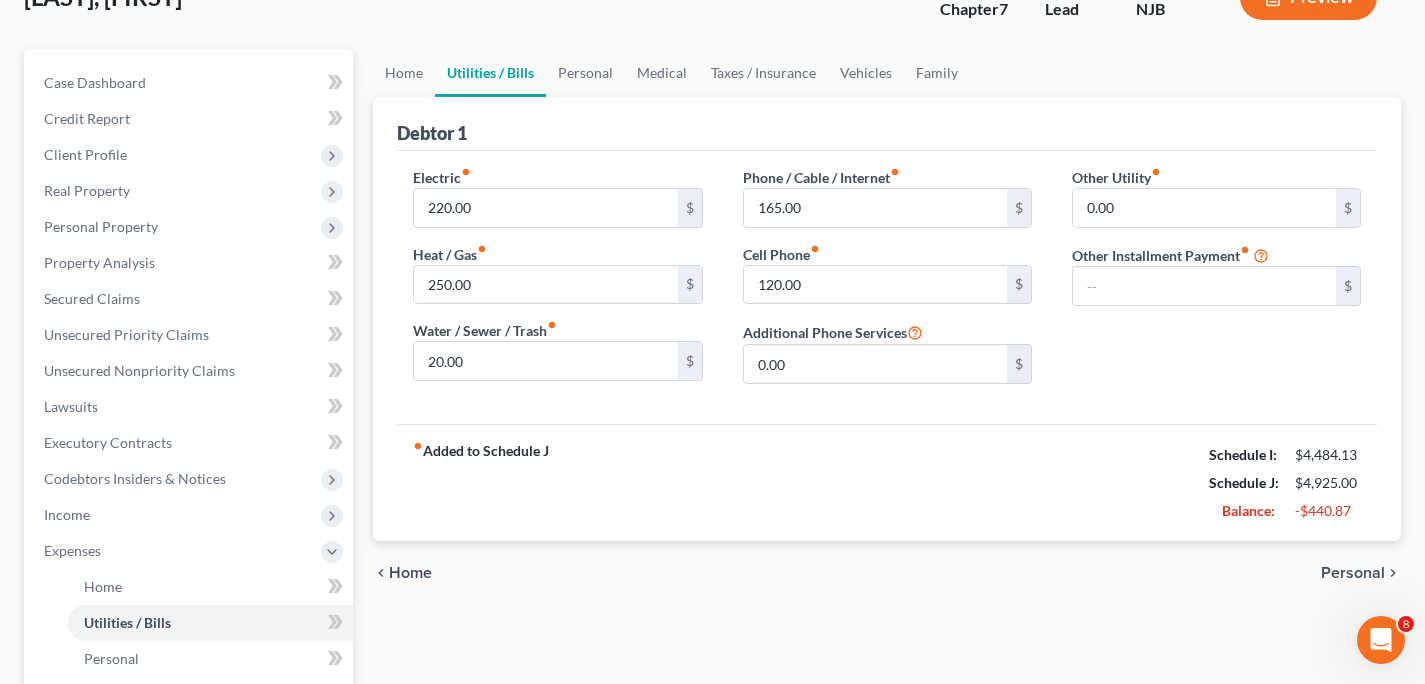 click on "Personal" at bounding box center [1353, 573] 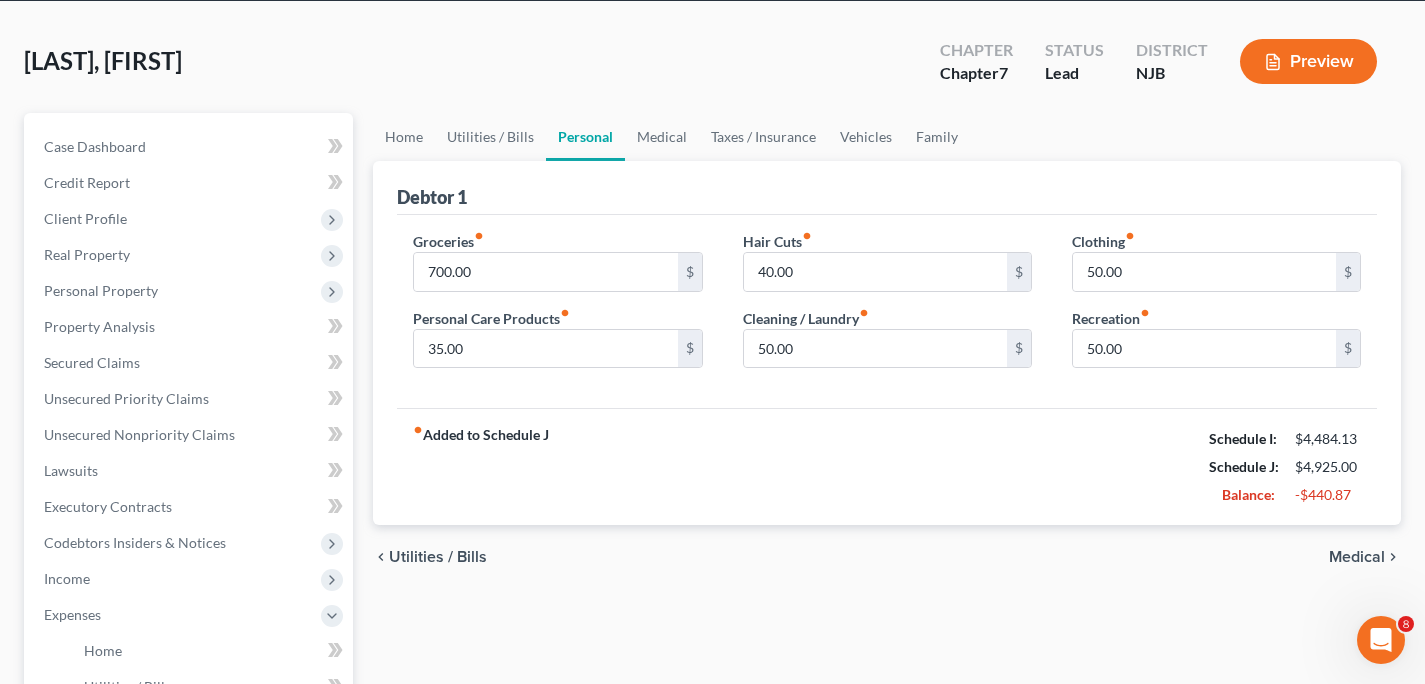 scroll, scrollTop: 84, scrollLeft: 0, axis: vertical 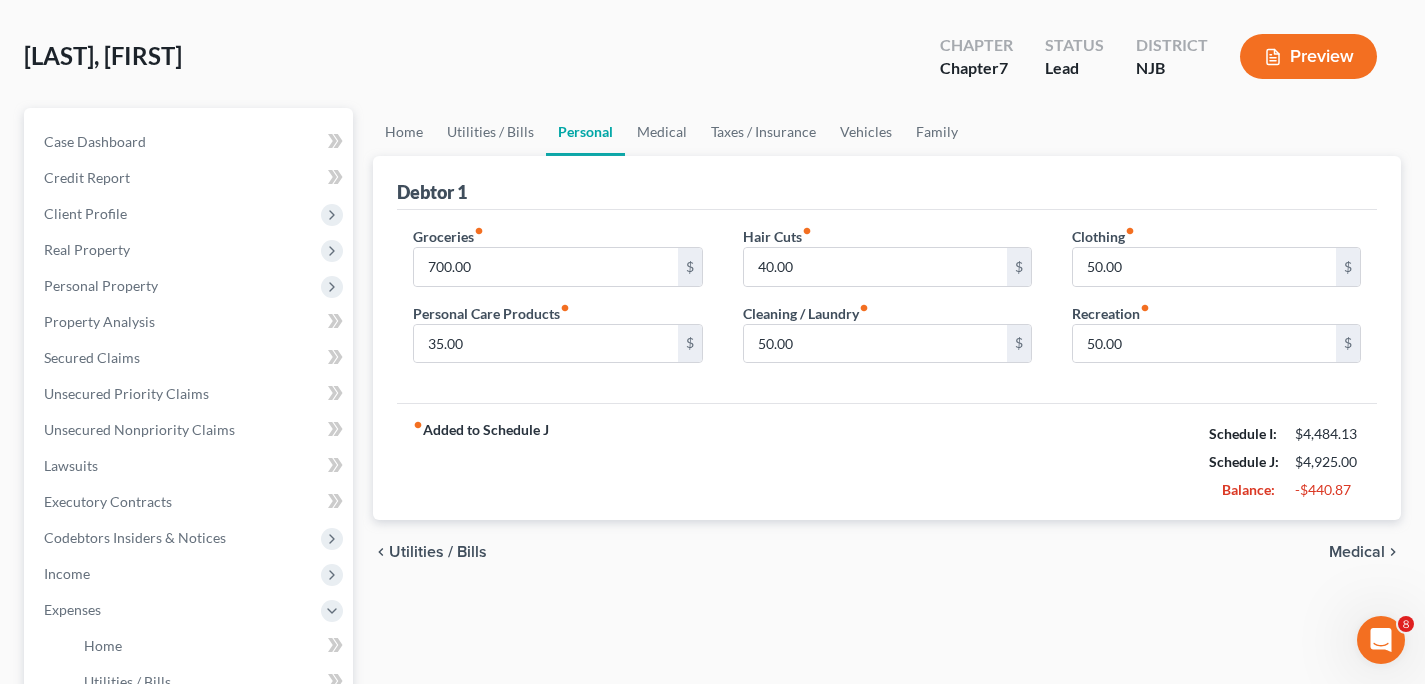 click on "Medical" at bounding box center [1357, 552] 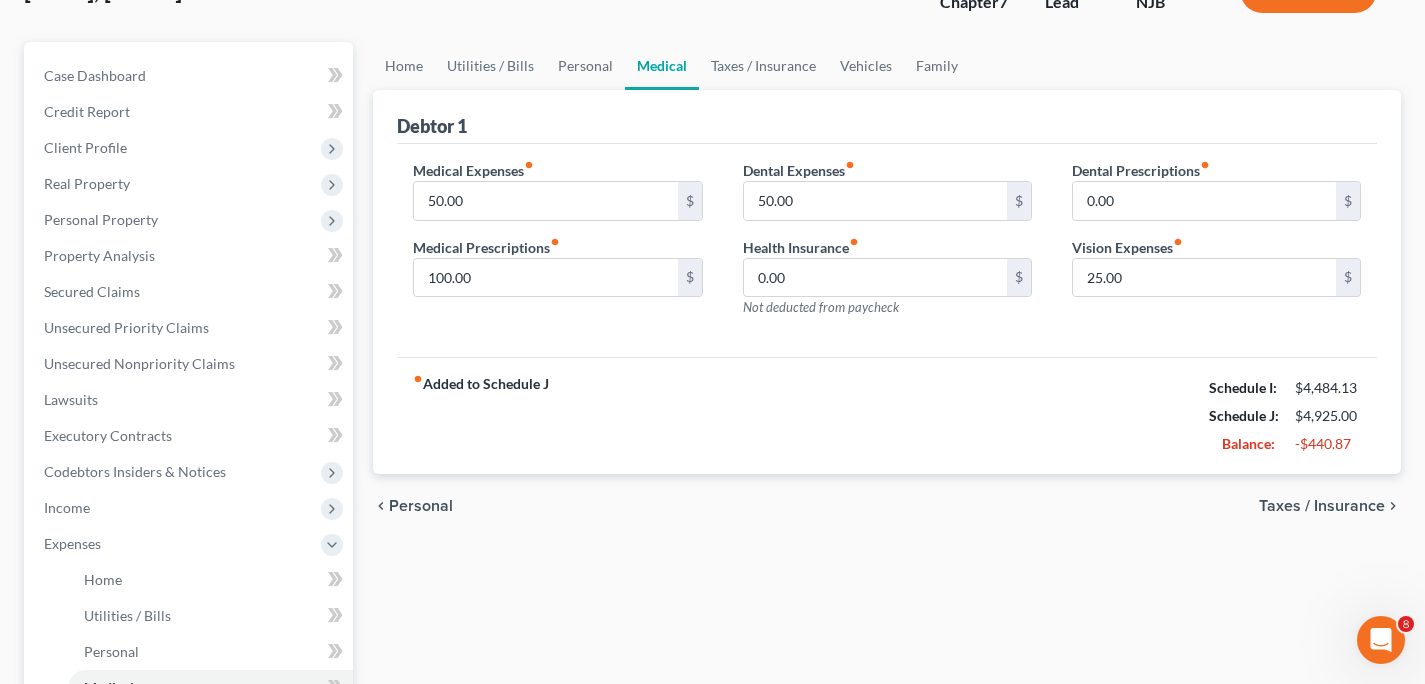 scroll, scrollTop: 152, scrollLeft: 0, axis: vertical 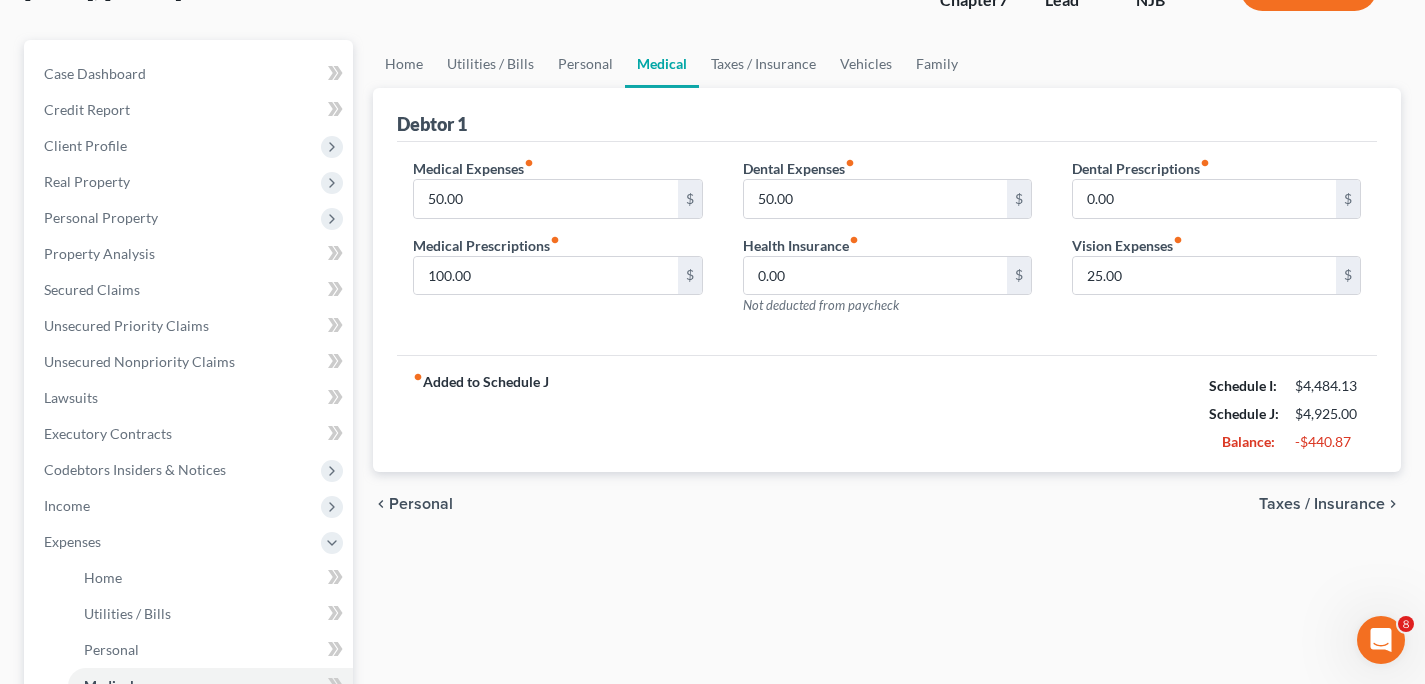 click on "Taxes / Insurance" at bounding box center [1322, 504] 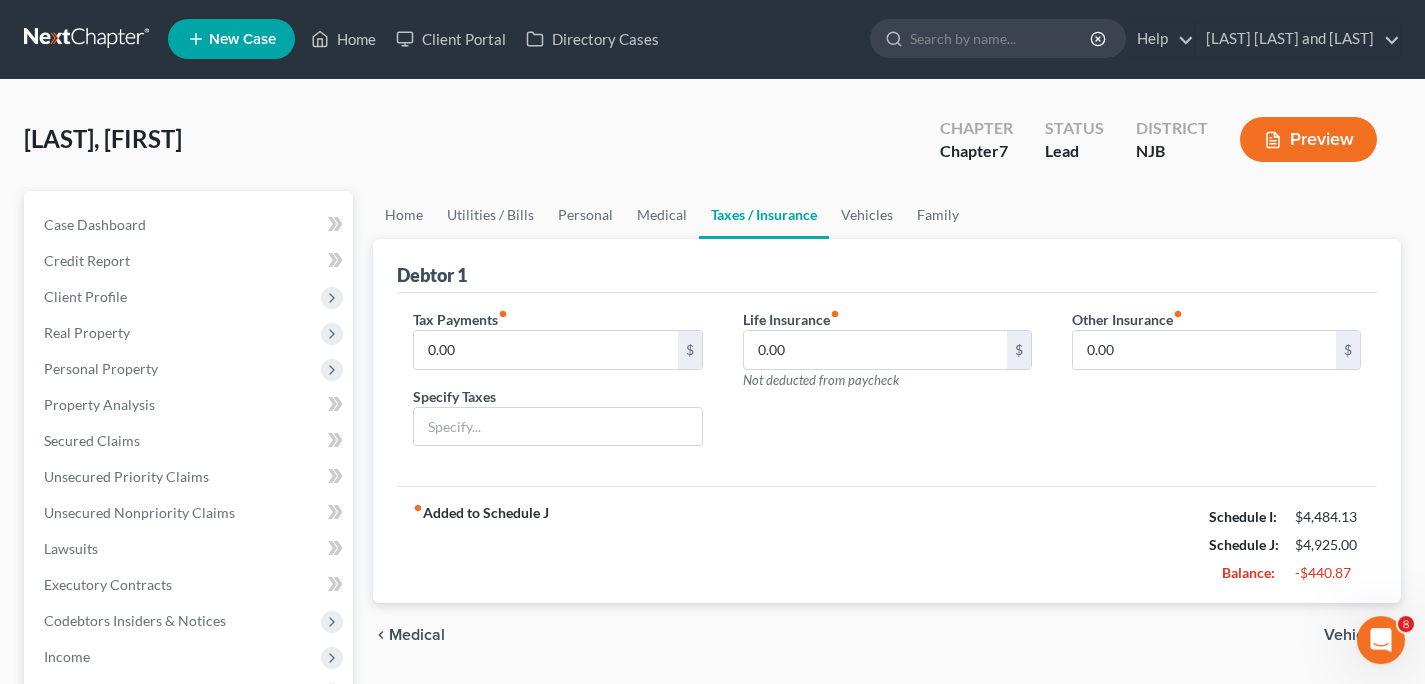 scroll, scrollTop: 0, scrollLeft: 0, axis: both 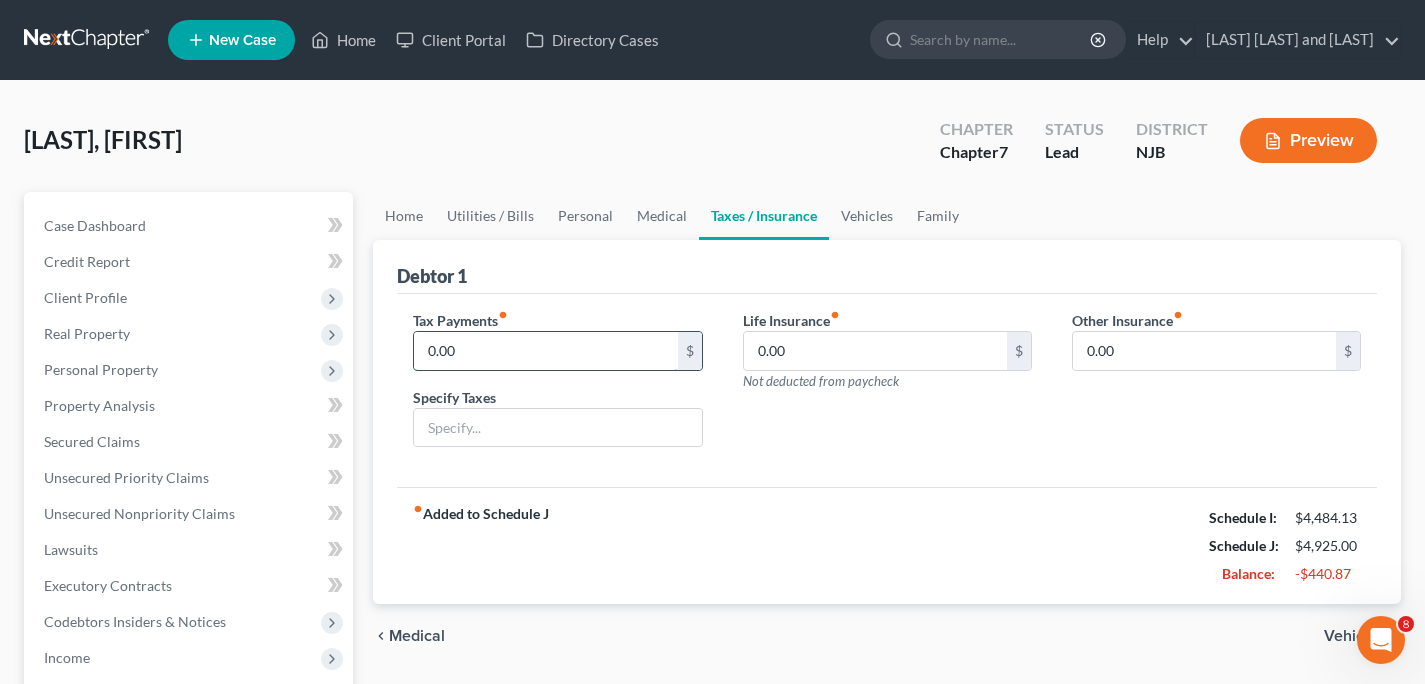 click on "0.00" at bounding box center (545, 351) 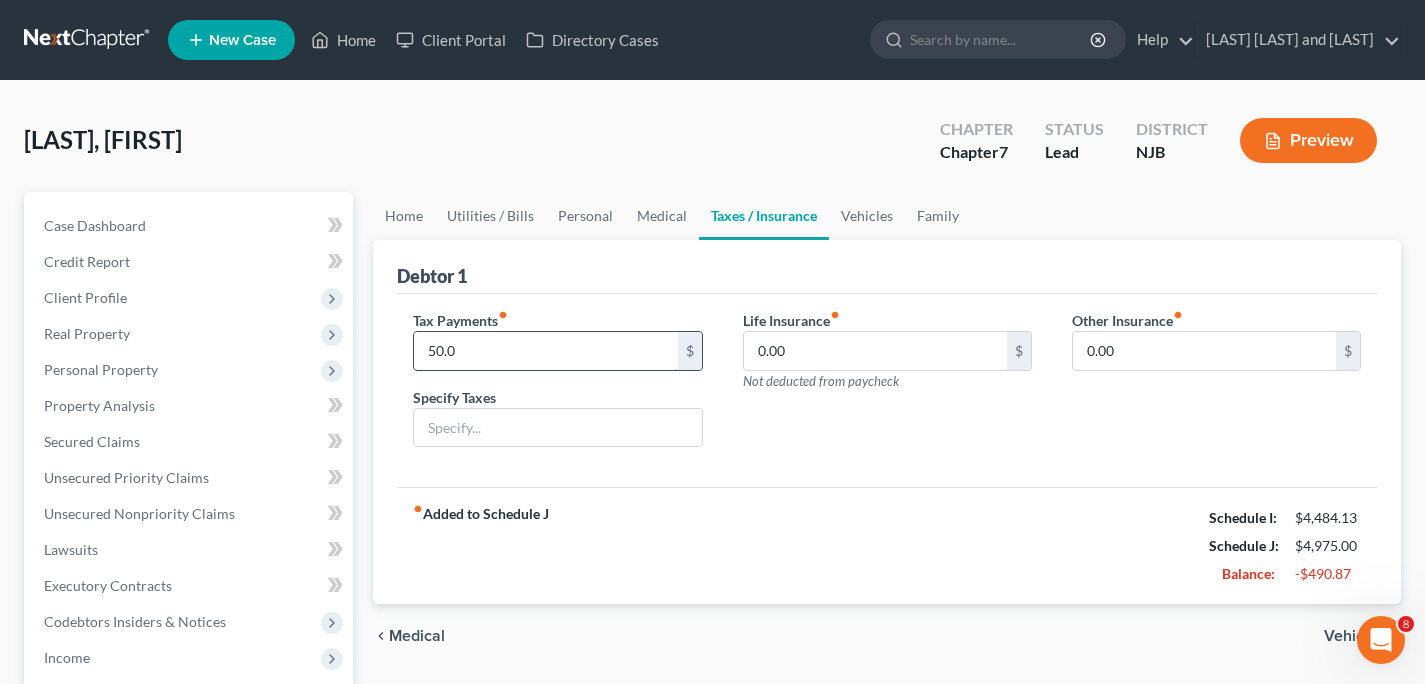 type on "50.00" 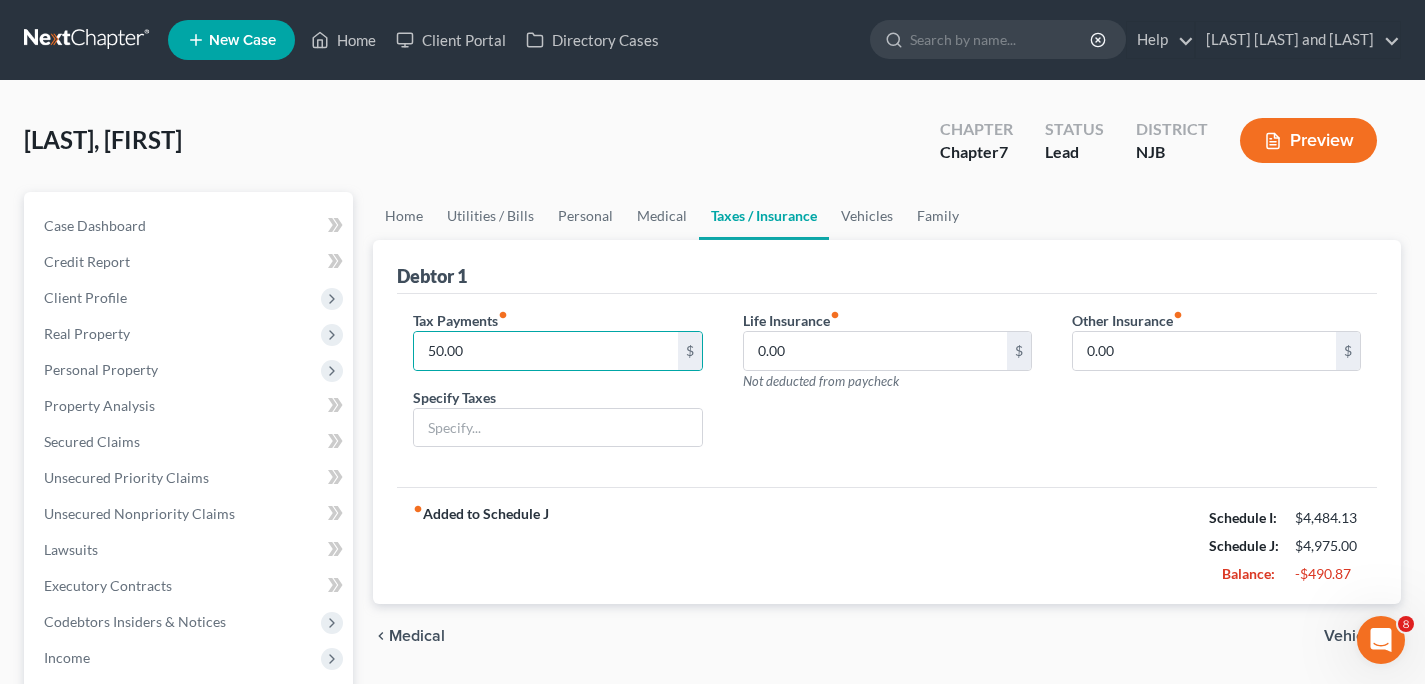click on "Vehicles" at bounding box center [1354, 636] 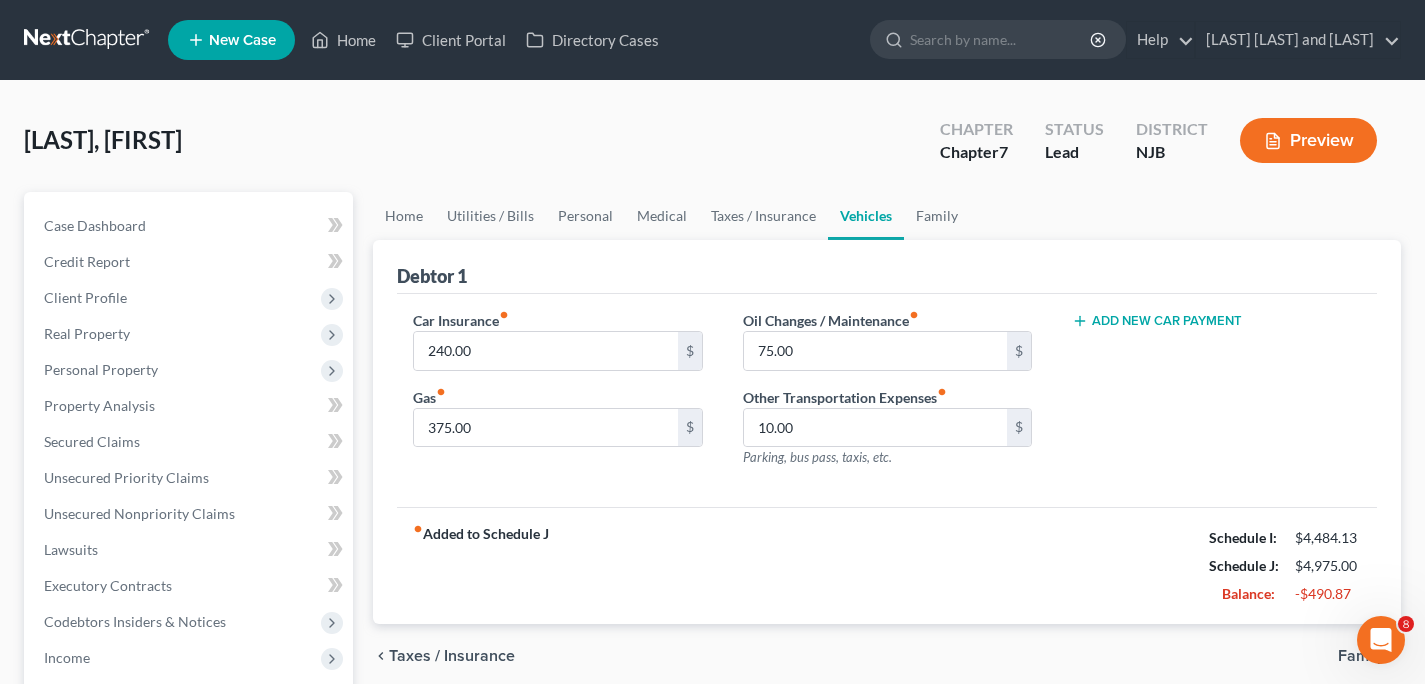 click on "Family" at bounding box center [1361, 656] 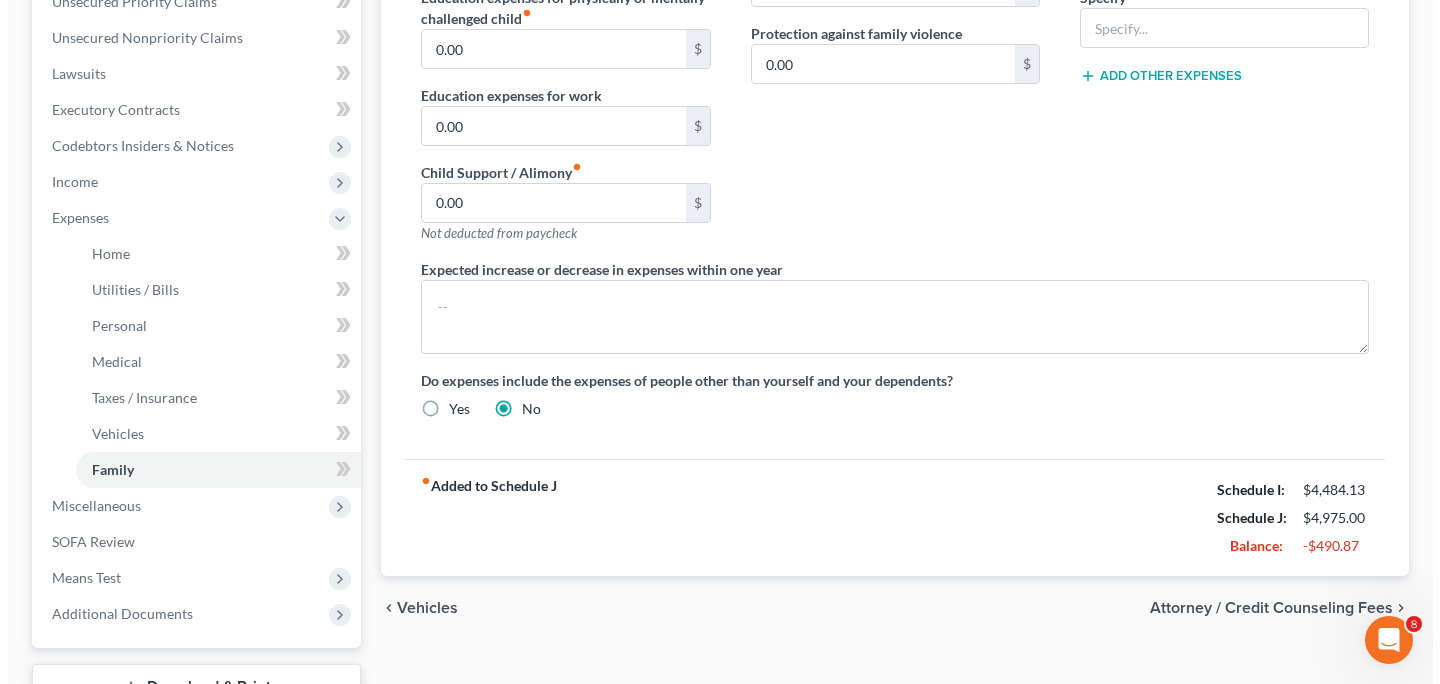 scroll, scrollTop: 510, scrollLeft: 0, axis: vertical 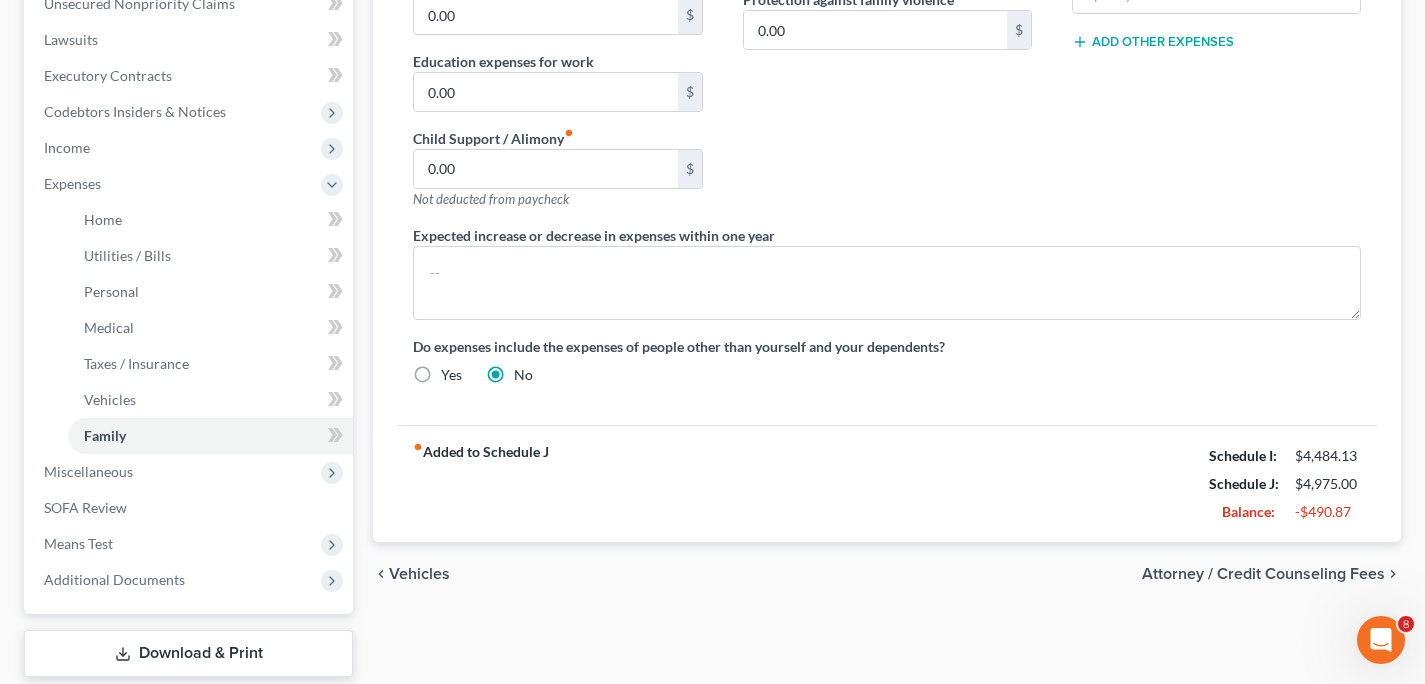 click on "Attorney / Credit Counseling Fees" at bounding box center (1263, 574) 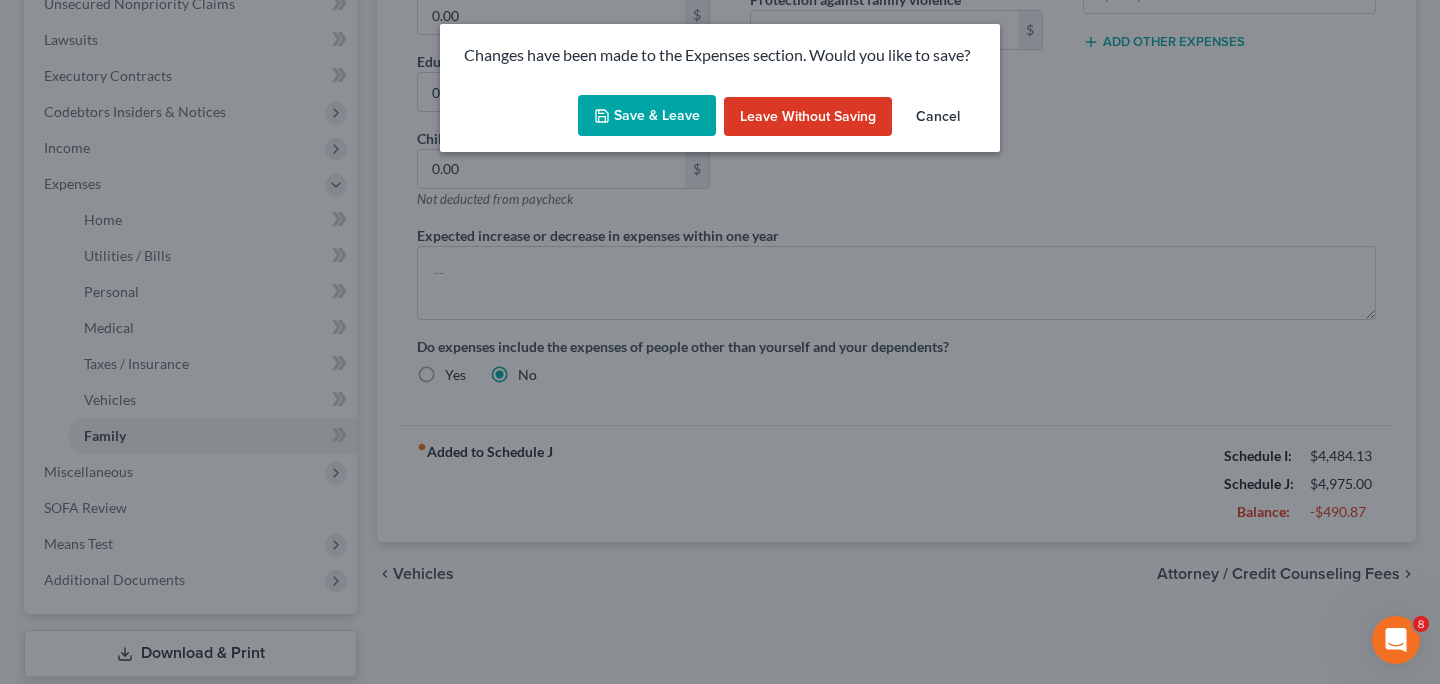 click on "Save & Leave" at bounding box center (647, 116) 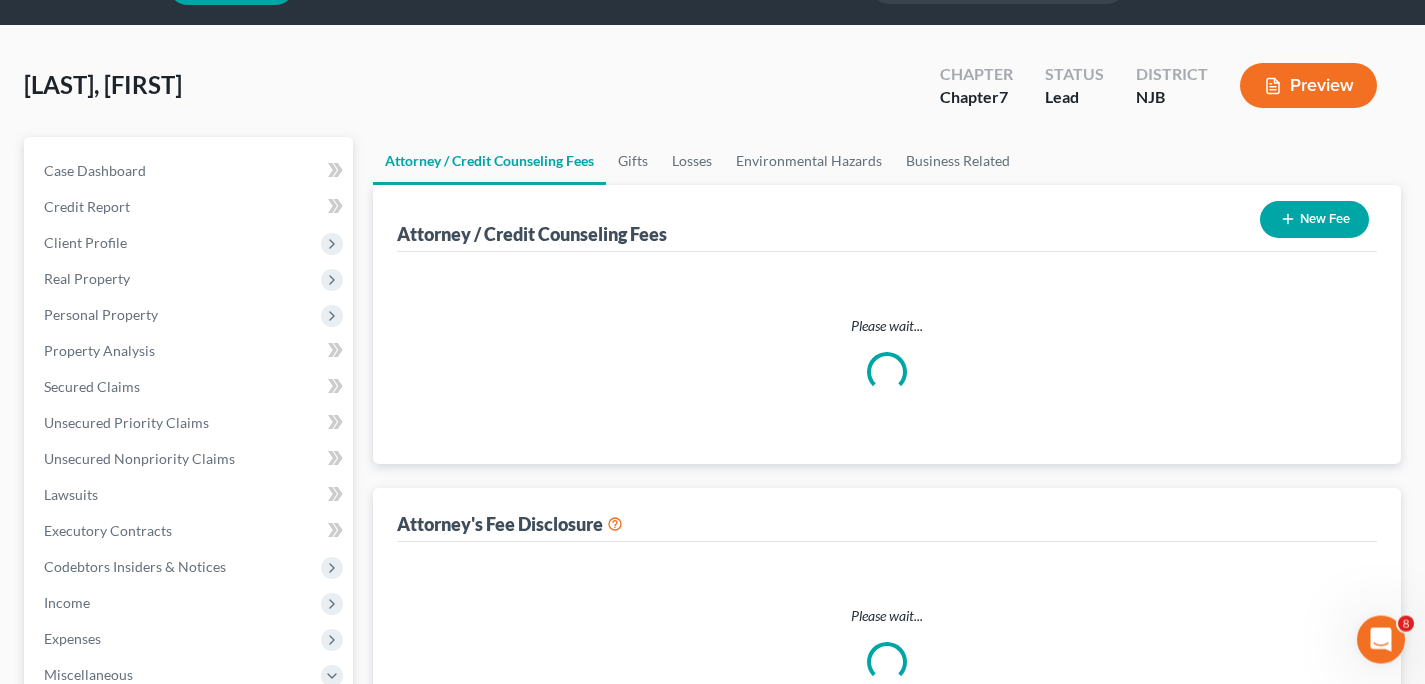select on "0" 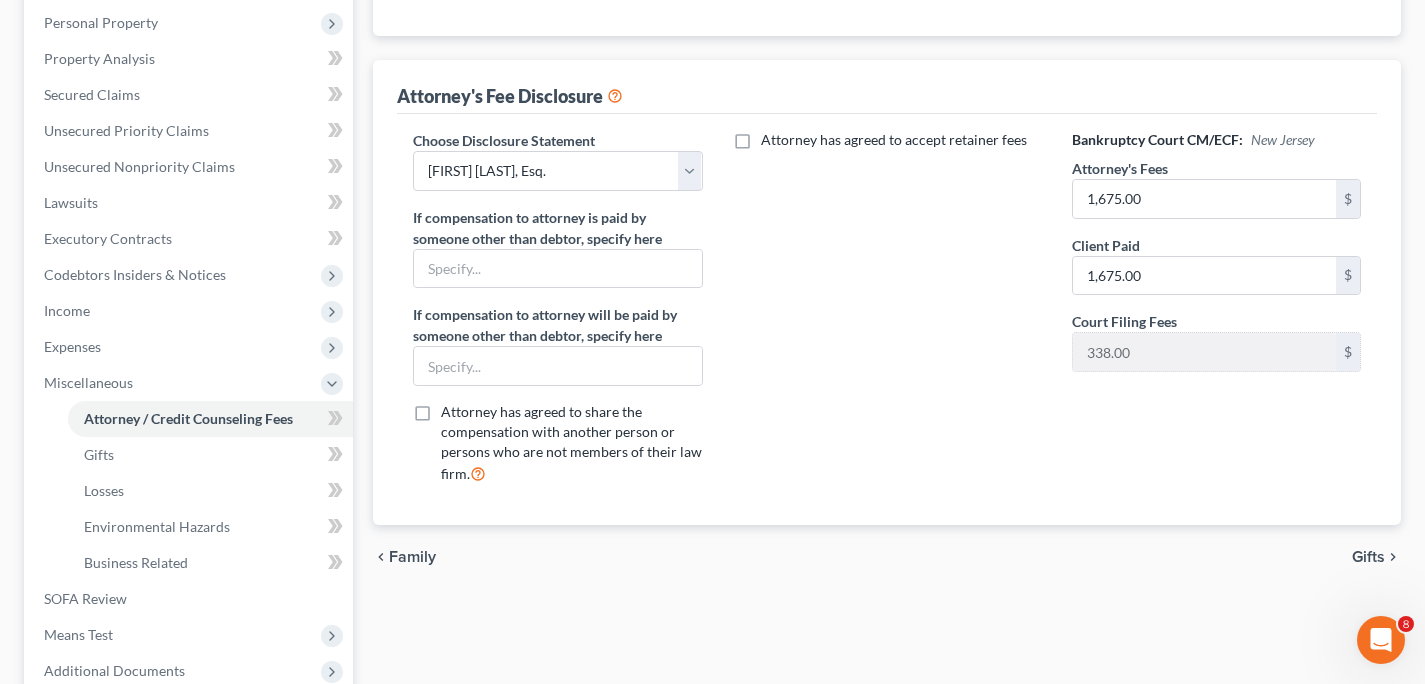 scroll, scrollTop: 353, scrollLeft: 0, axis: vertical 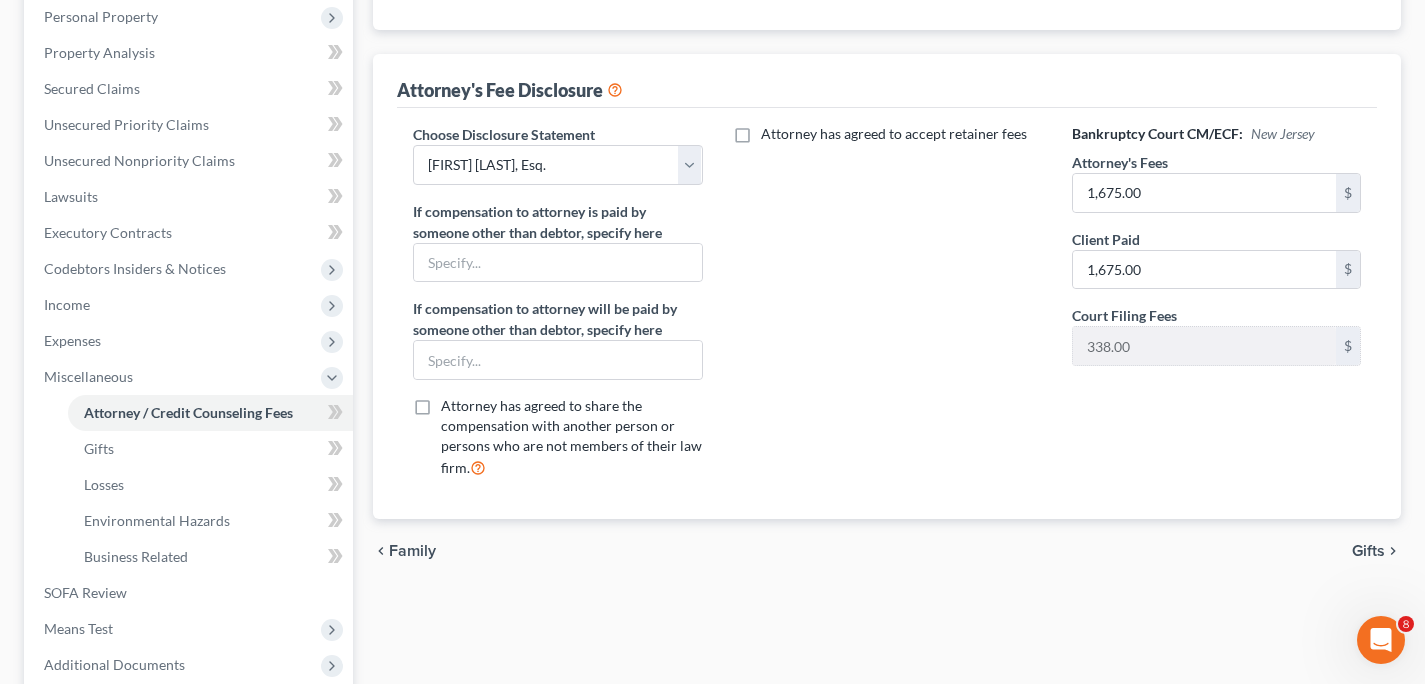 click on "Gifts" at bounding box center [1368, 551] 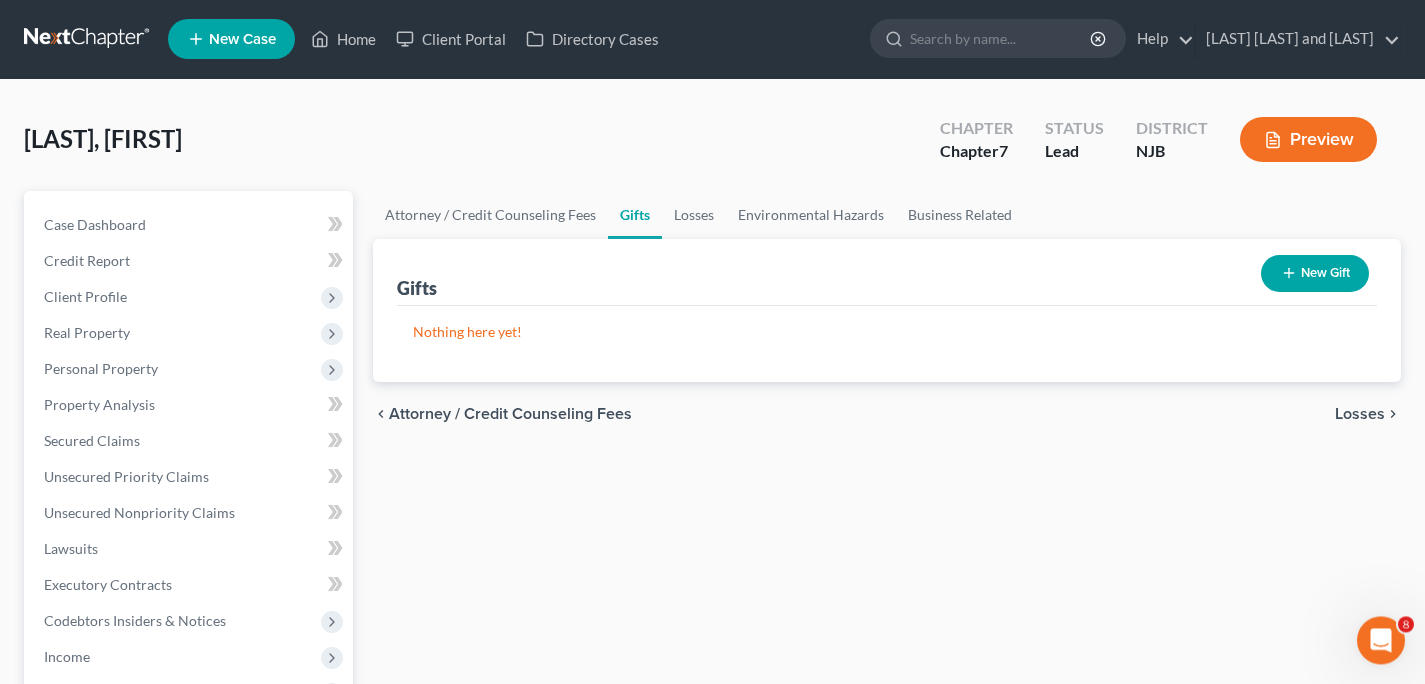 scroll, scrollTop: 0, scrollLeft: 0, axis: both 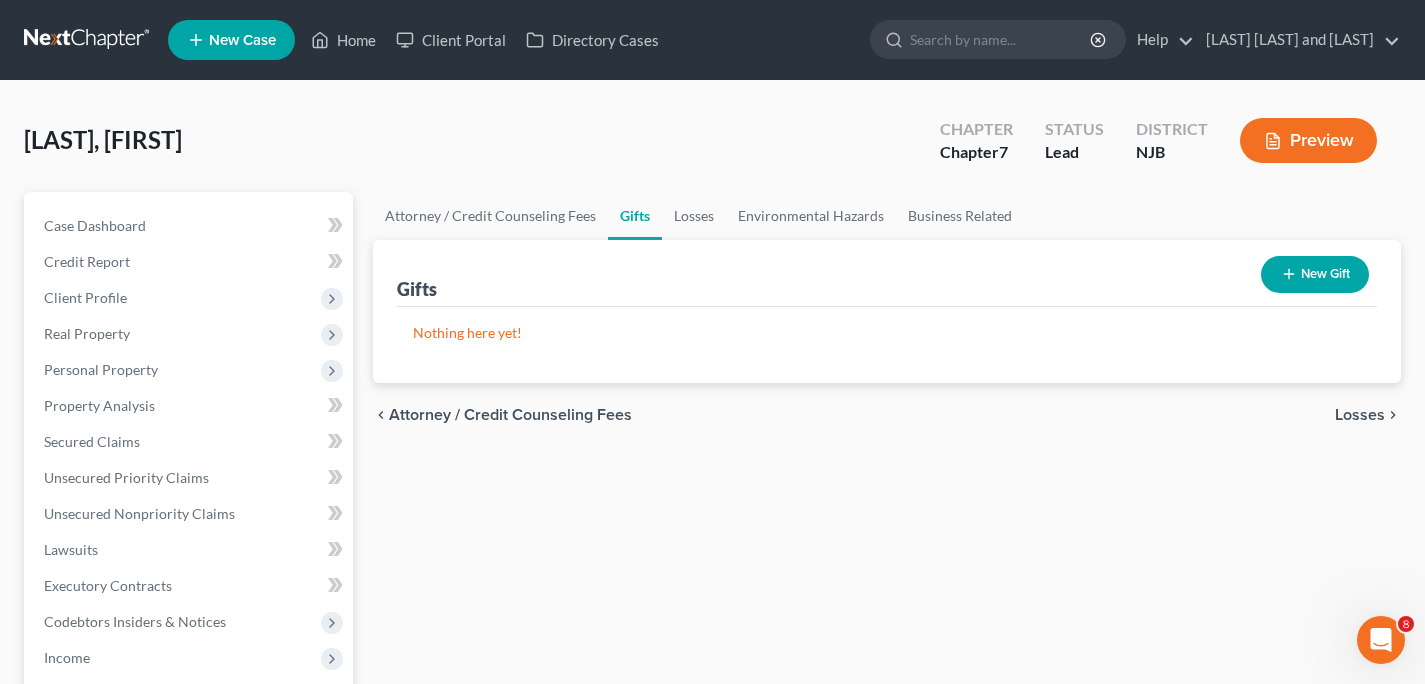 click on "Losses" at bounding box center (1360, 415) 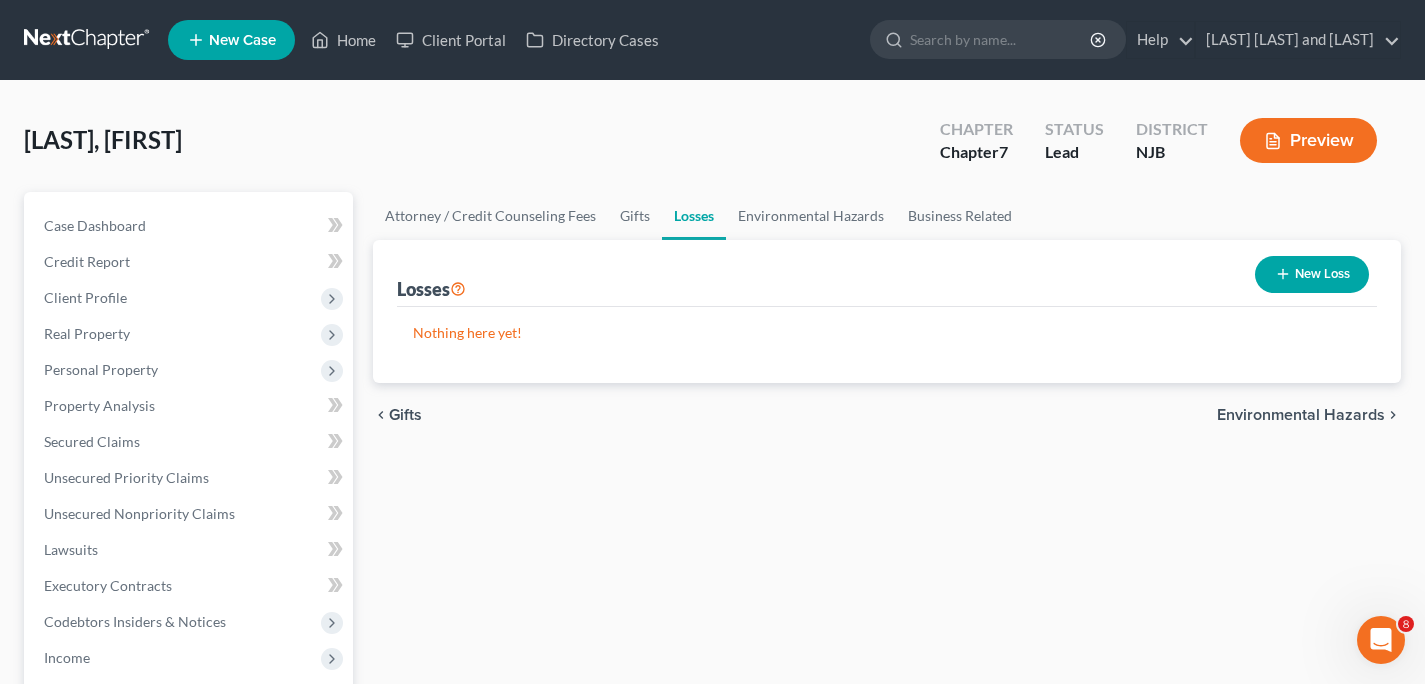 click on "Environmental Hazards" at bounding box center [1301, 415] 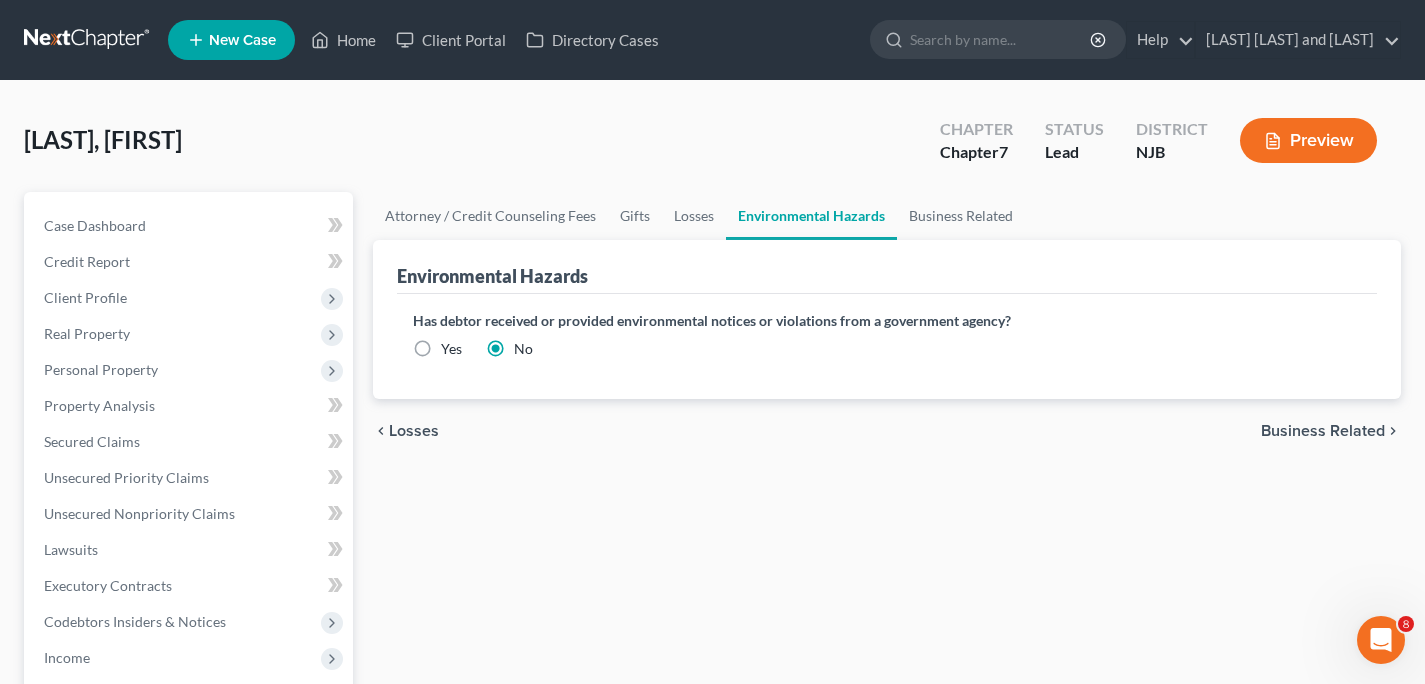 click on "Business Related" at bounding box center (1323, 431) 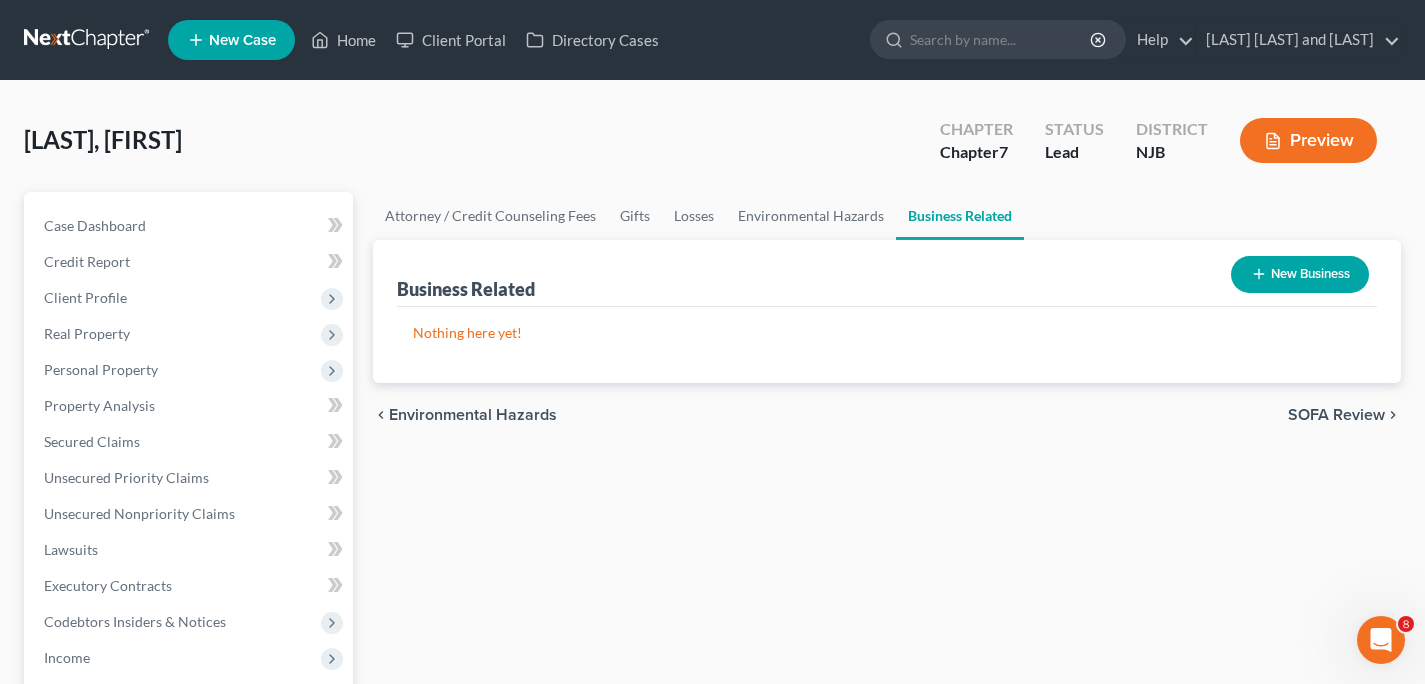 click on "SOFA Review" at bounding box center (1336, 415) 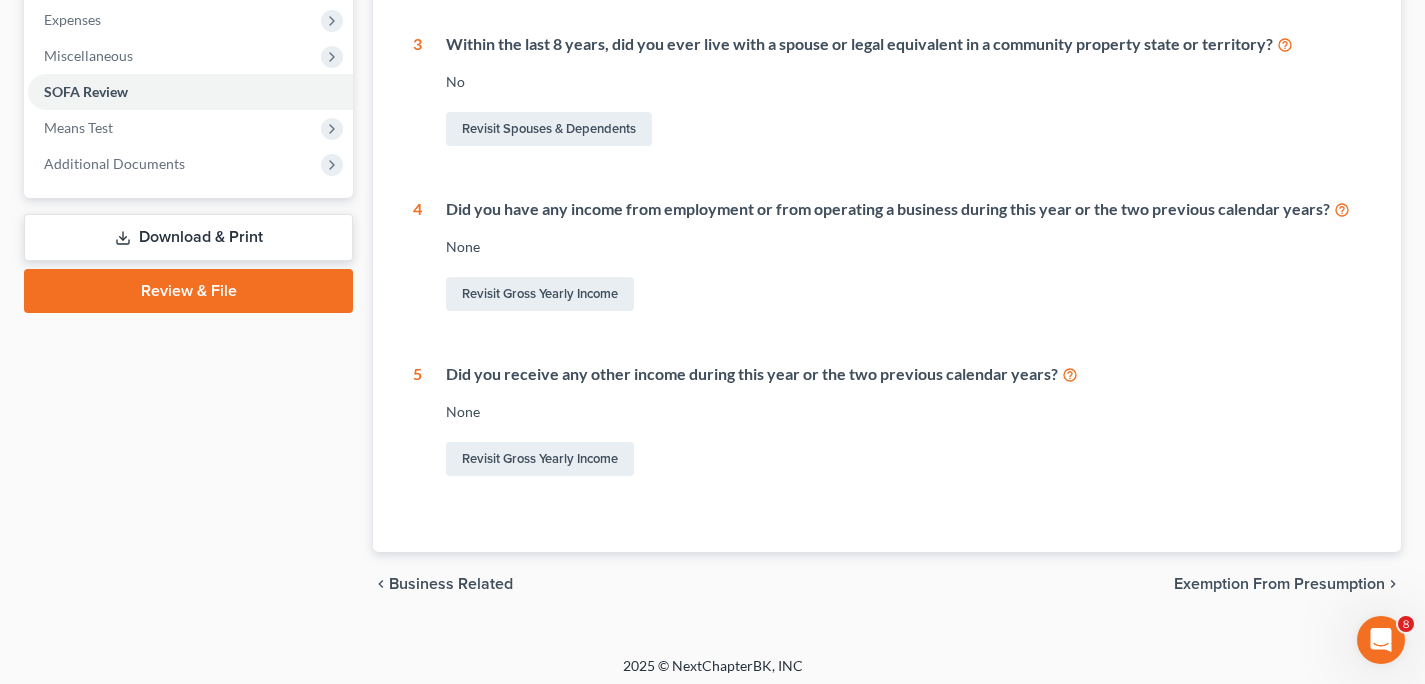 scroll, scrollTop: 681, scrollLeft: 0, axis: vertical 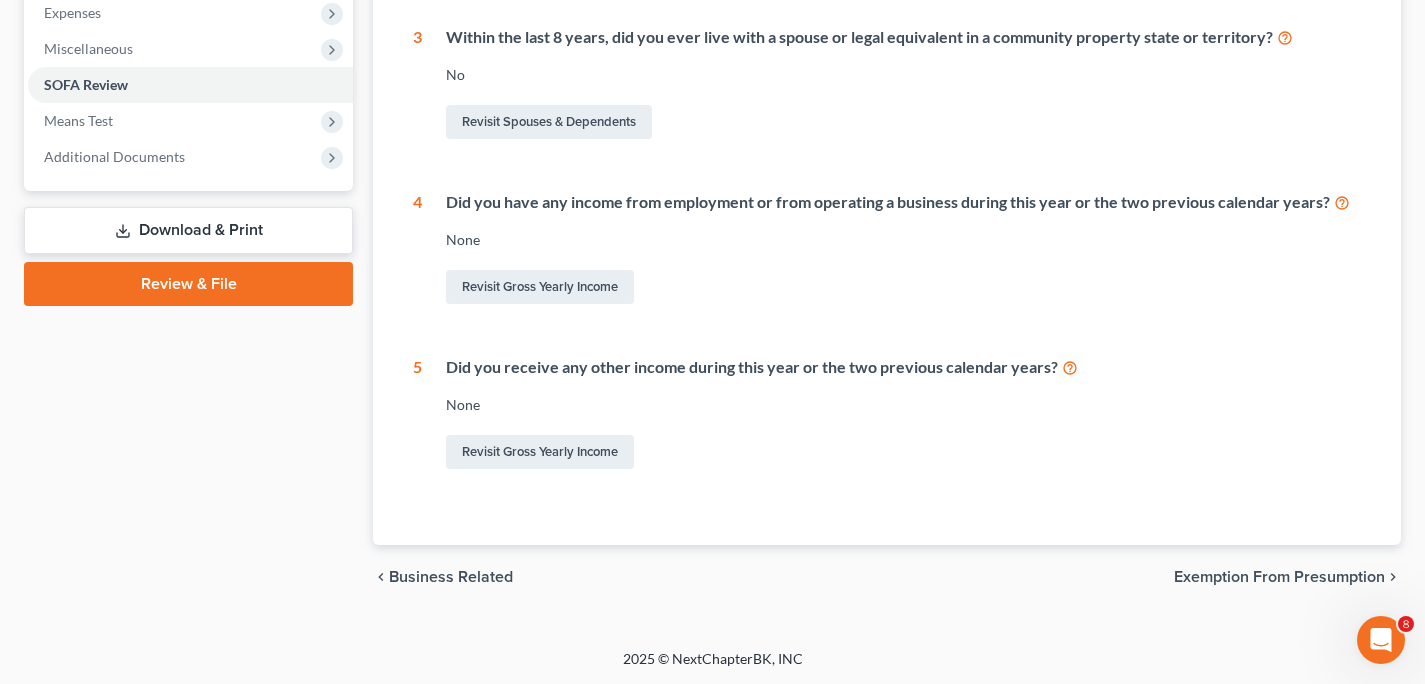 click on "Exemption from Presumption" at bounding box center [1279, 577] 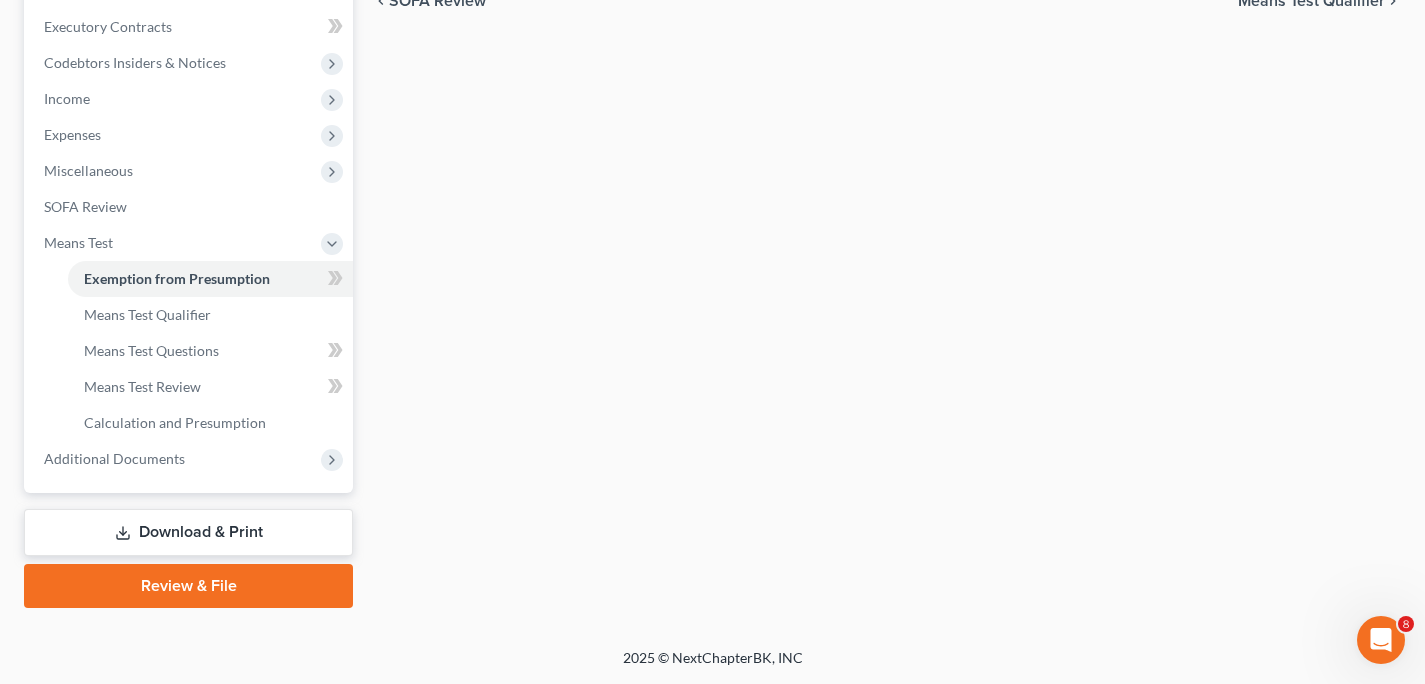 scroll, scrollTop: 377, scrollLeft: 0, axis: vertical 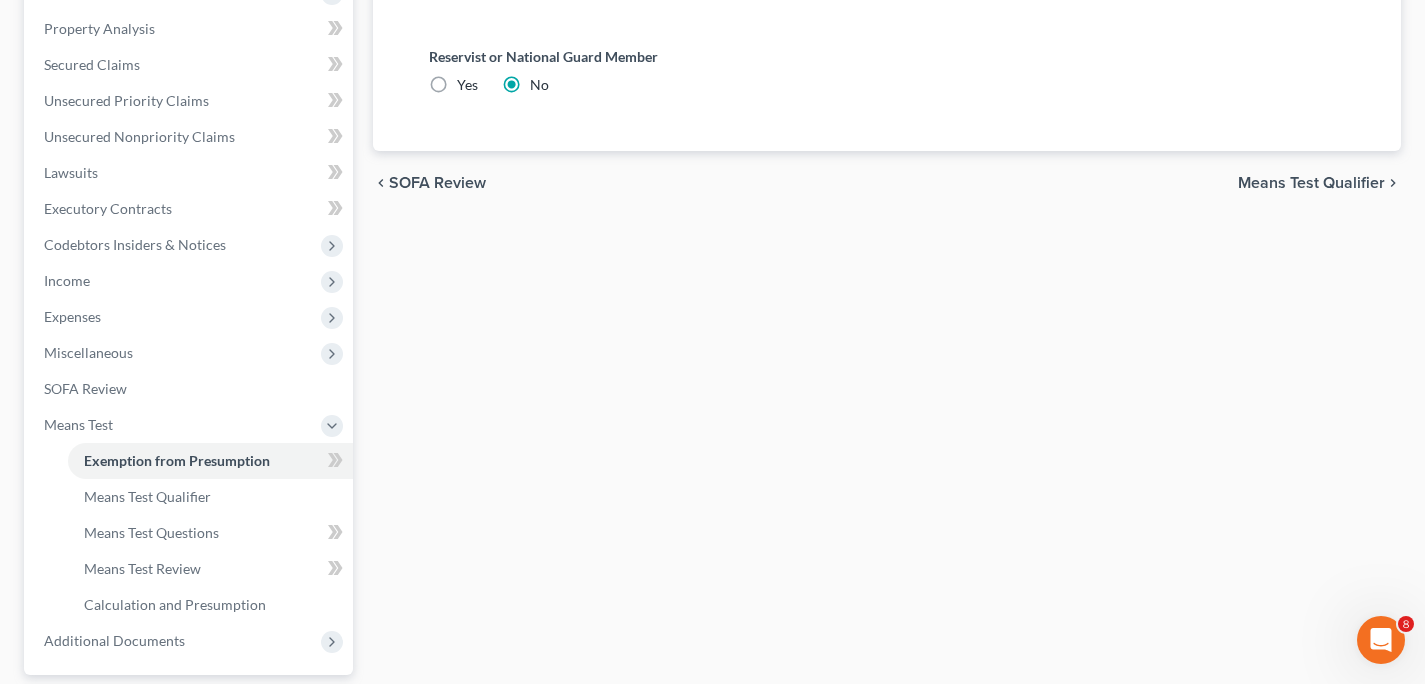 click on "Means Test Qualifier" at bounding box center (1311, 183) 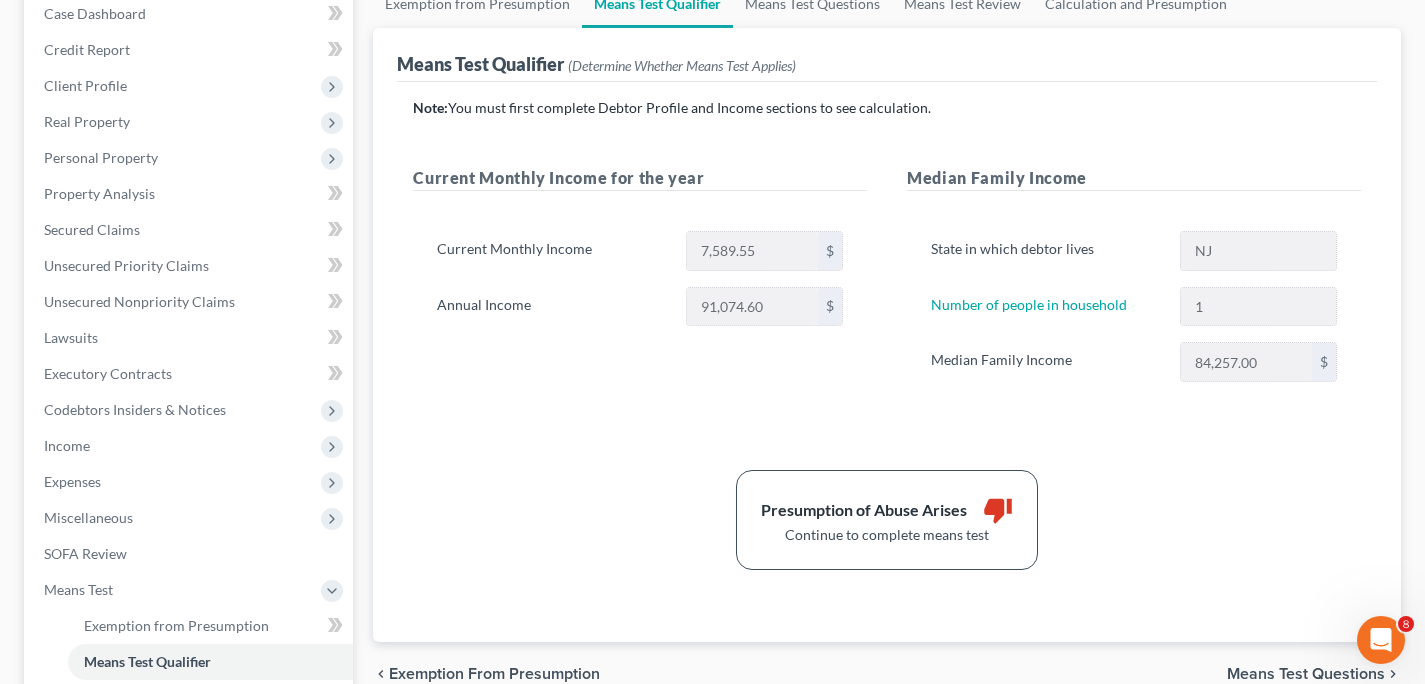 scroll, scrollTop: 239, scrollLeft: 0, axis: vertical 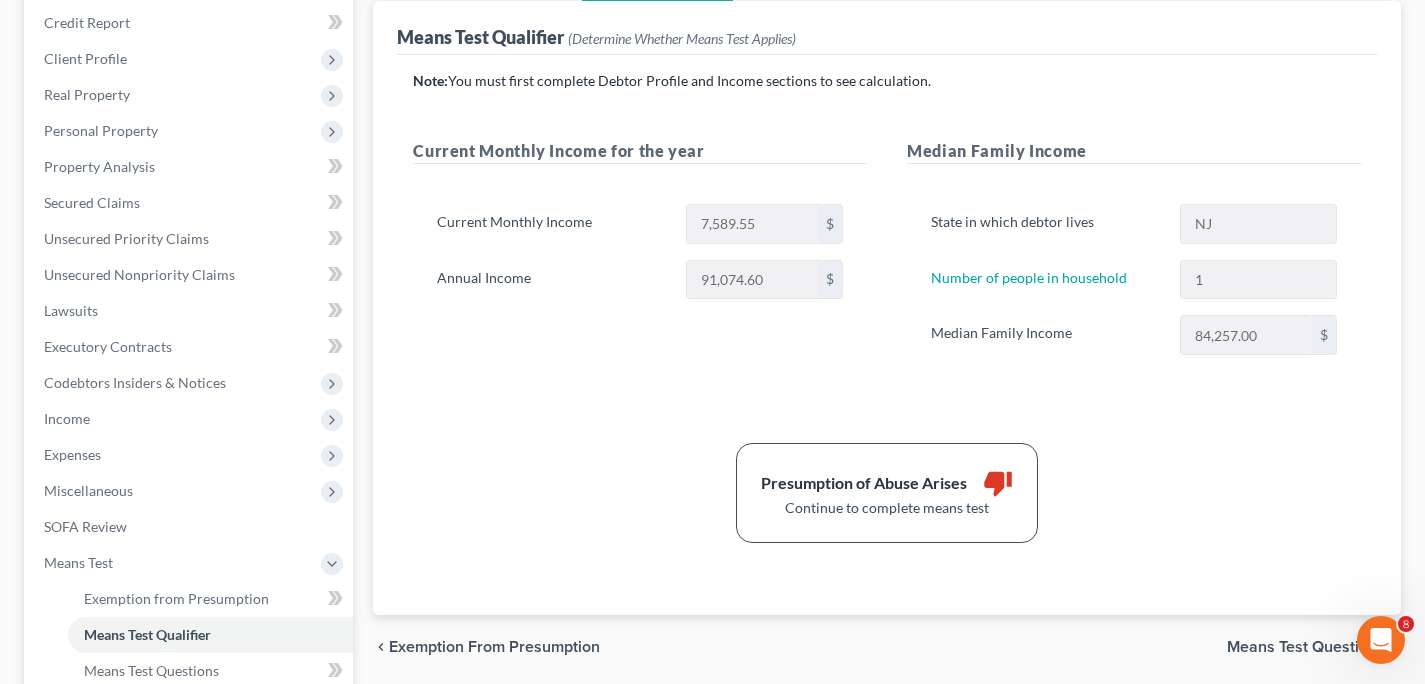 click on "Means Test Questions" at bounding box center (1306, 647) 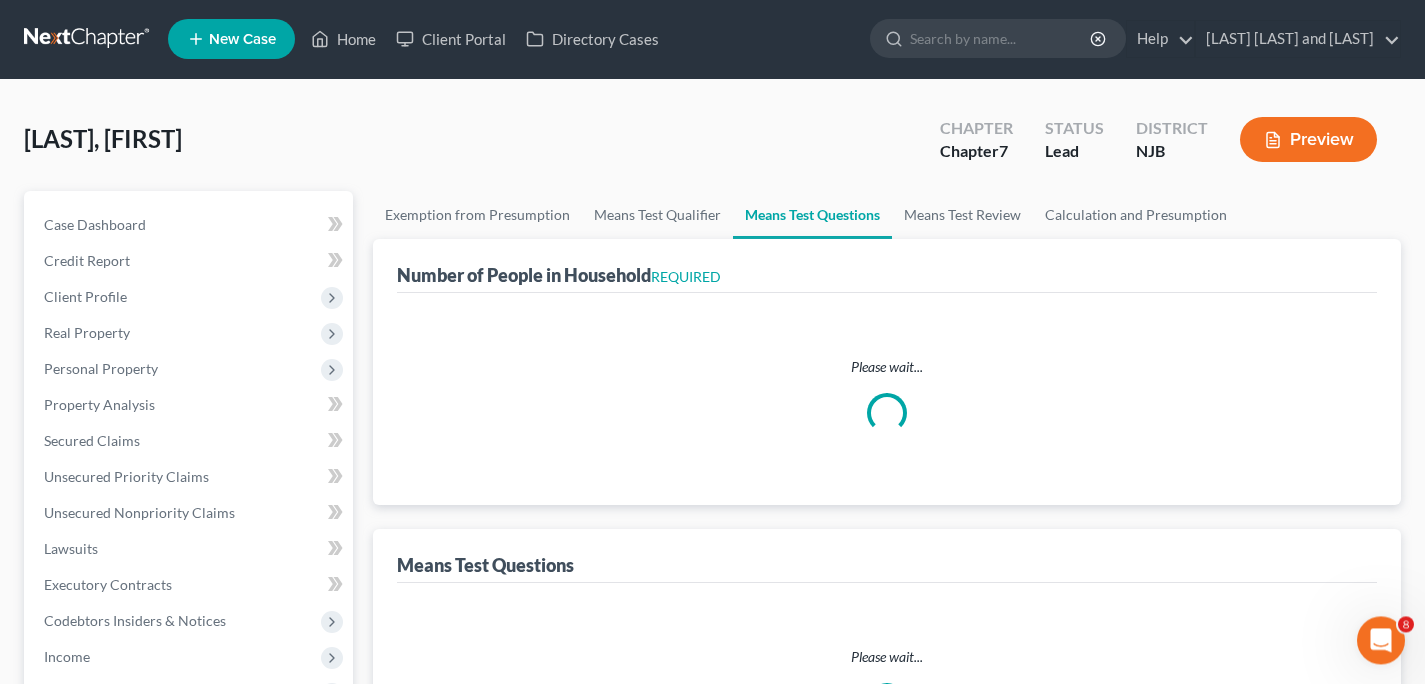 scroll, scrollTop: 0, scrollLeft: 0, axis: both 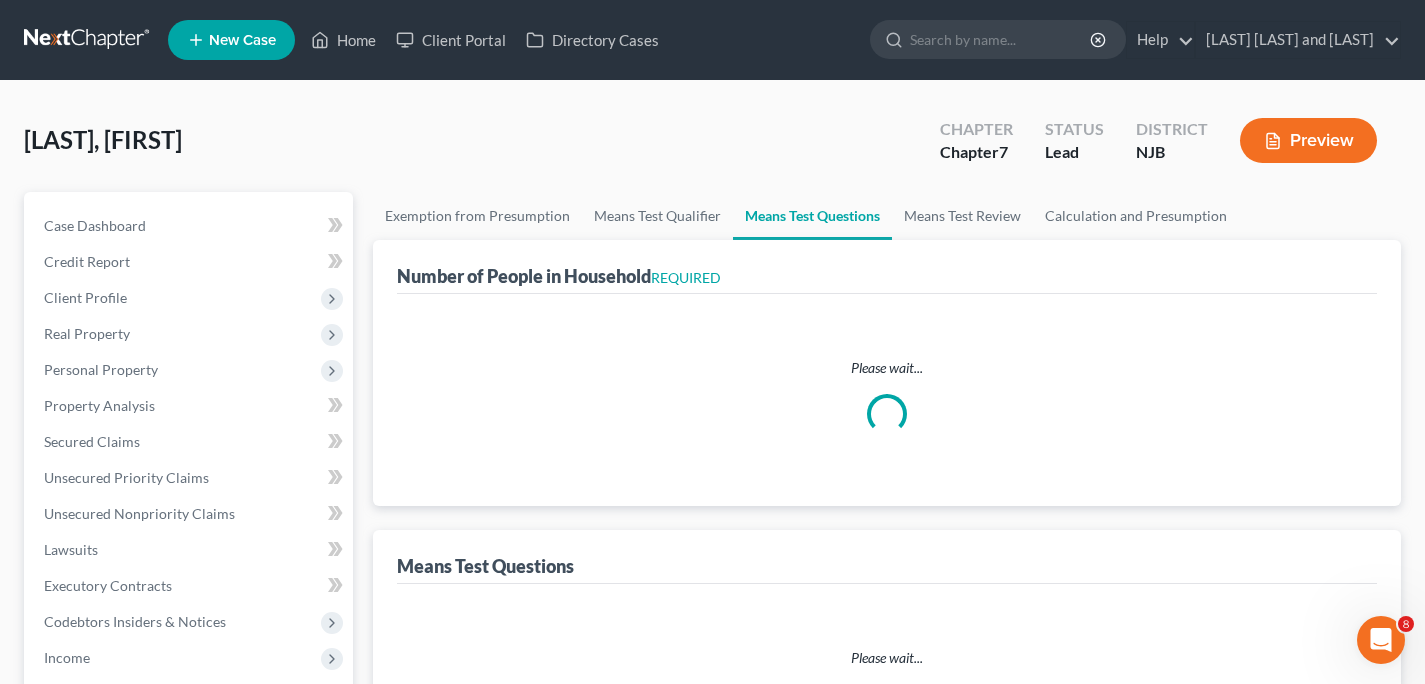 select on "2" 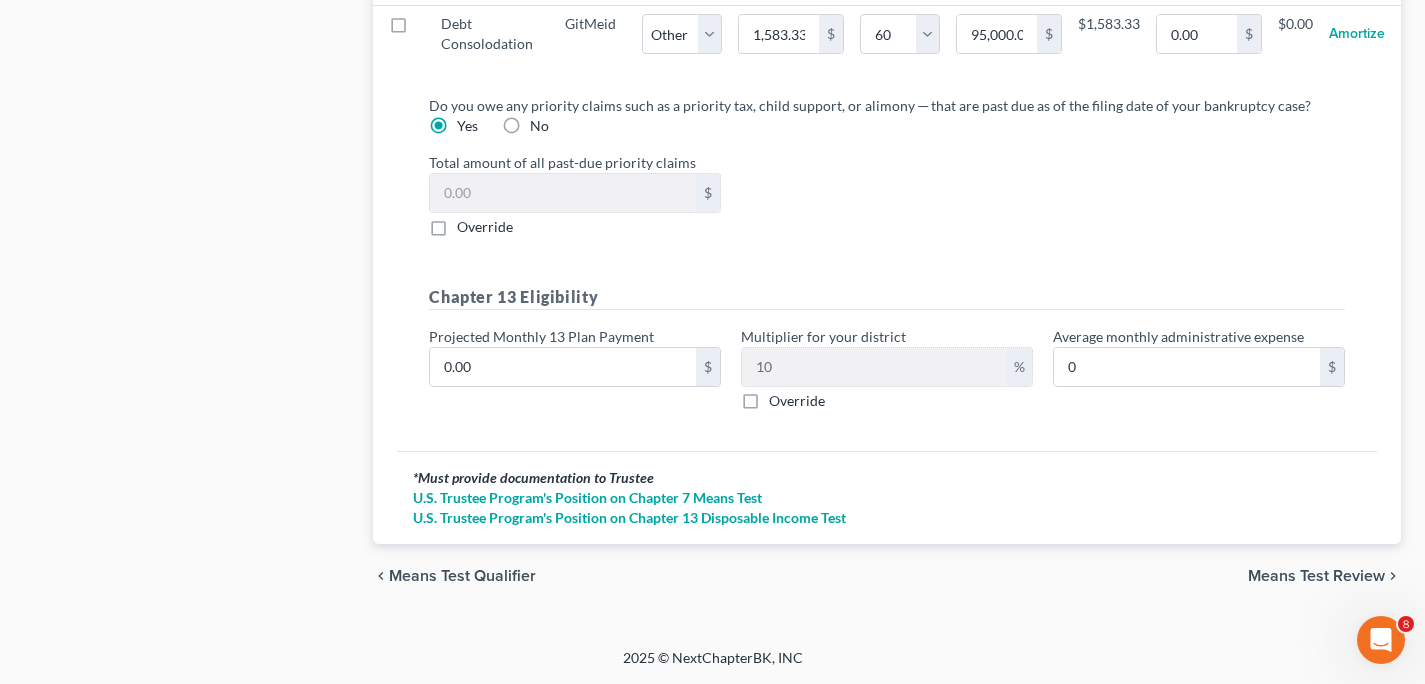scroll, scrollTop: 2170, scrollLeft: 0, axis: vertical 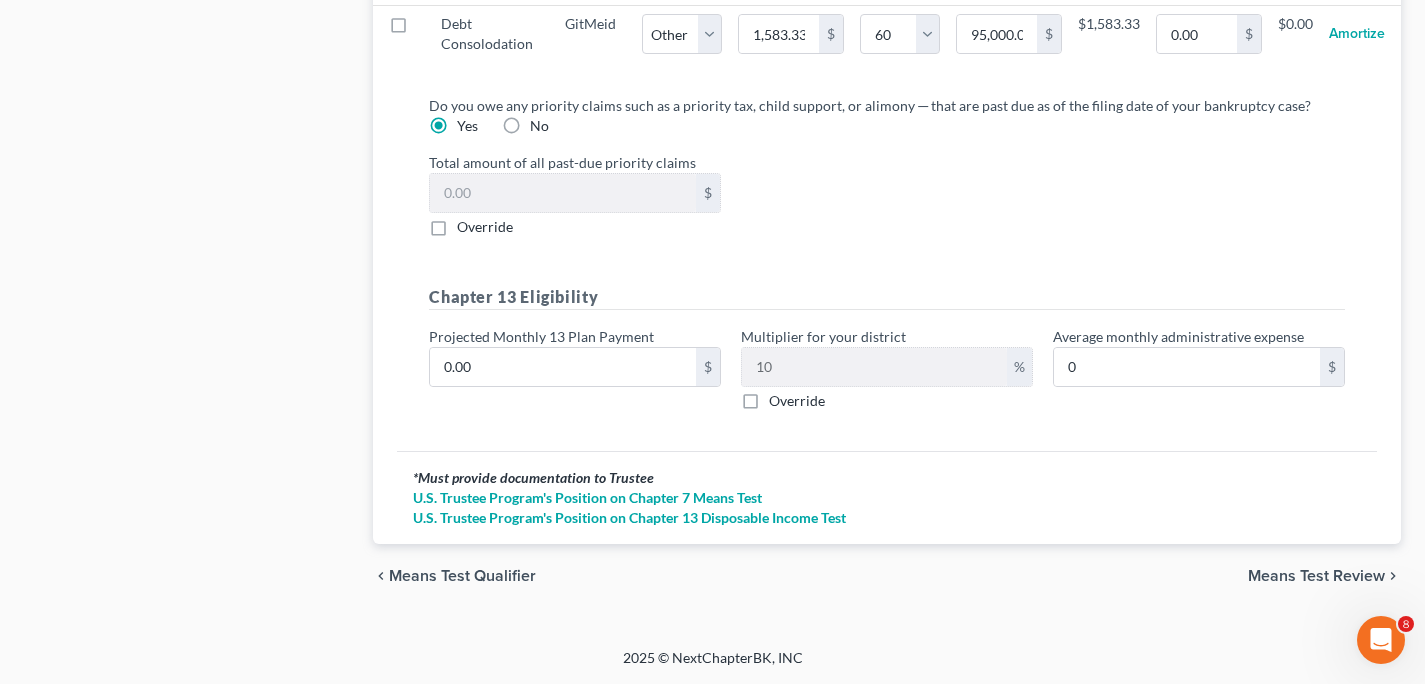 click on "Override" at bounding box center [797, 401] 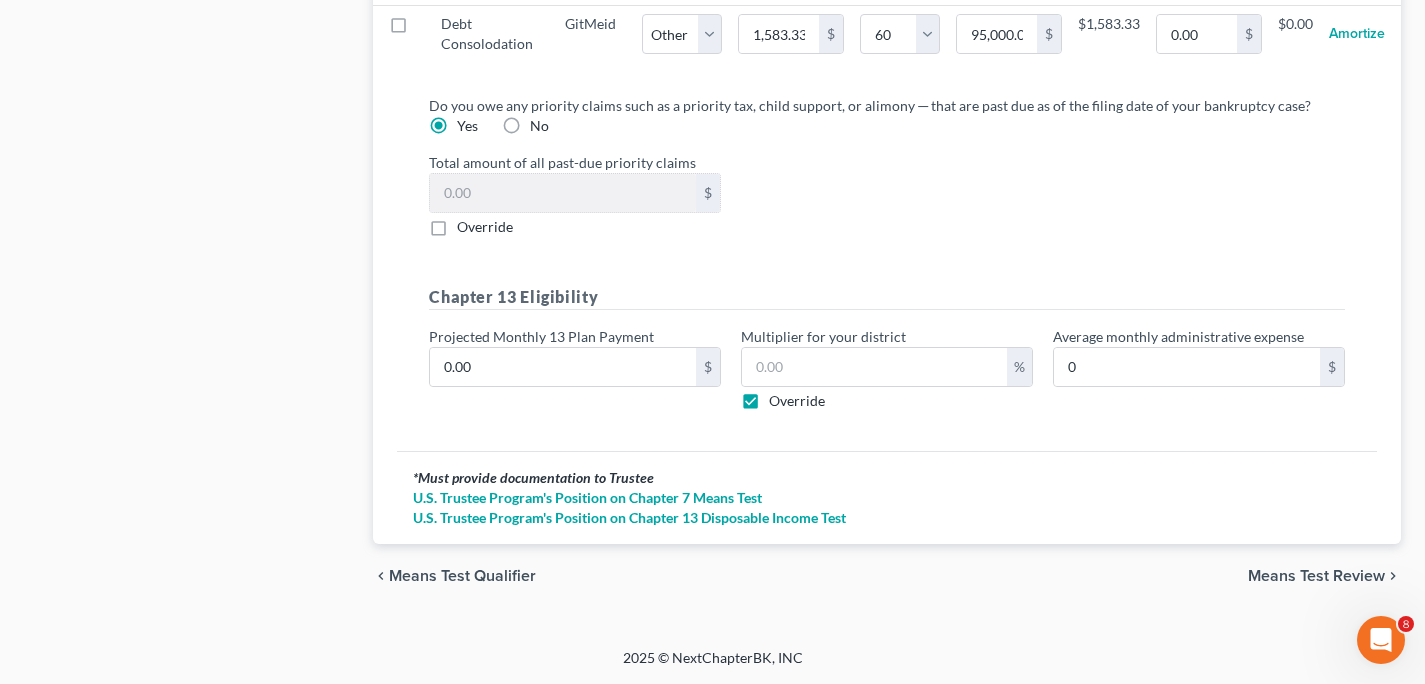 type 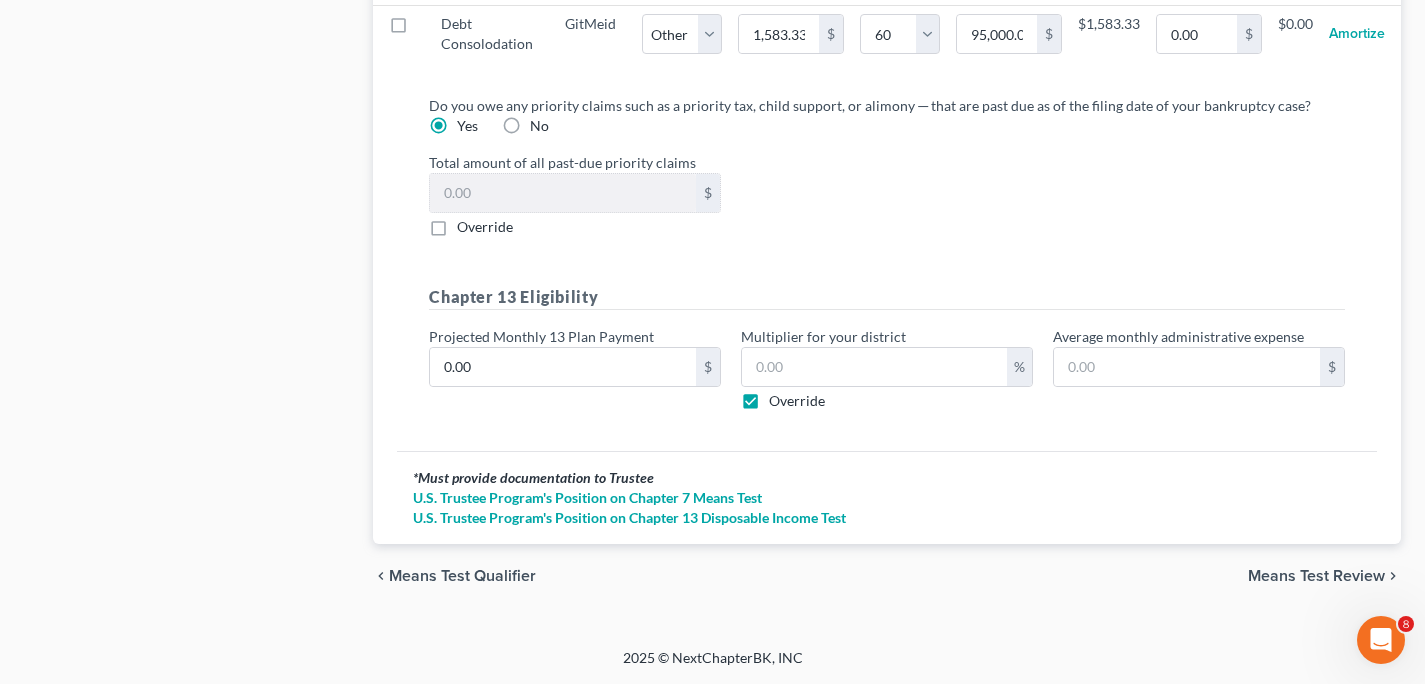 click on "Means Test Review" at bounding box center [1316, 576] 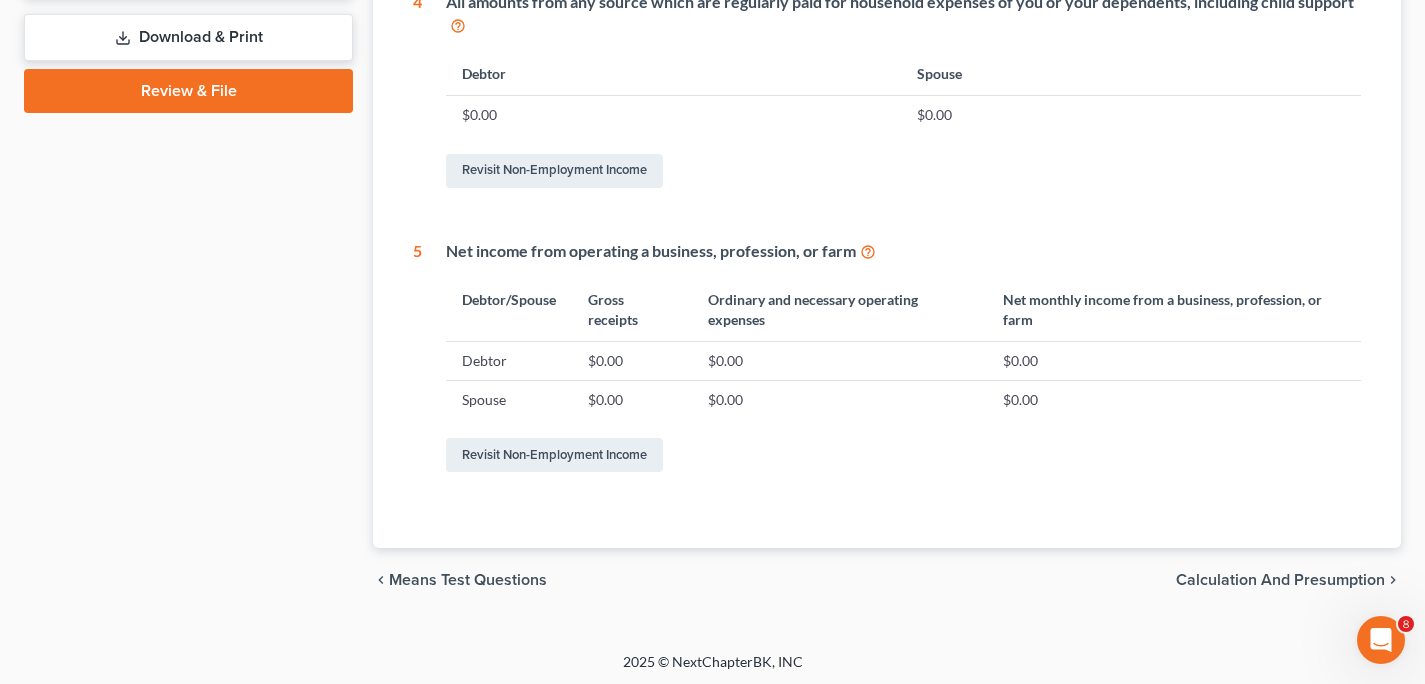 scroll, scrollTop: 1057, scrollLeft: 0, axis: vertical 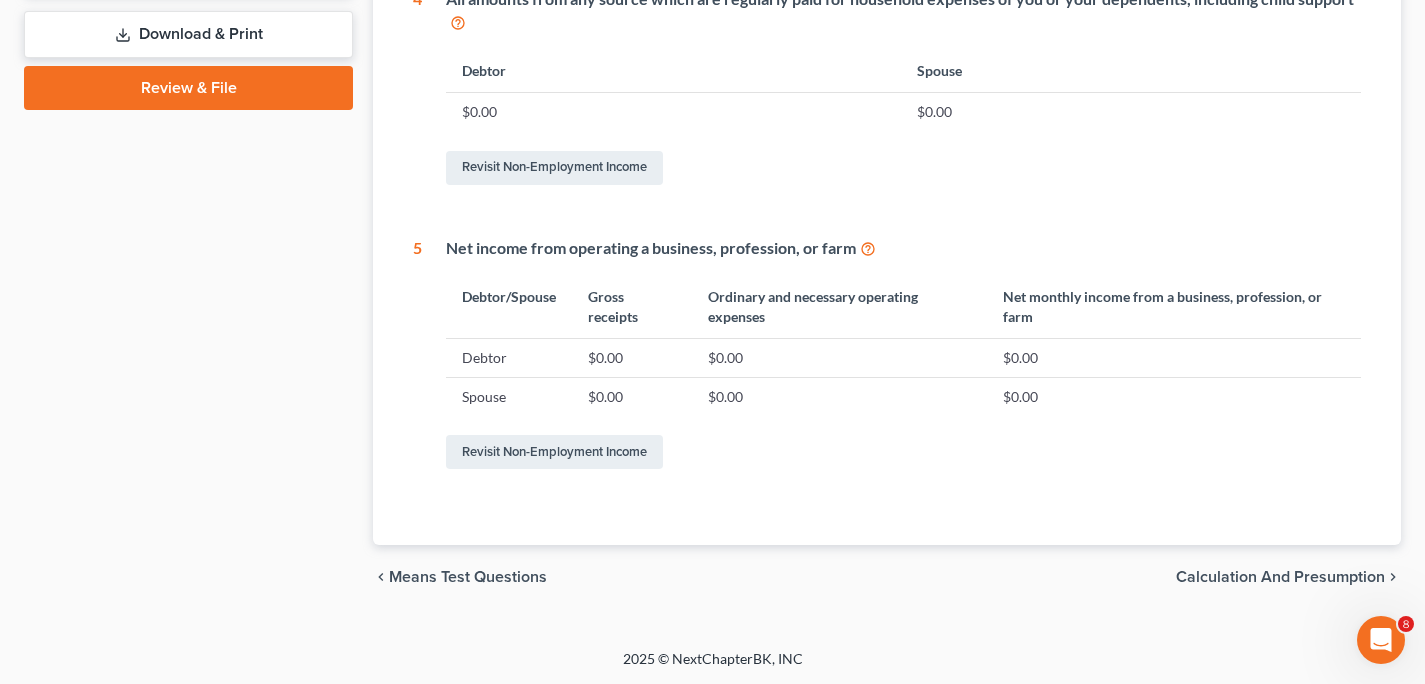click on "Calculation and Presumption" at bounding box center (1280, 577) 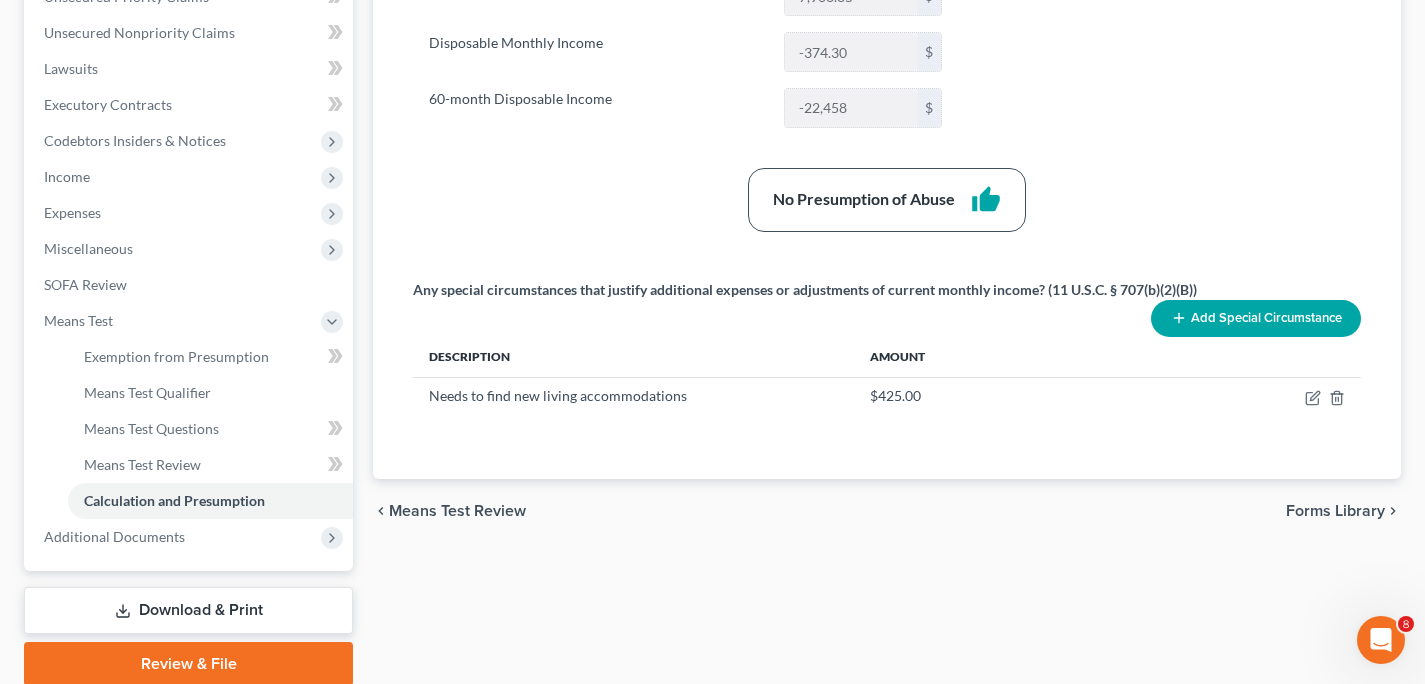 scroll, scrollTop: 498, scrollLeft: 0, axis: vertical 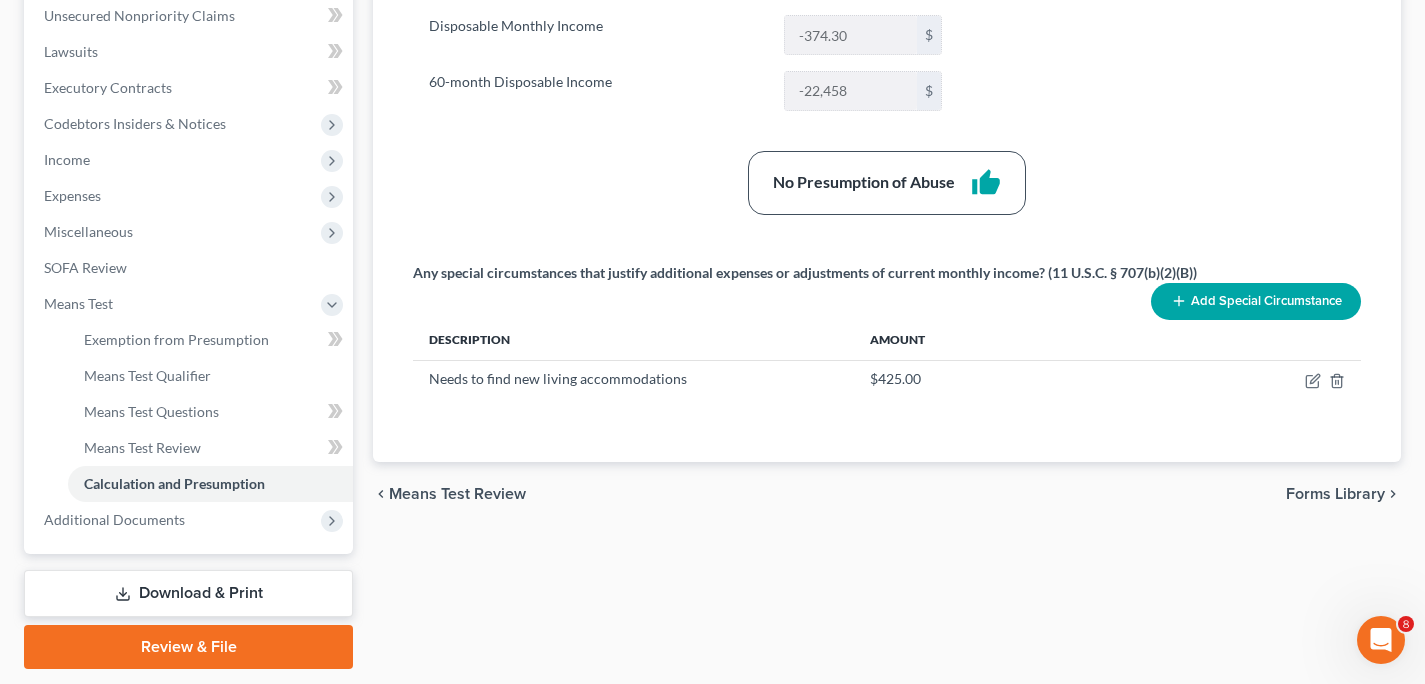 click on "Forms Library" at bounding box center (1335, 494) 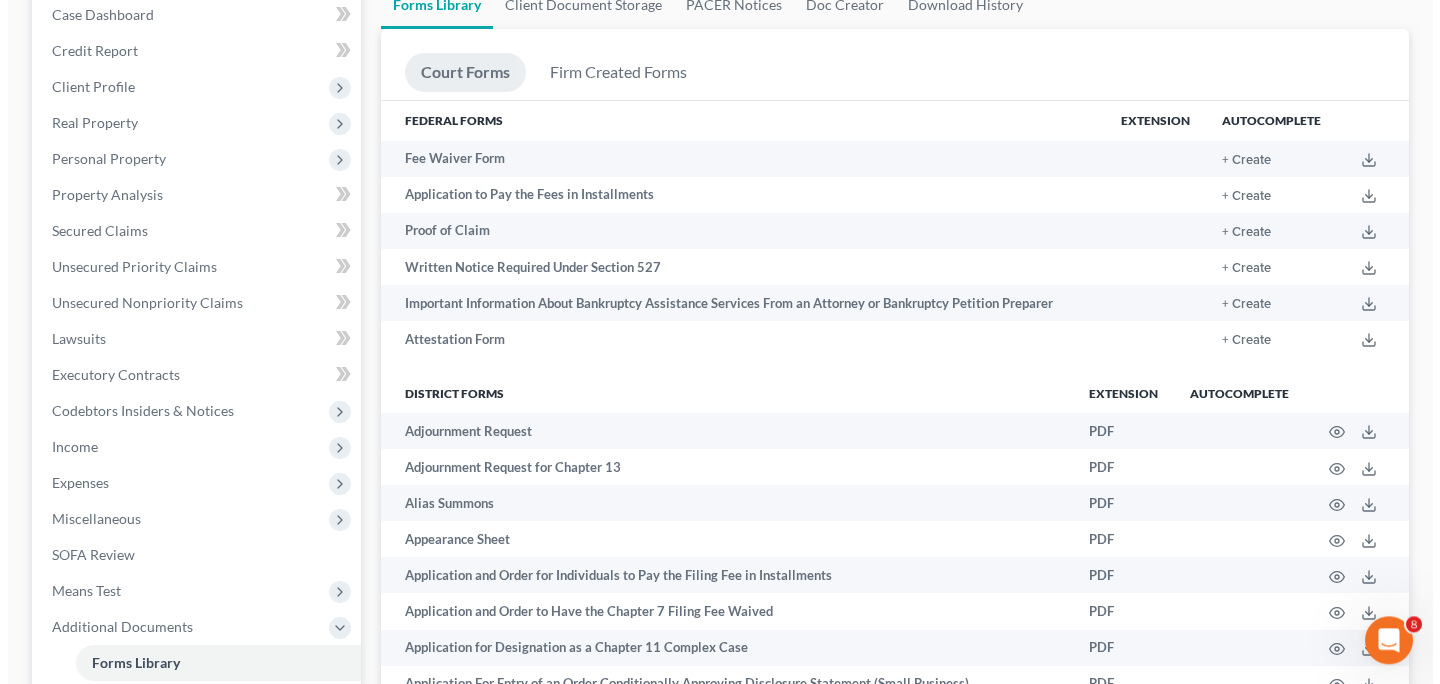 scroll, scrollTop: 0, scrollLeft: 0, axis: both 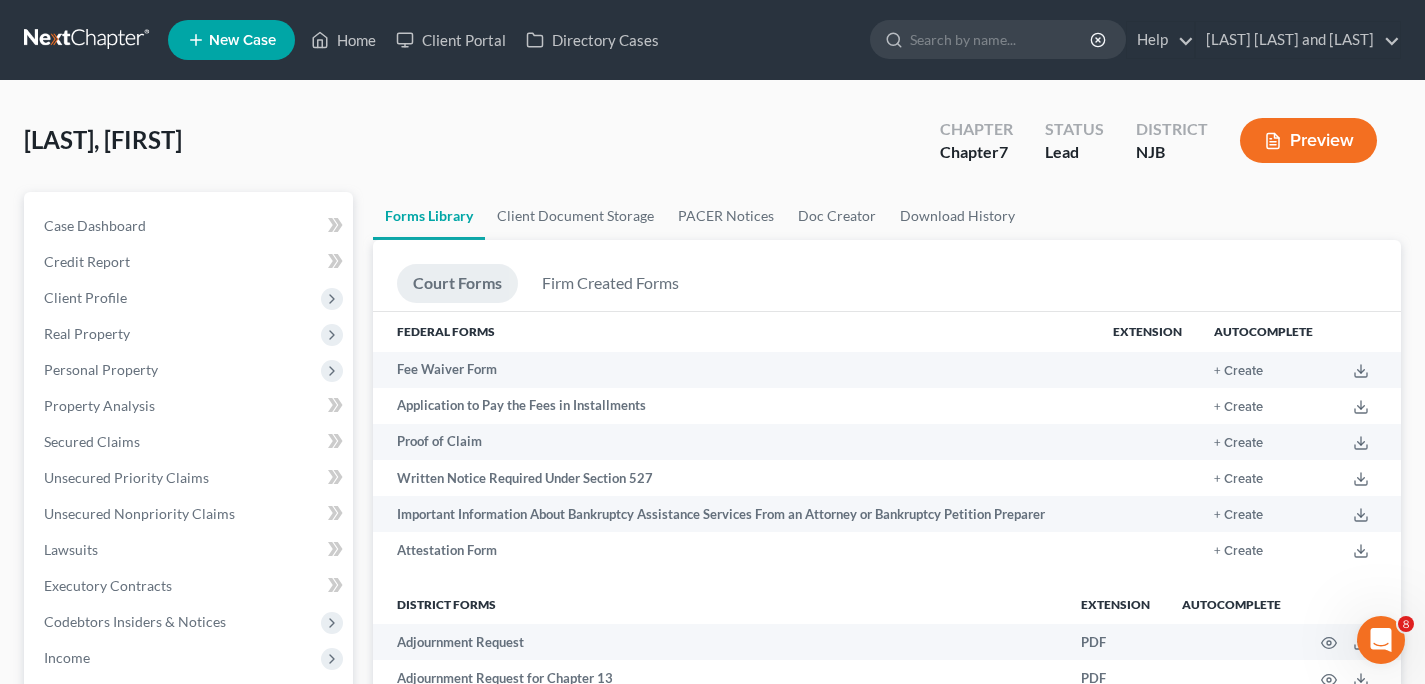 click on "Preview" at bounding box center (1308, 140) 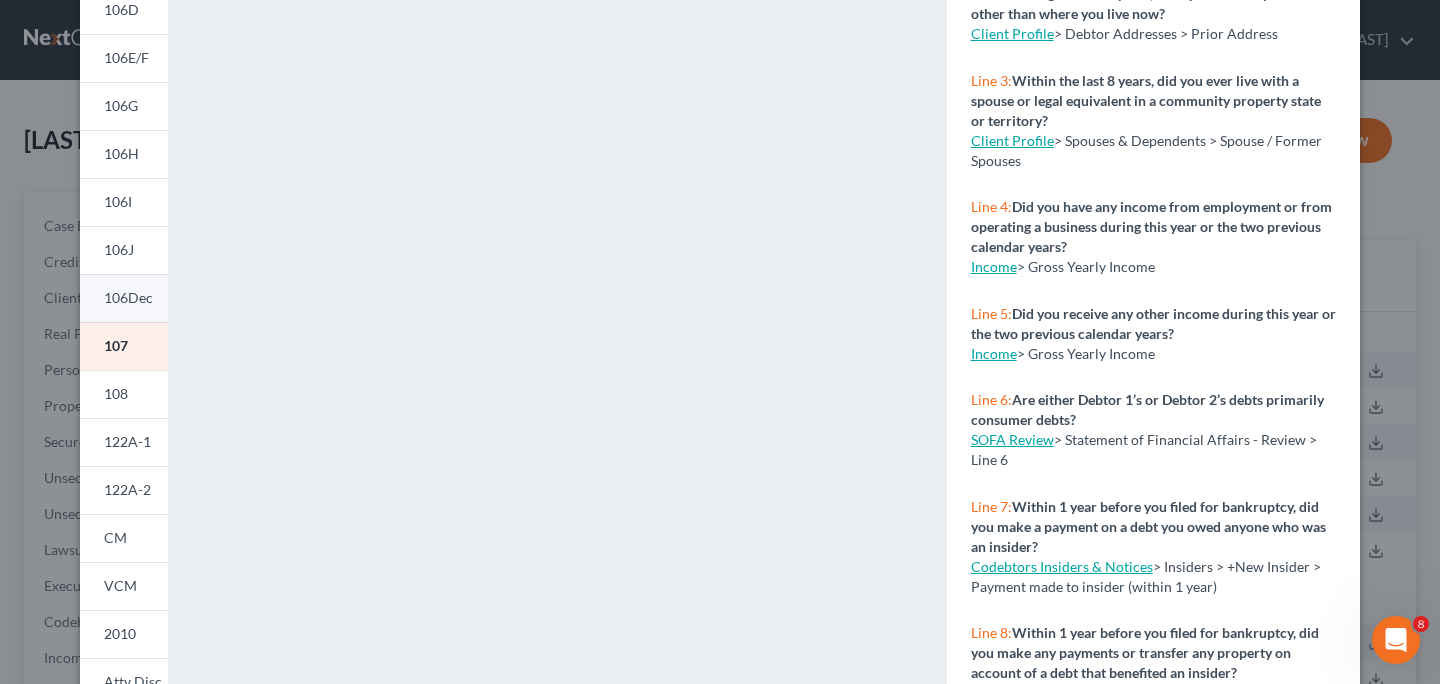 scroll, scrollTop: 444, scrollLeft: 0, axis: vertical 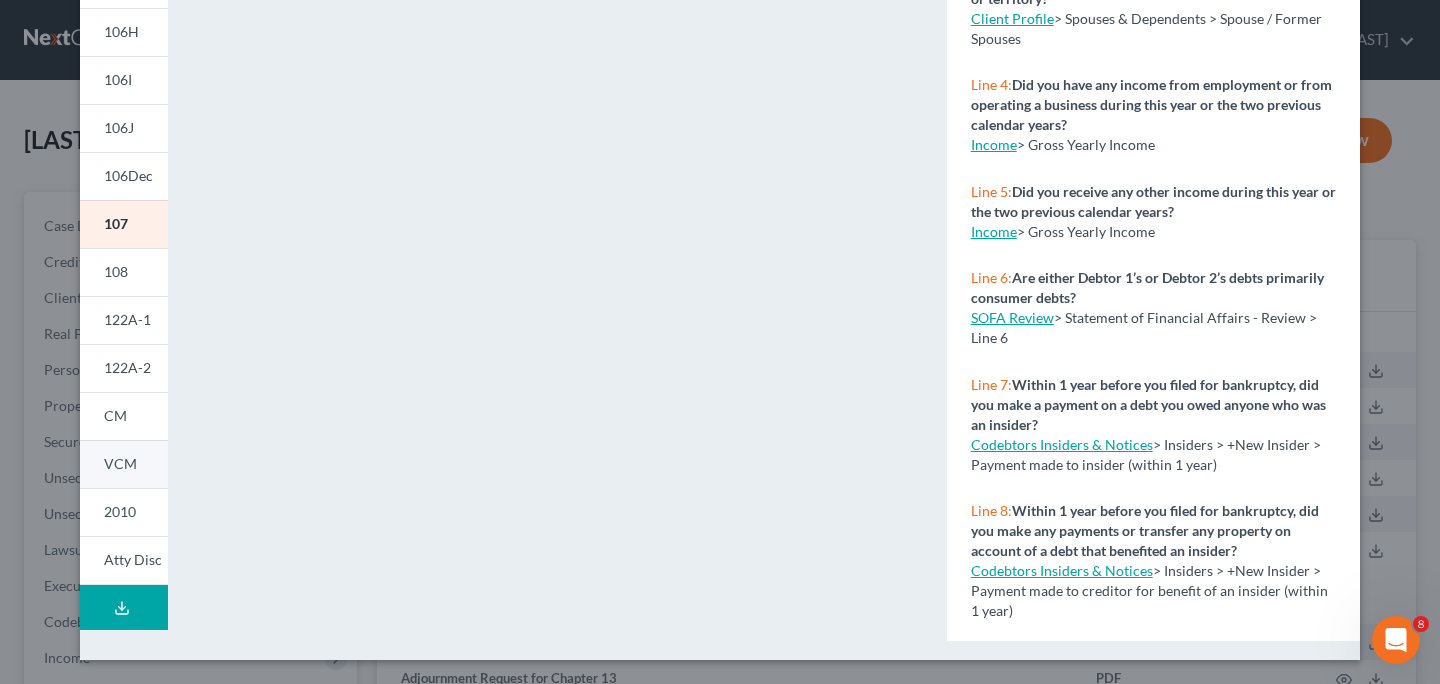 click on "VCM" at bounding box center (124, 464) 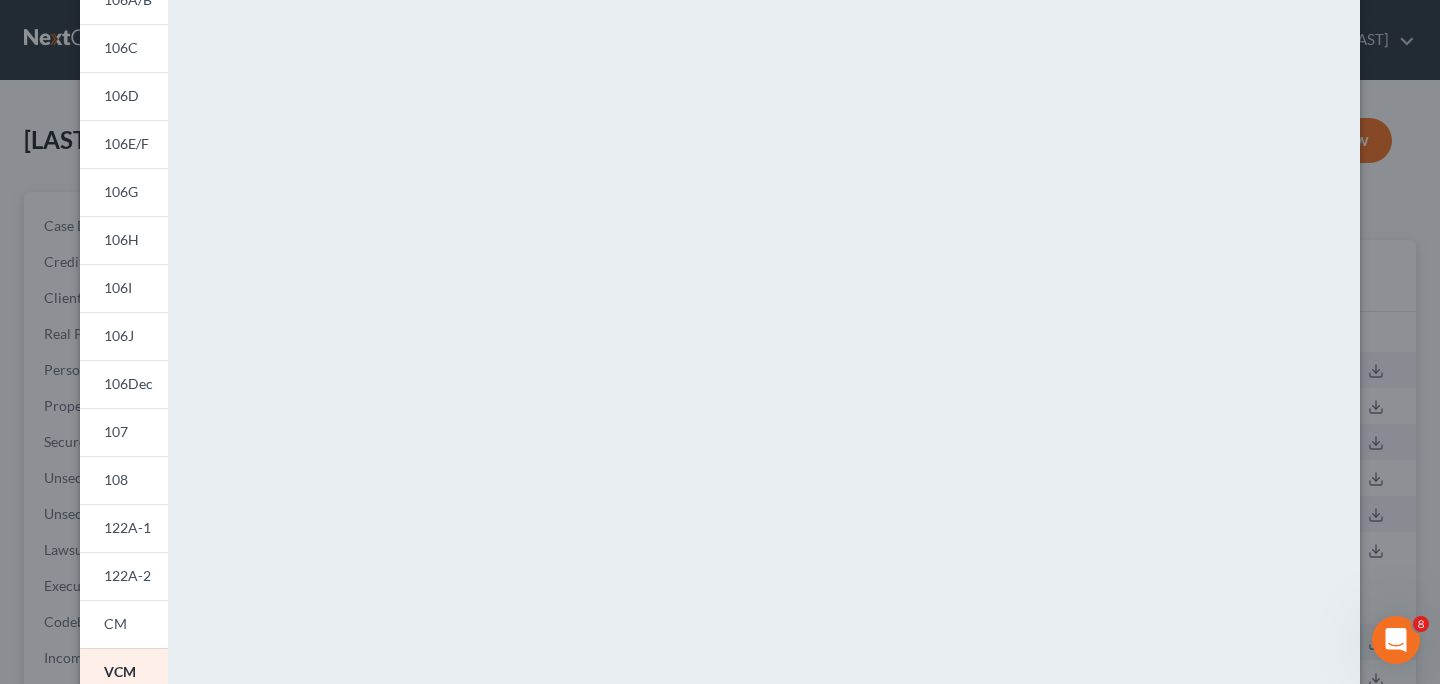 scroll, scrollTop: 312, scrollLeft: 0, axis: vertical 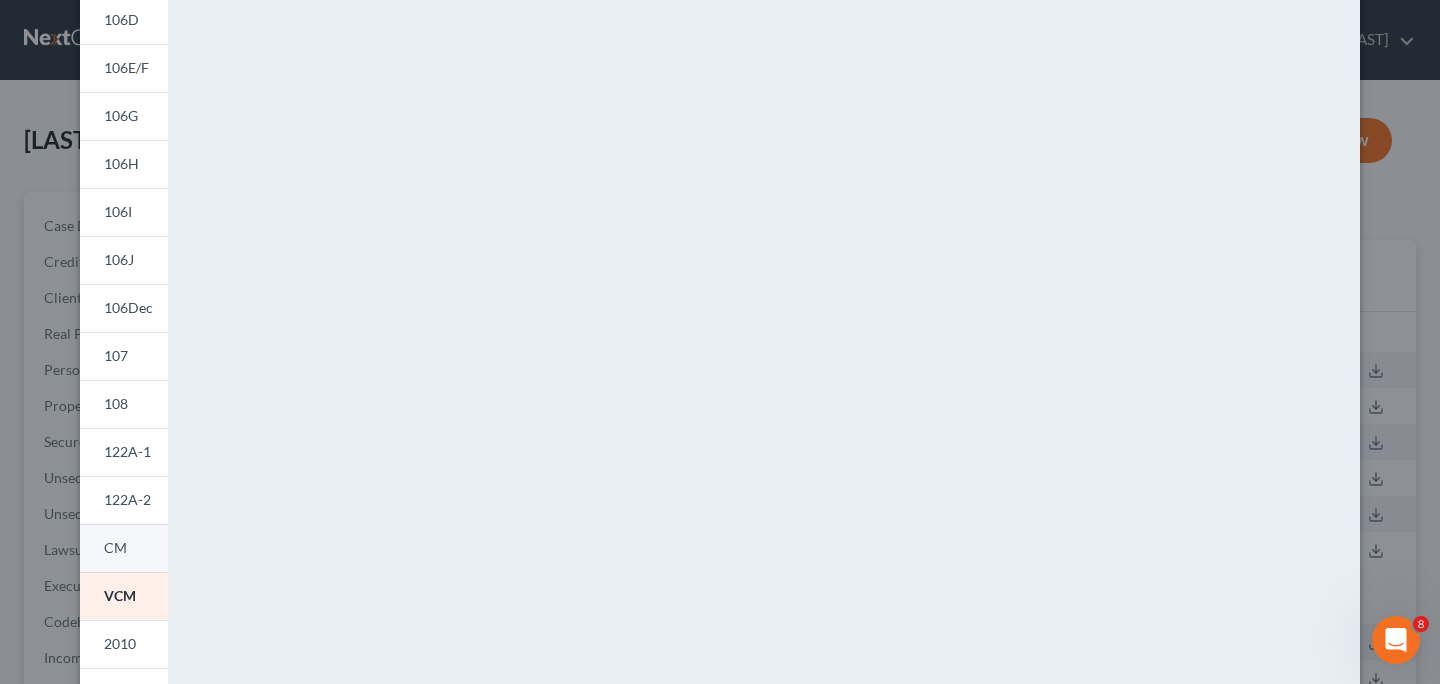 click on "CM" at bounding box center (124, 548) 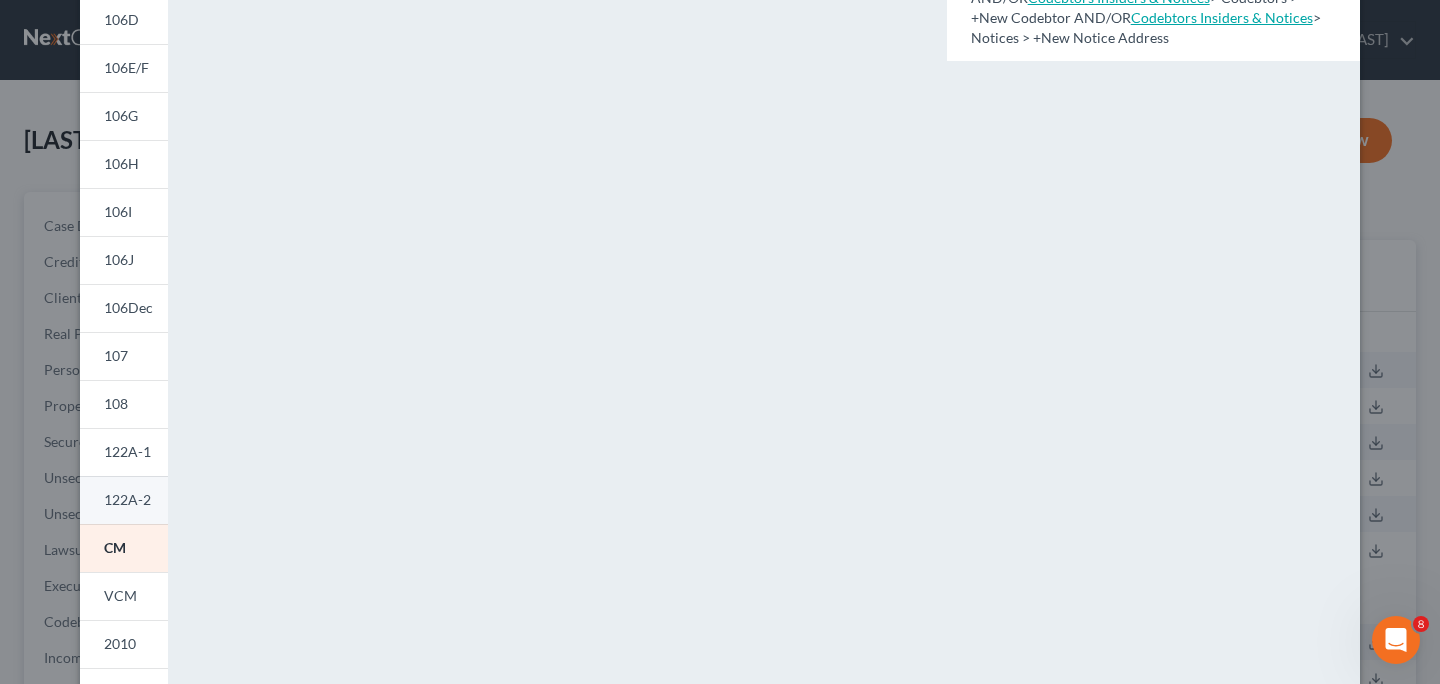 click on "122A-2" at bounding box center [124, 500] 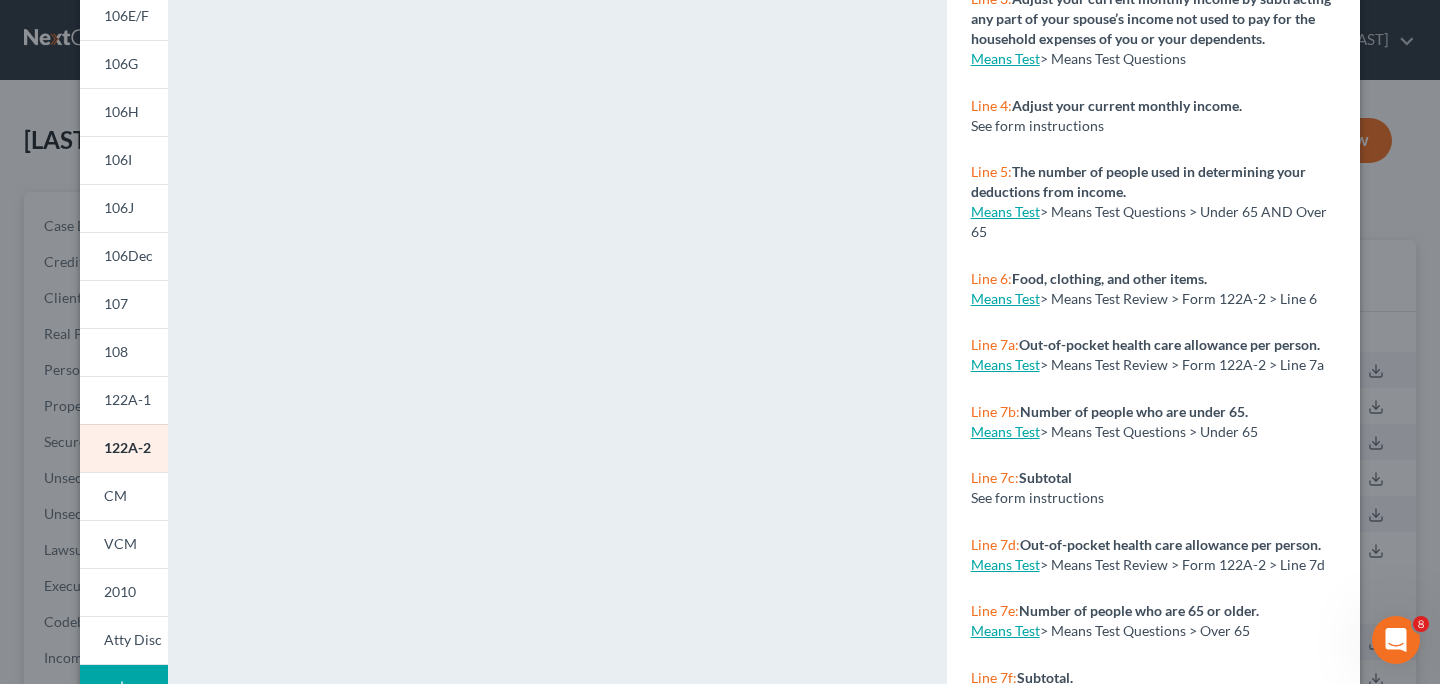 scroll, scrollTop: 444, scrollLeft: 0, axis: vertical 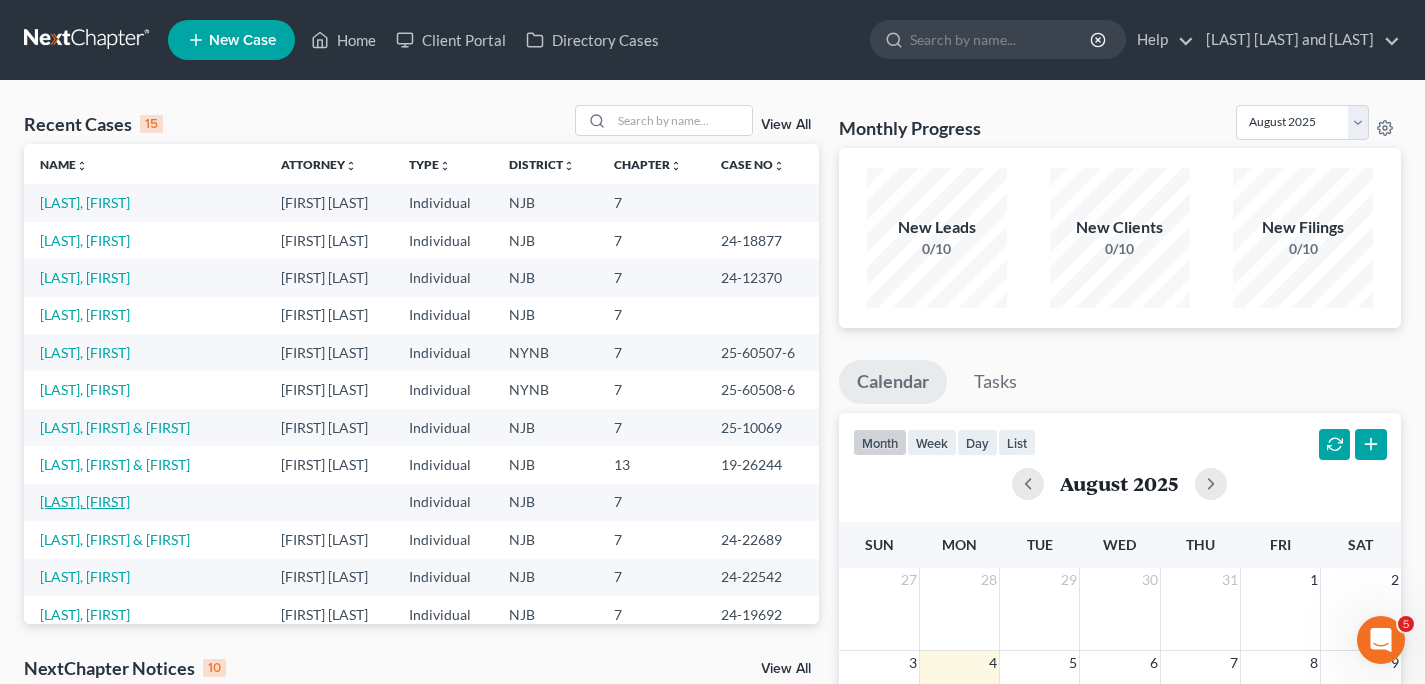 click on "[LAST], [FIRST]" at bounding box center (85, 501) 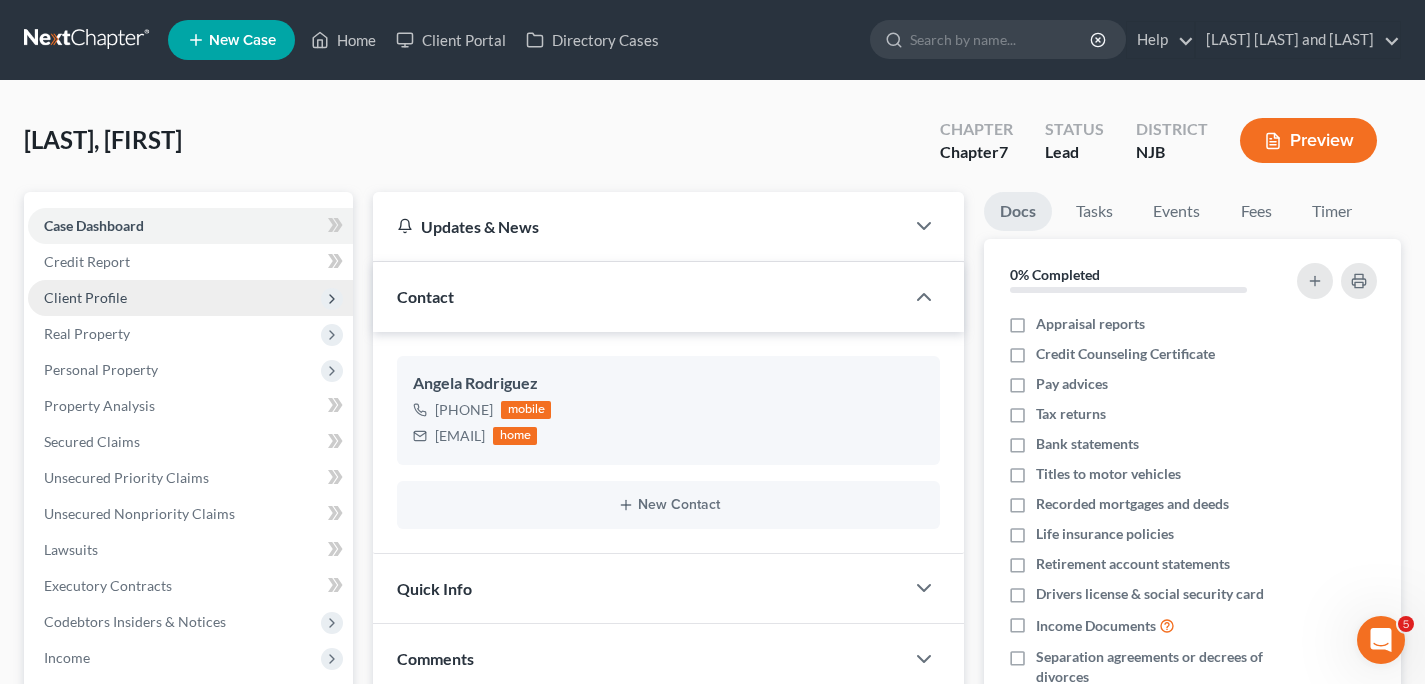 click on "Client Profile" at bounding box center (85, 297) 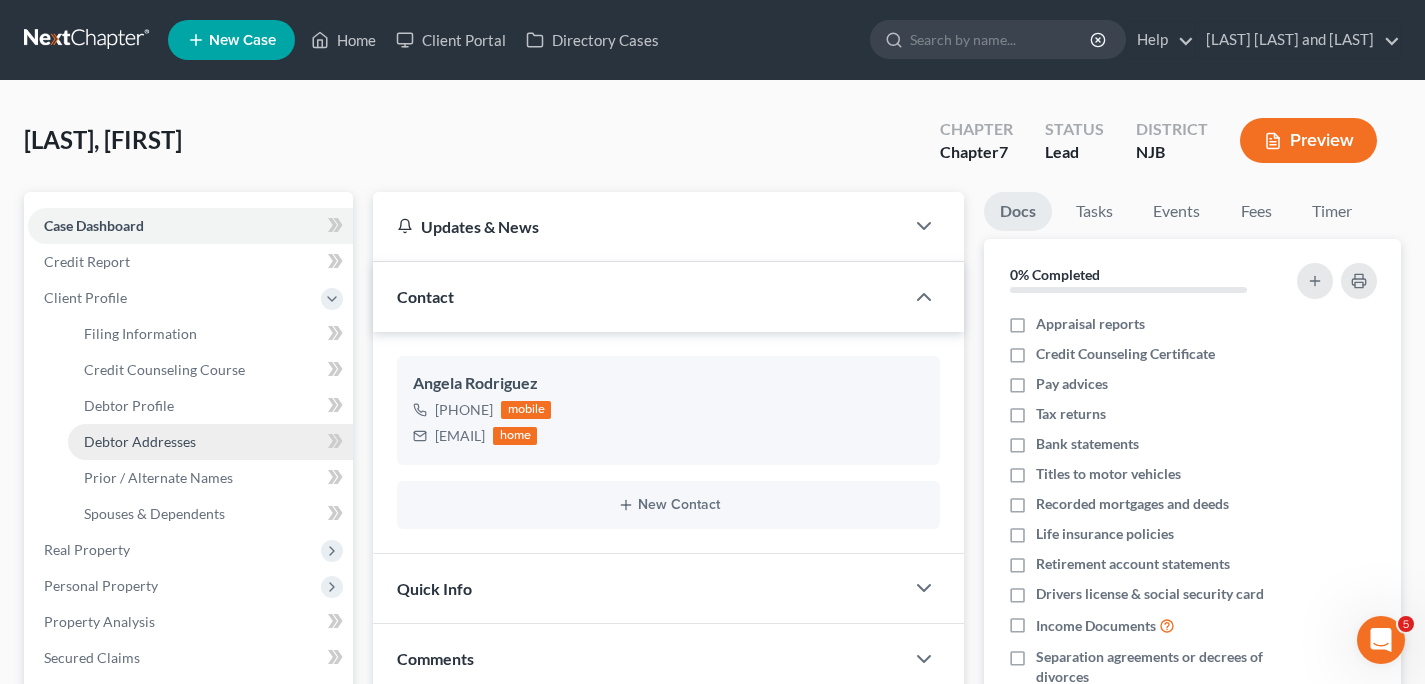 click on "Debtor Addresses" at bounding box center [140, 441] 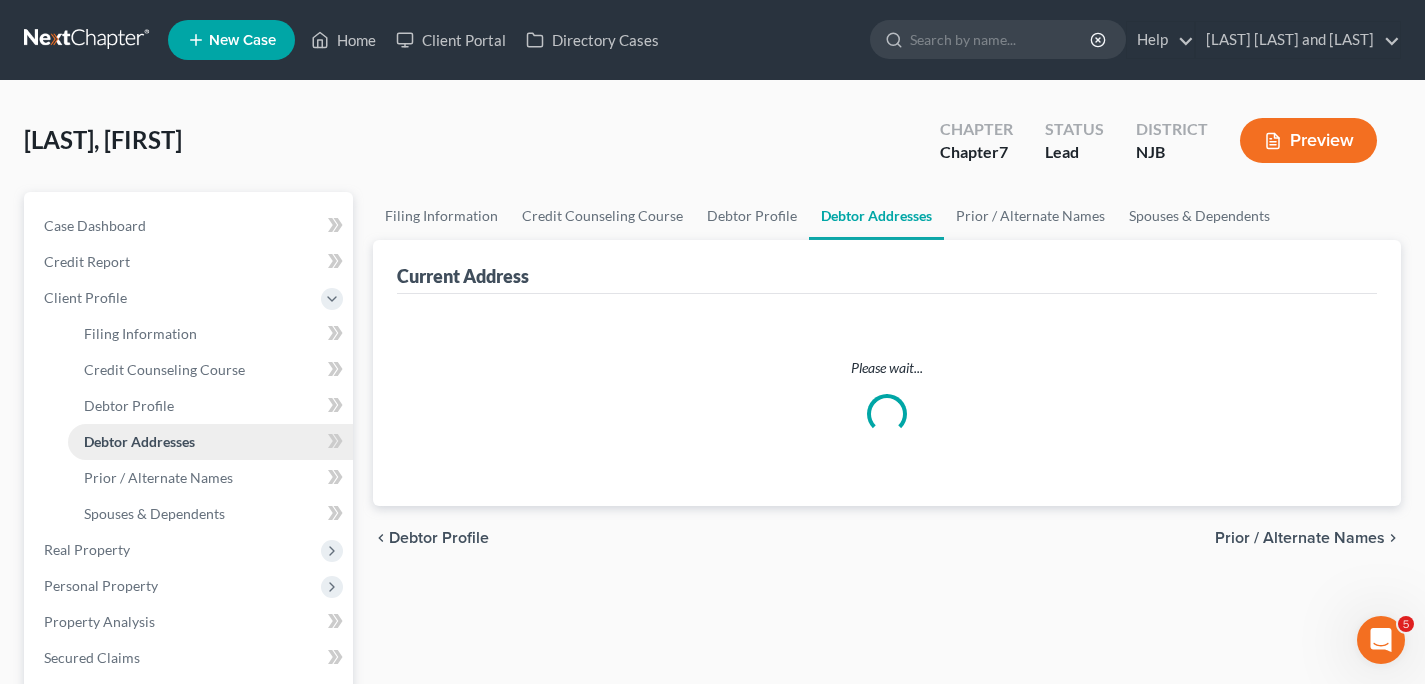 select on "0" 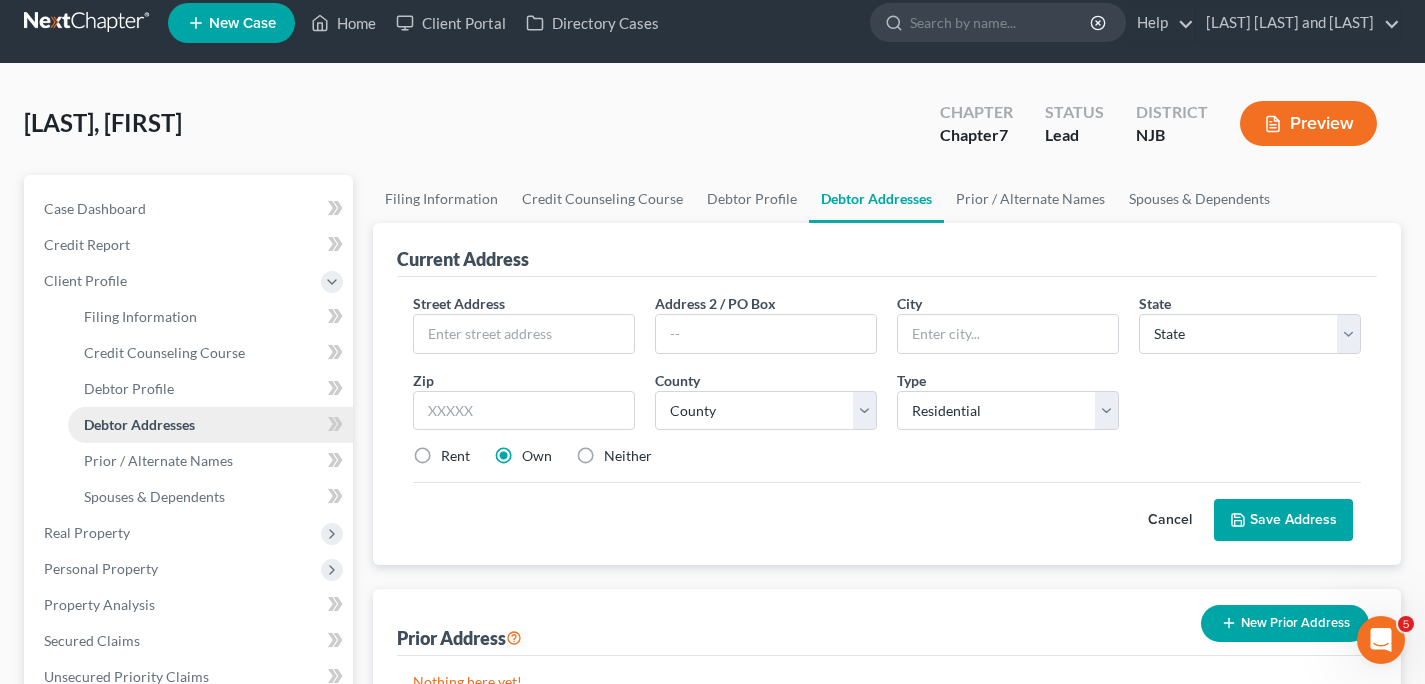scroll, scrollTop: 0, scrollLeft: 0, axis: both 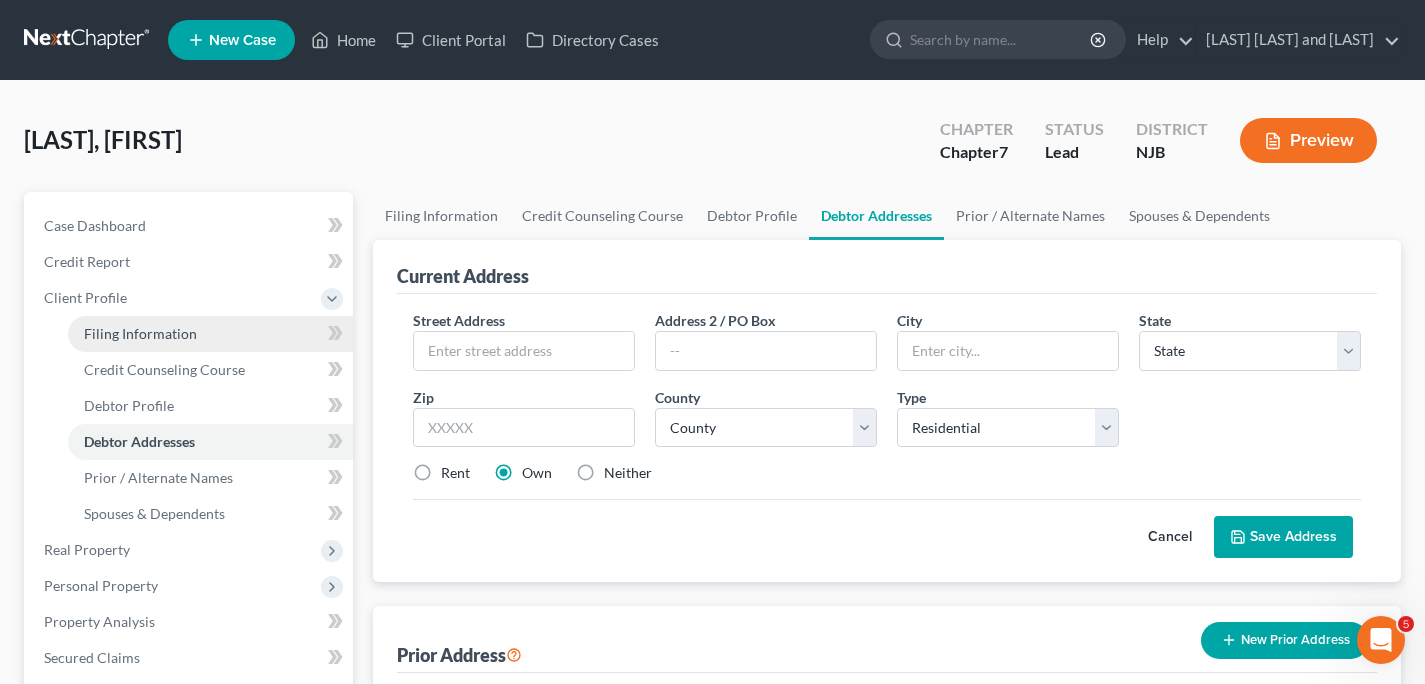 click on "Filing Information" at bounding box center [140, 333] 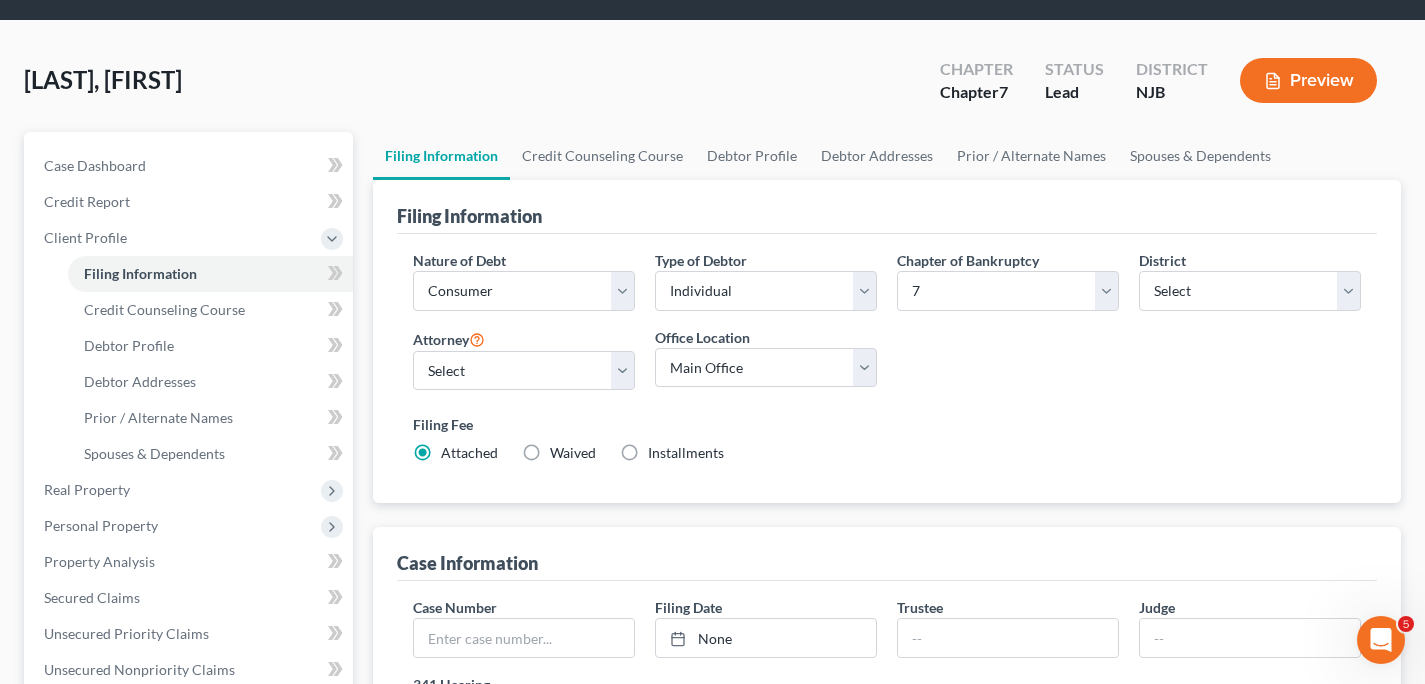 scroll, scrollTop: 0, scrollLeft: 0, axis: both 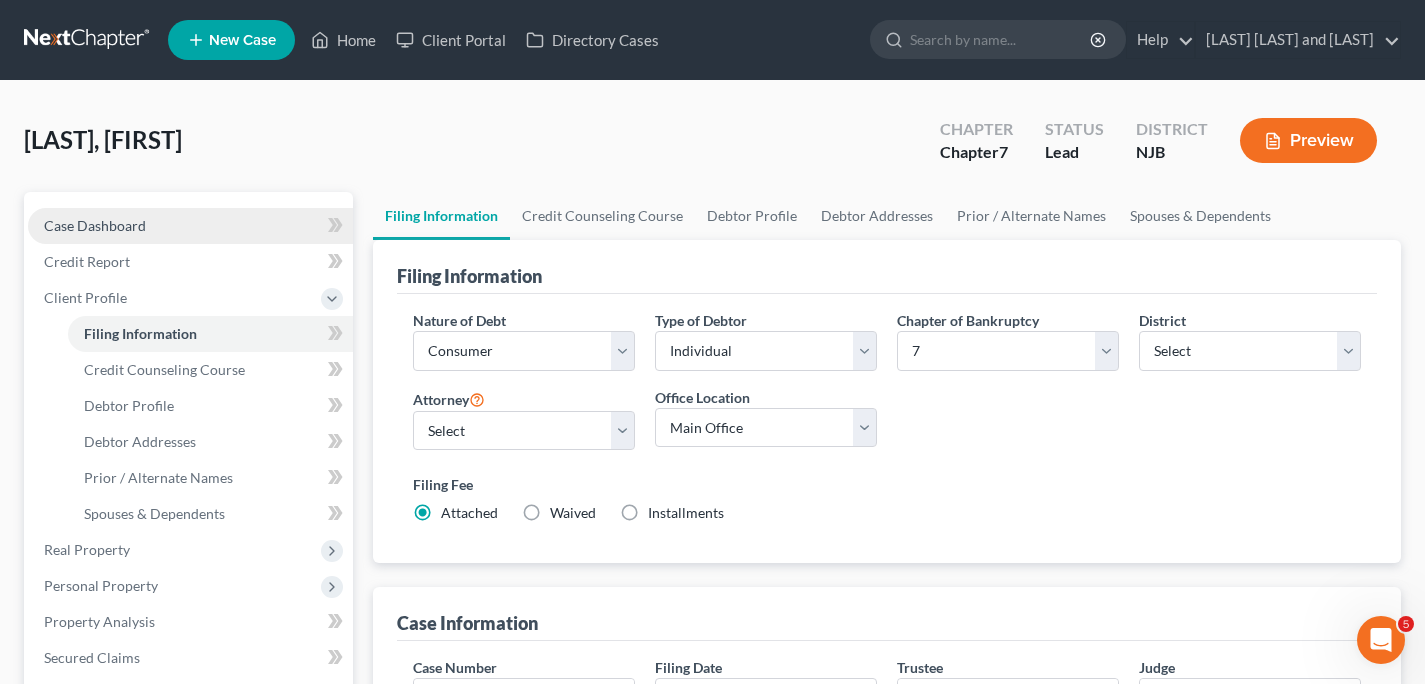 click on "Case Dashboard" at bounding box center [95, 225] 